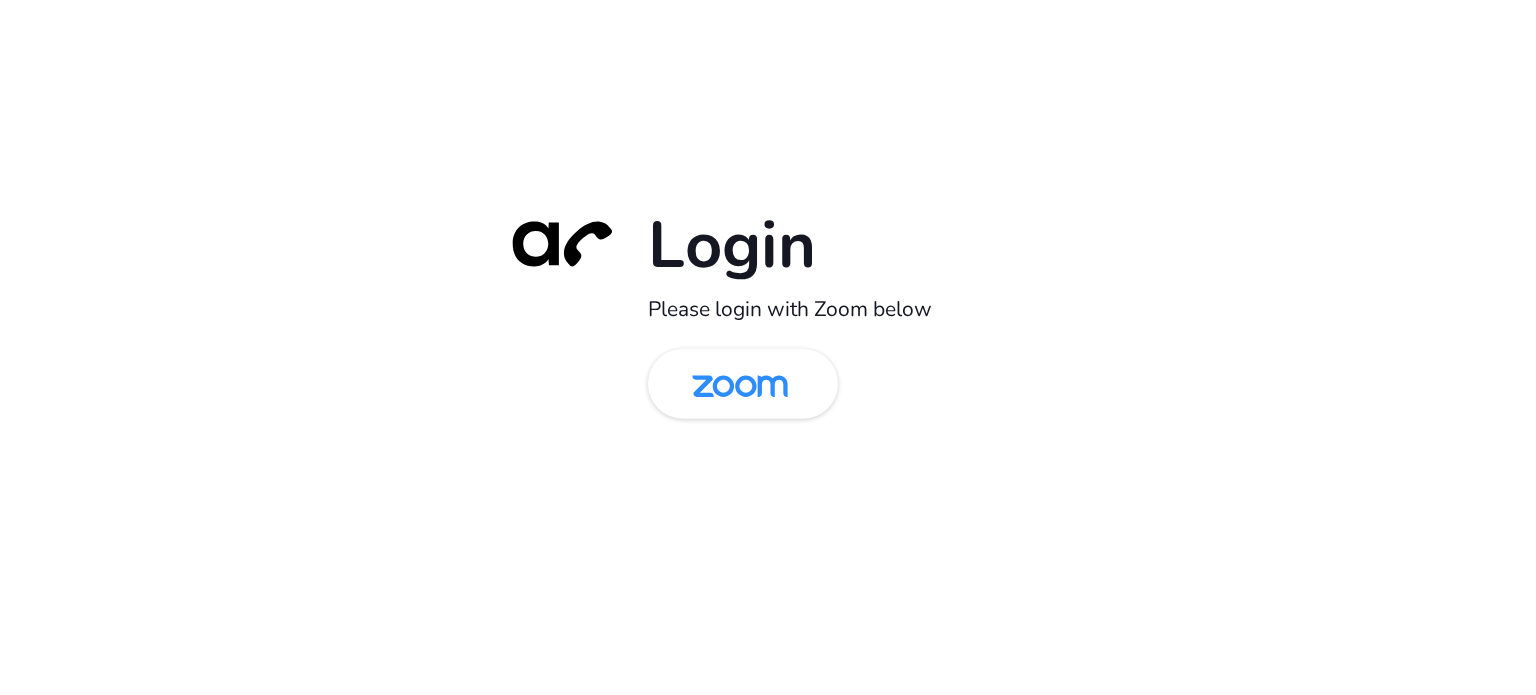 scroll, scrollTop: 0, scrollLeft: 0, axis: both 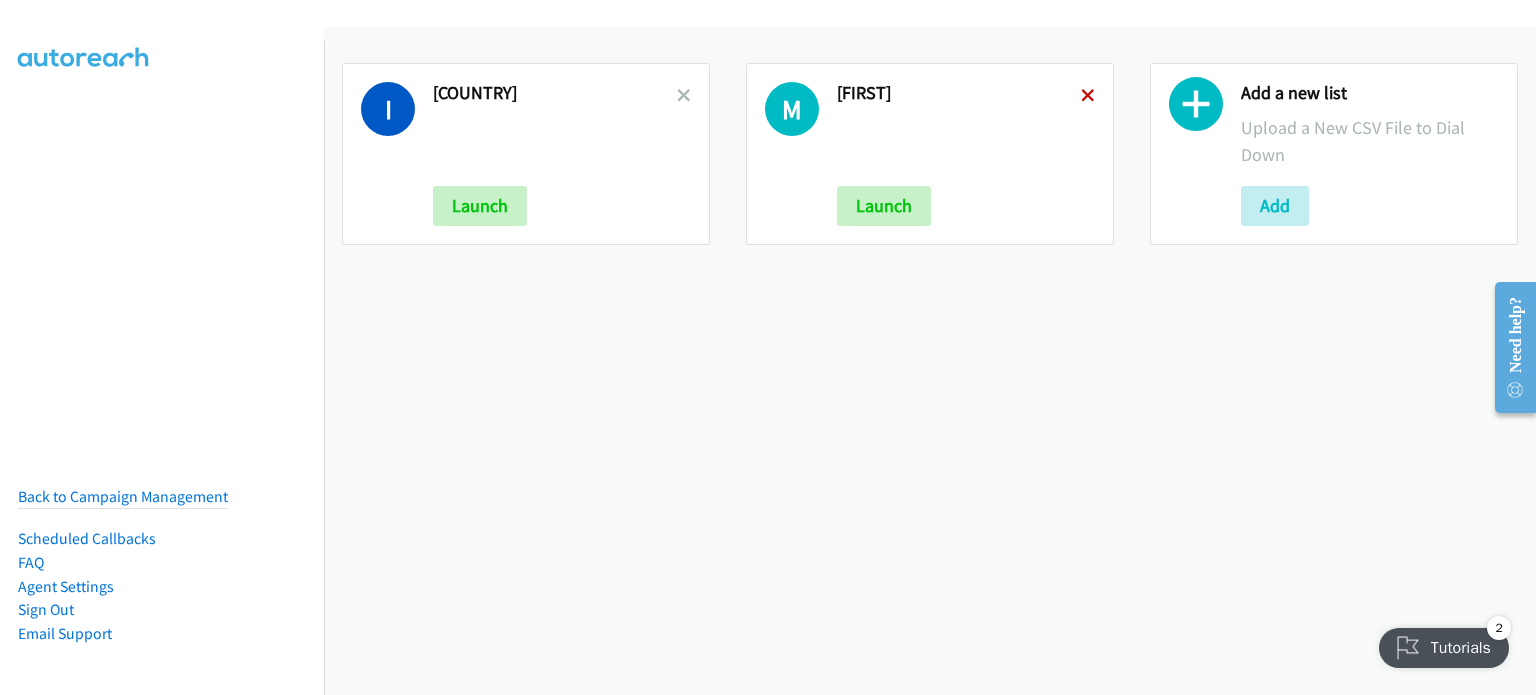 click at bounding box center (1088, 97) 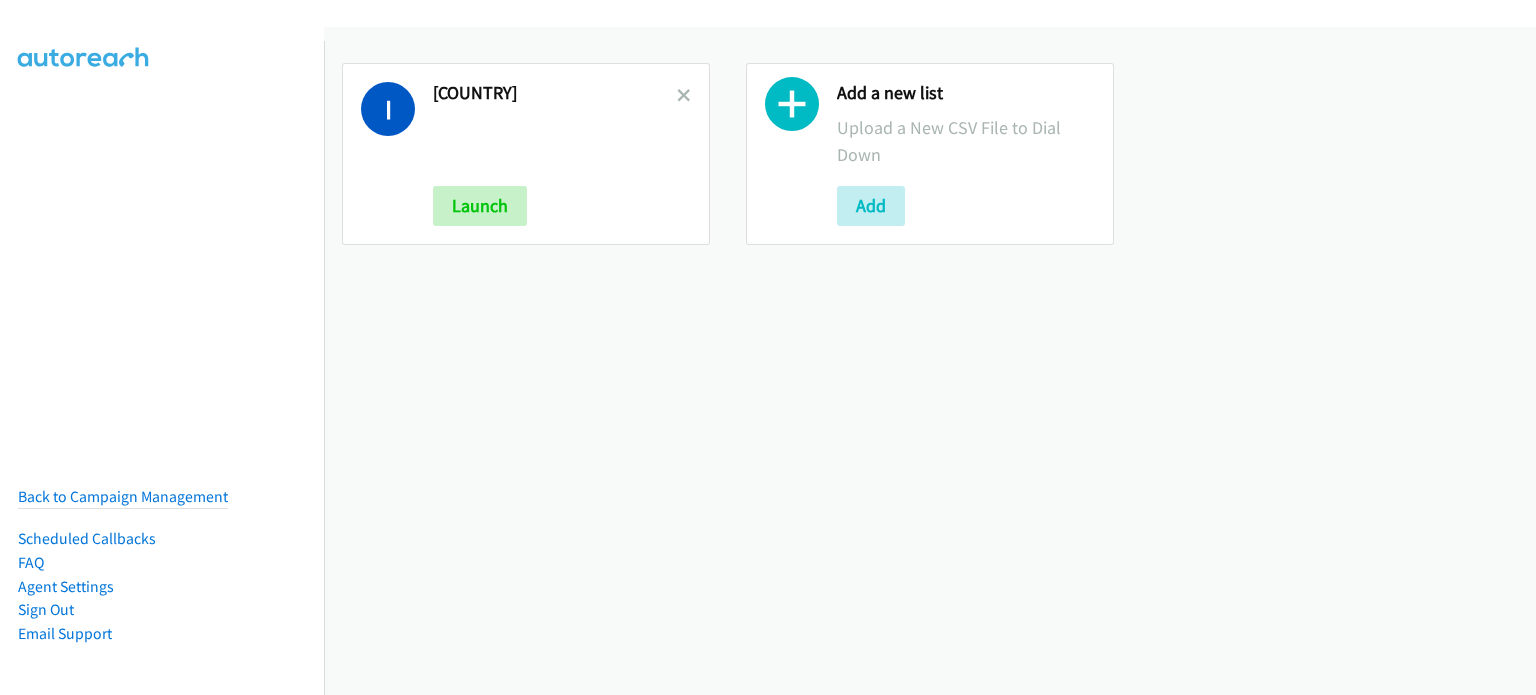 scroll, scrollTop: 0, scrollLeft: 0, axis: both 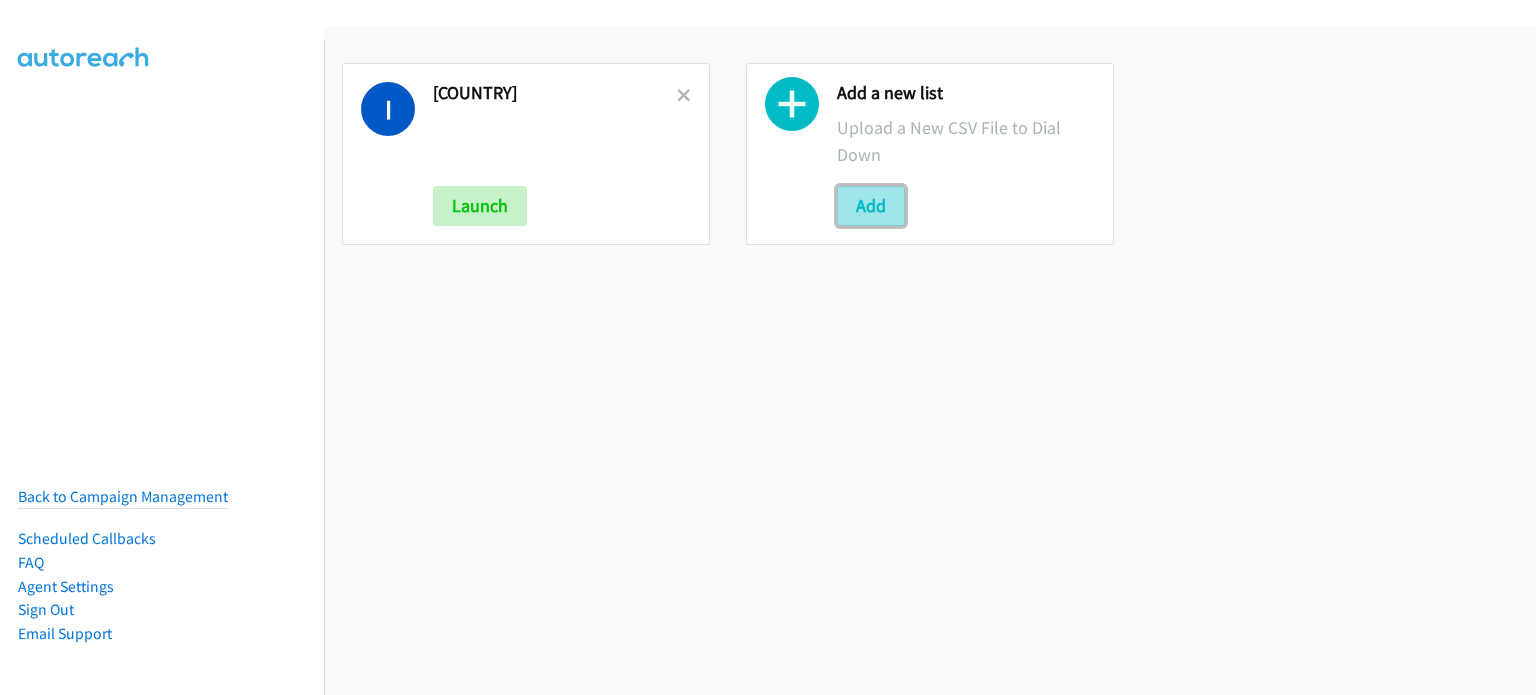 click on "Add" at bounding box center [871, 206] 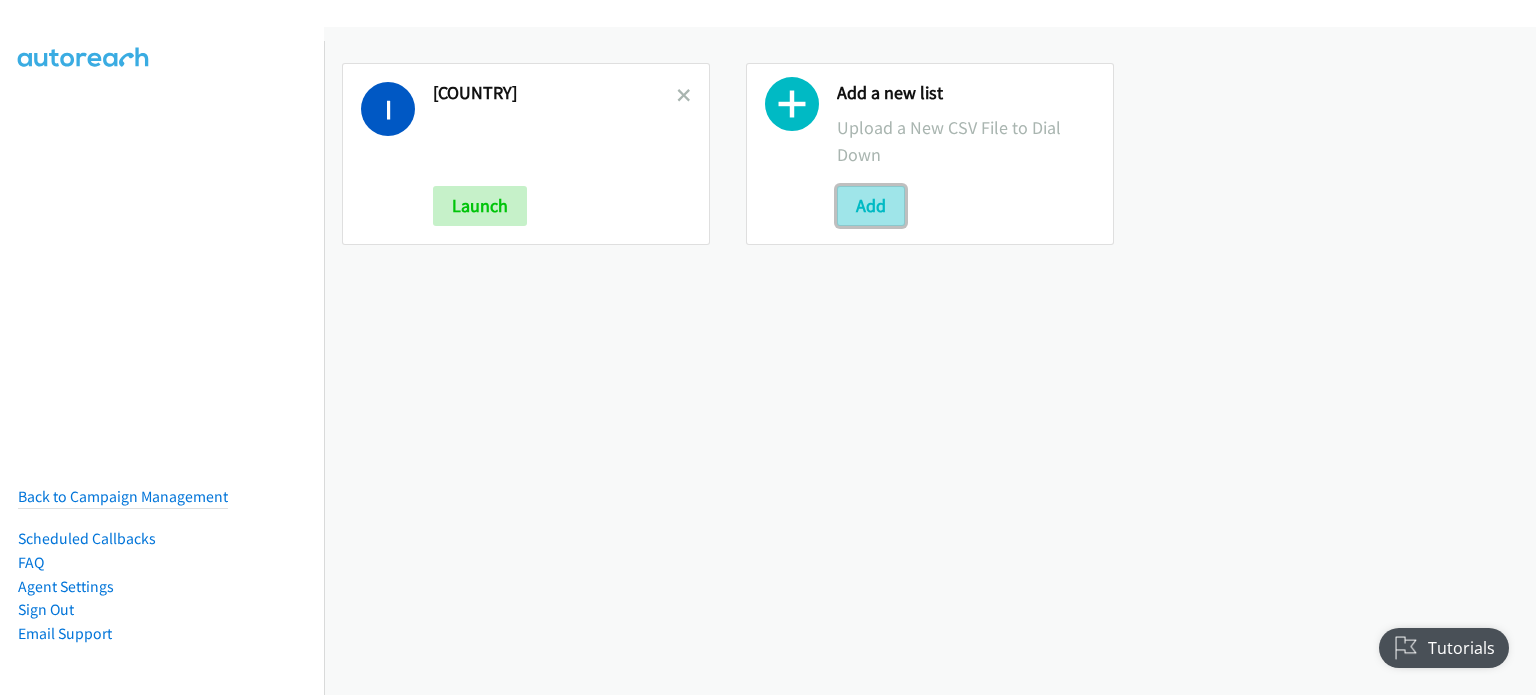 scroll, scrollTop: 0, scrollLeft: 0, axis: both 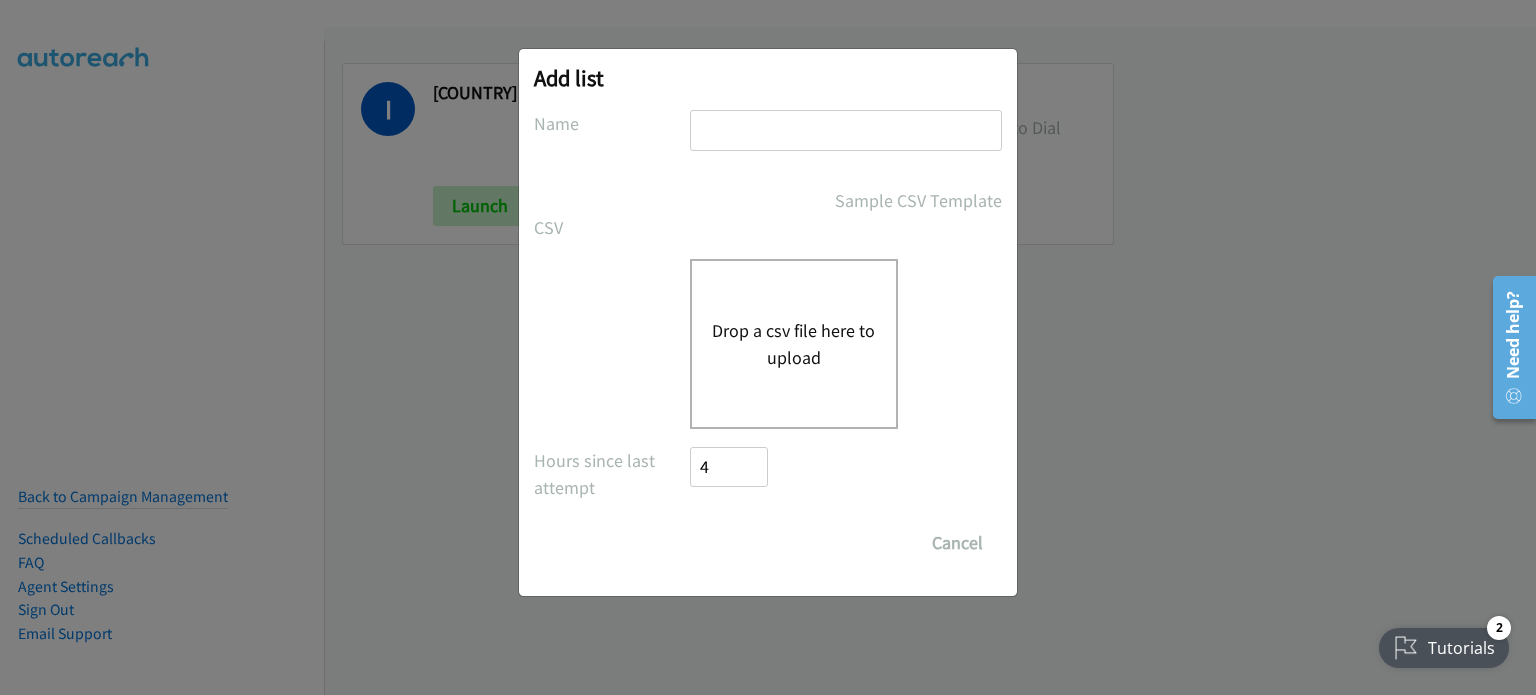 click at bounding box center [846, 130] 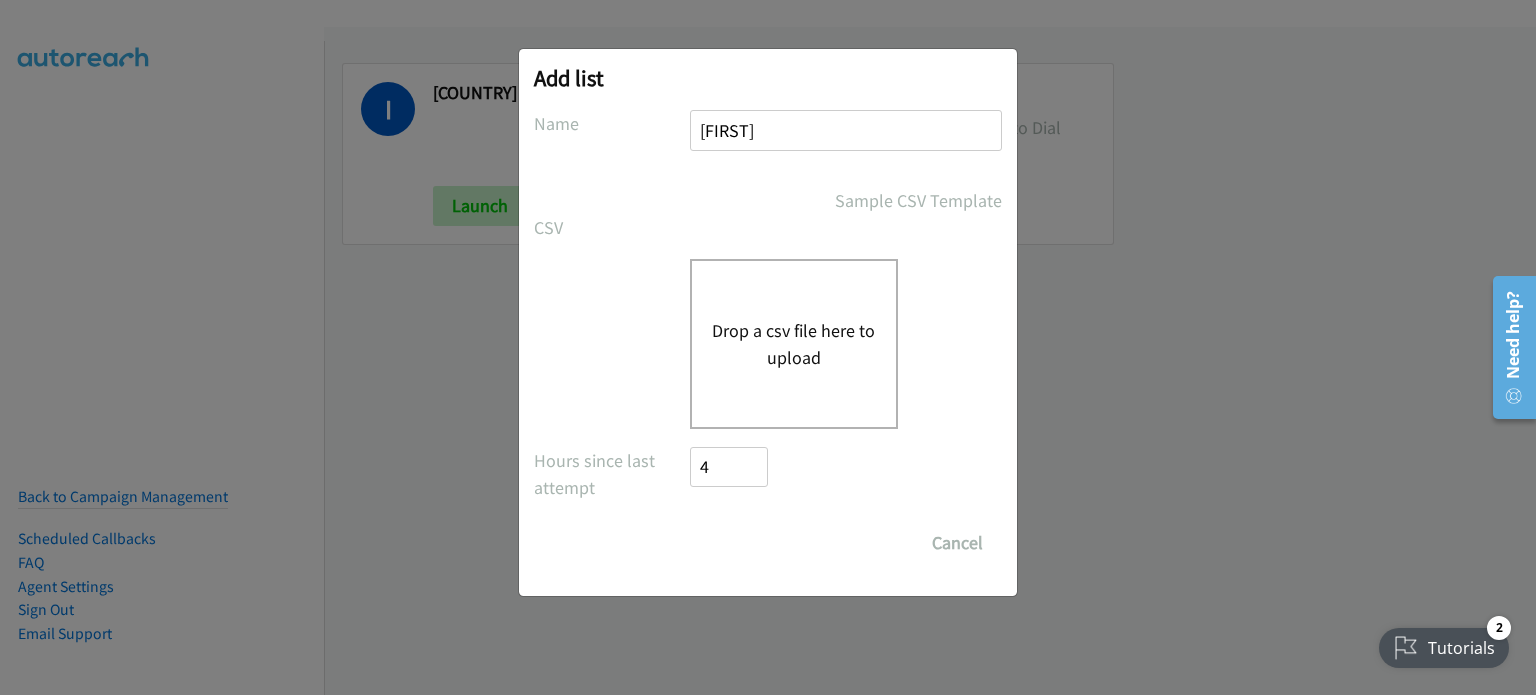 click on "Drop a csv file here to upload" at bounding box center [794, 344] 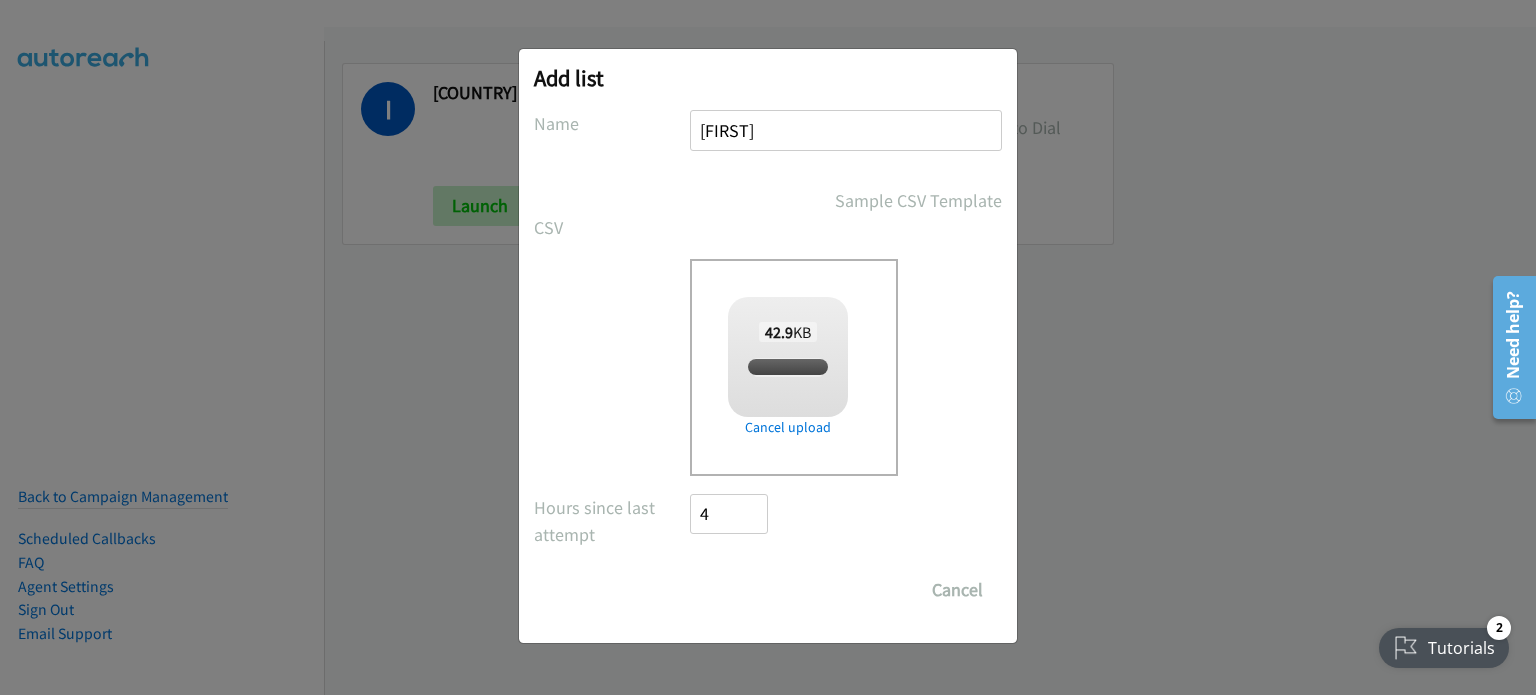 checkbox on "true" 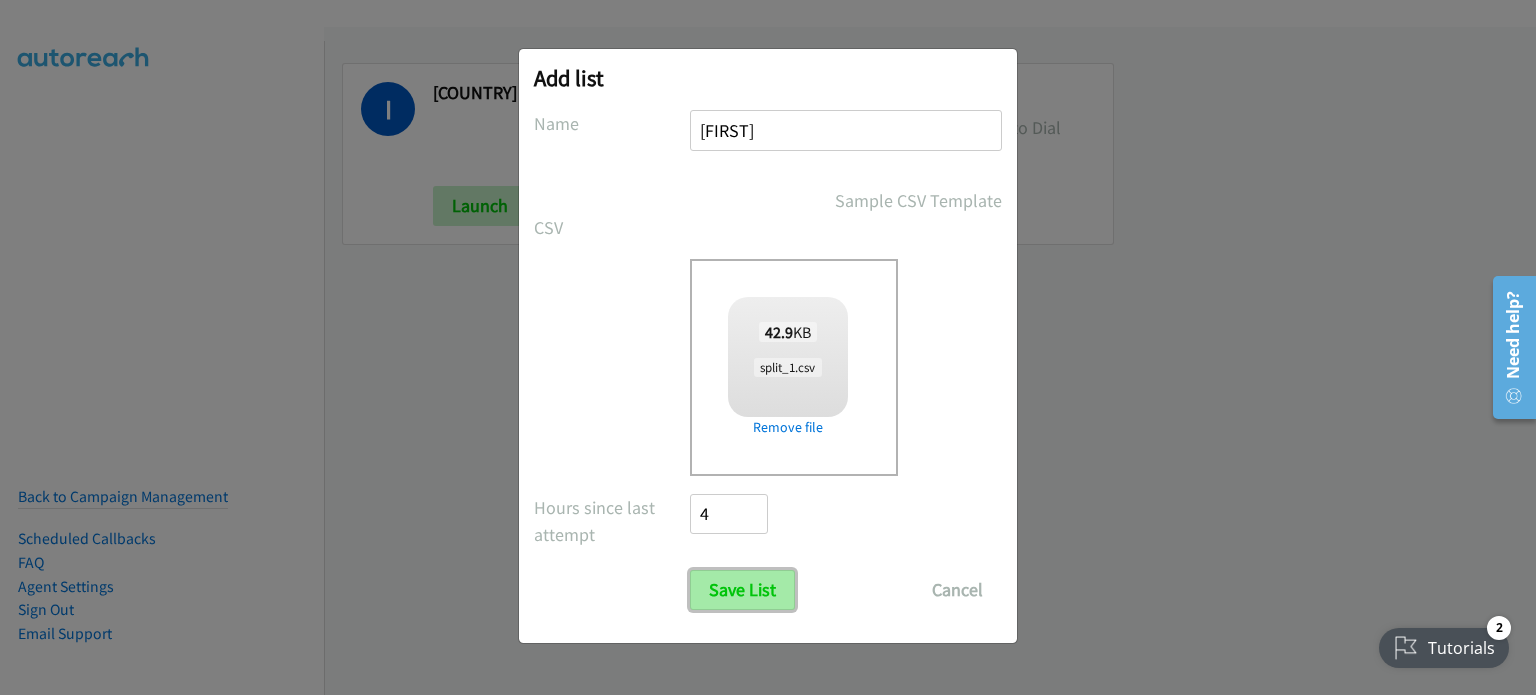click on "Save List" at bounding box center (742, 590) 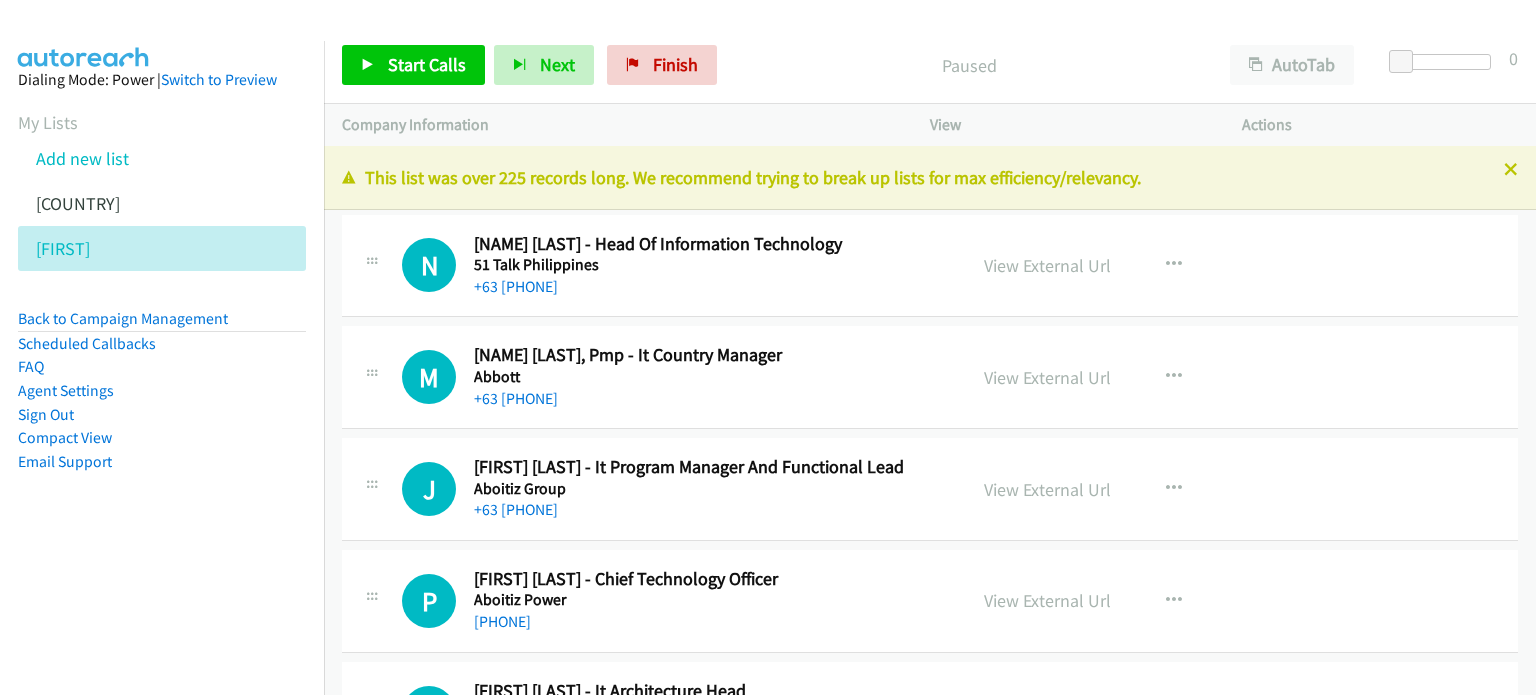 scroll, scrollTop: 0, scrollLeft: 0, axis: both 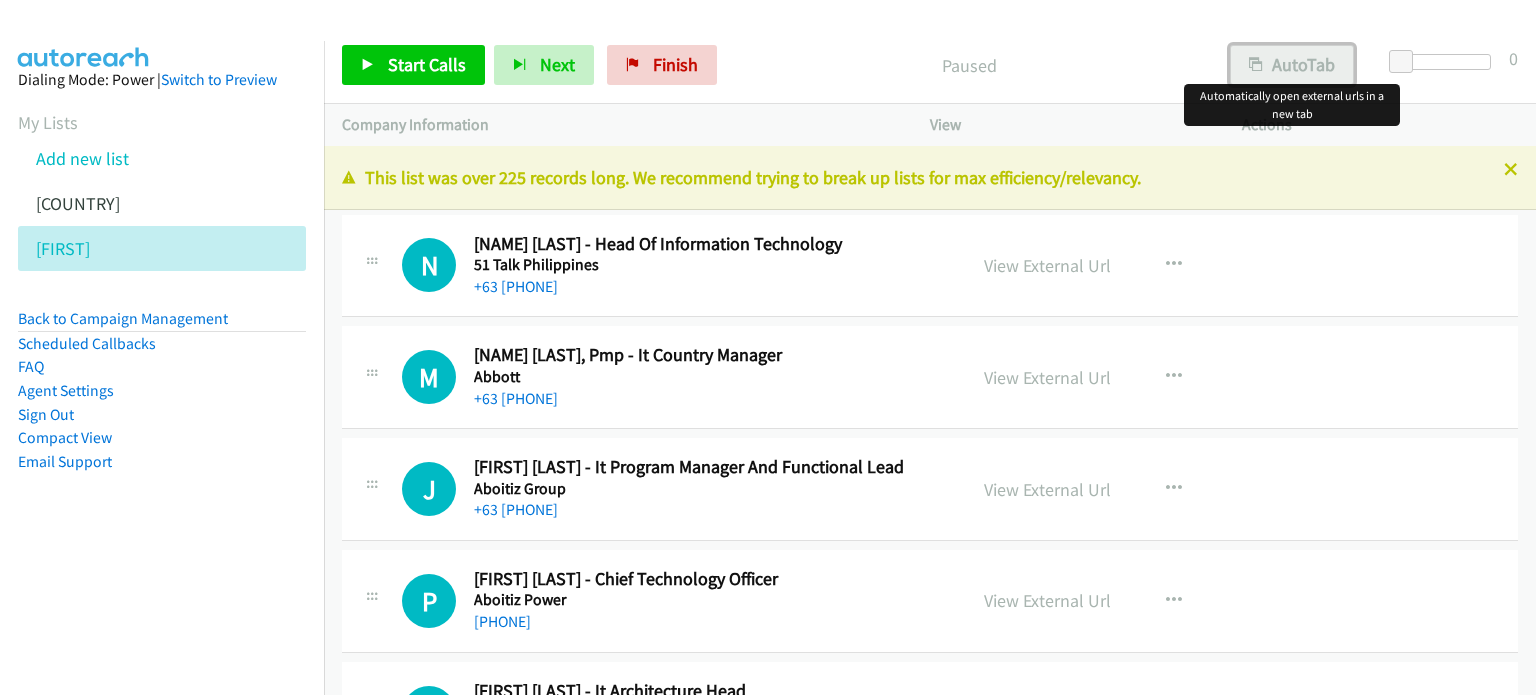 click at bounding box center [1256, 66] 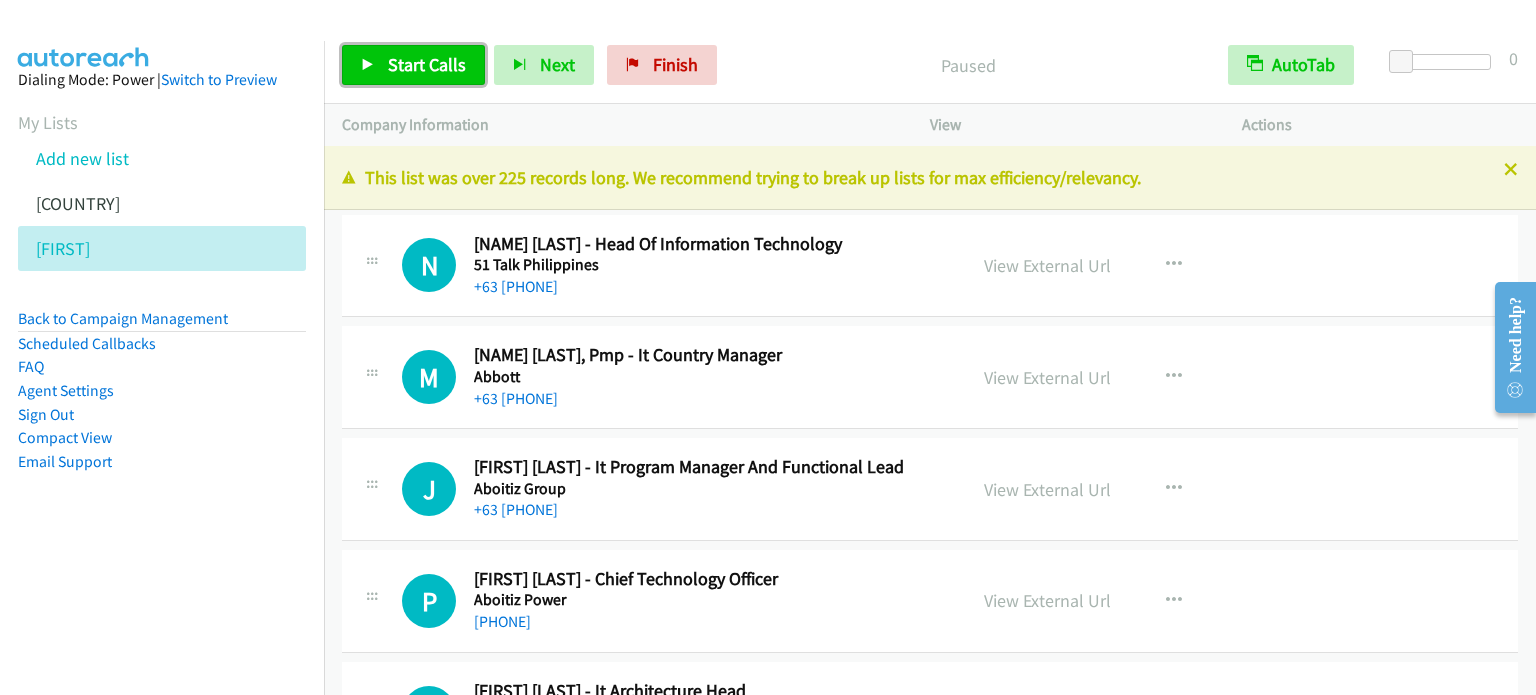 click on "Start Calls" at bounding box center [427, 64] 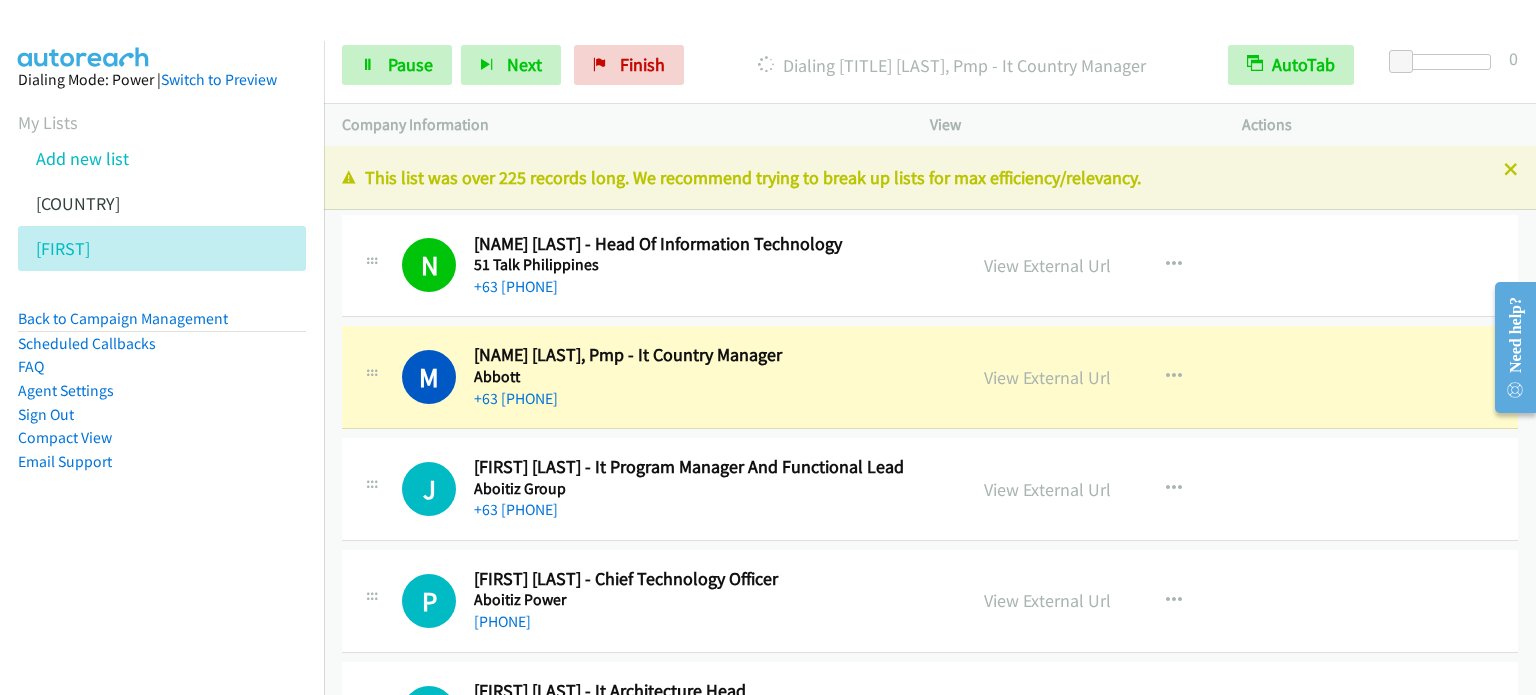 scroll, scrollTop: 100, scrollLeft: 0, axis: vertical 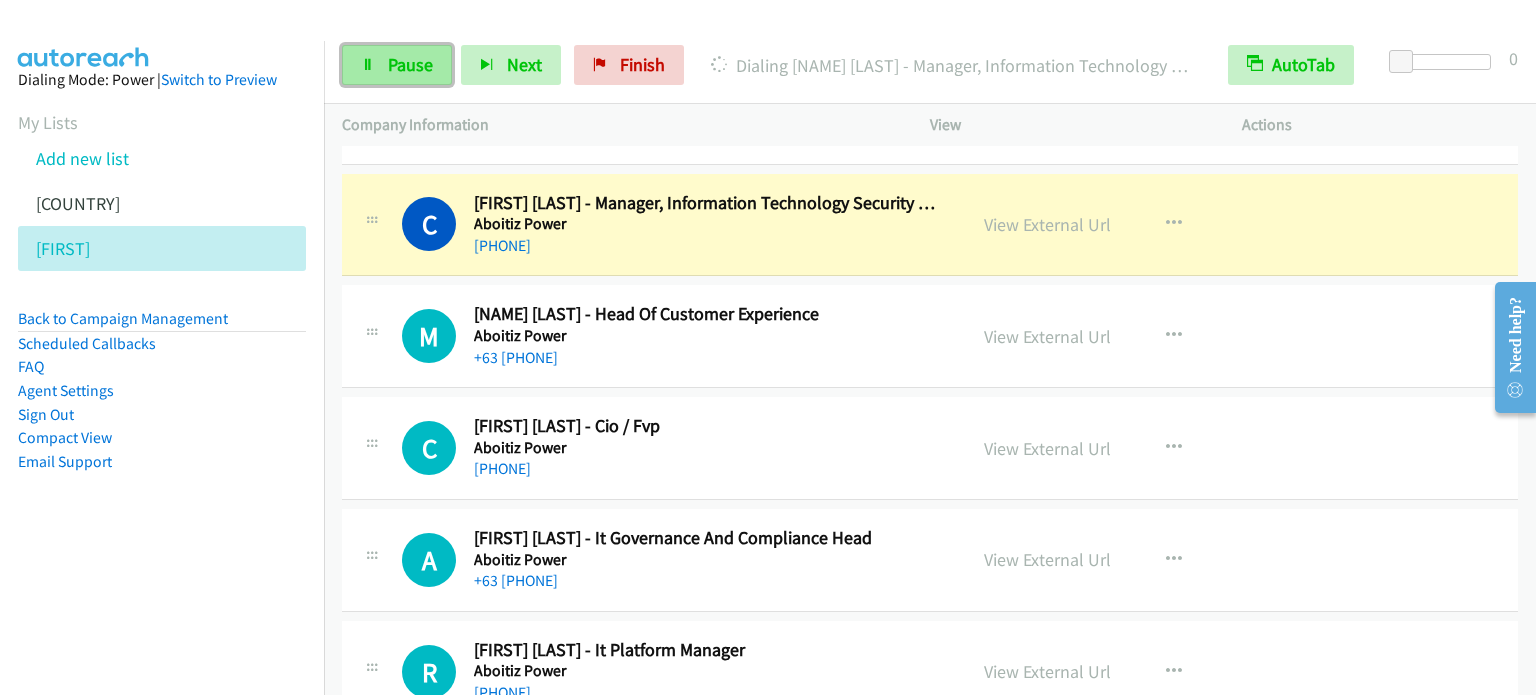 click on "Pause" at bounding box center (410, 64) 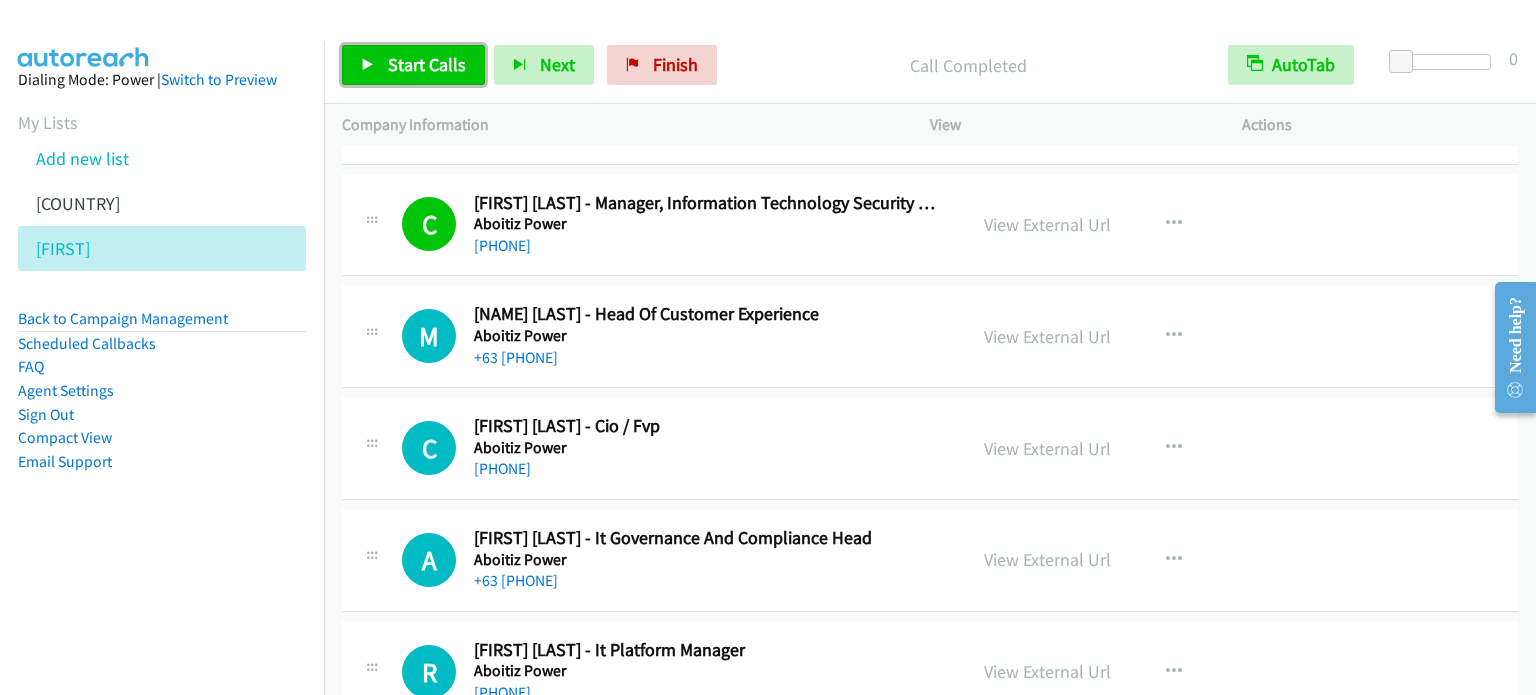 click on "Start Calls" at bounding box center [427, 64] 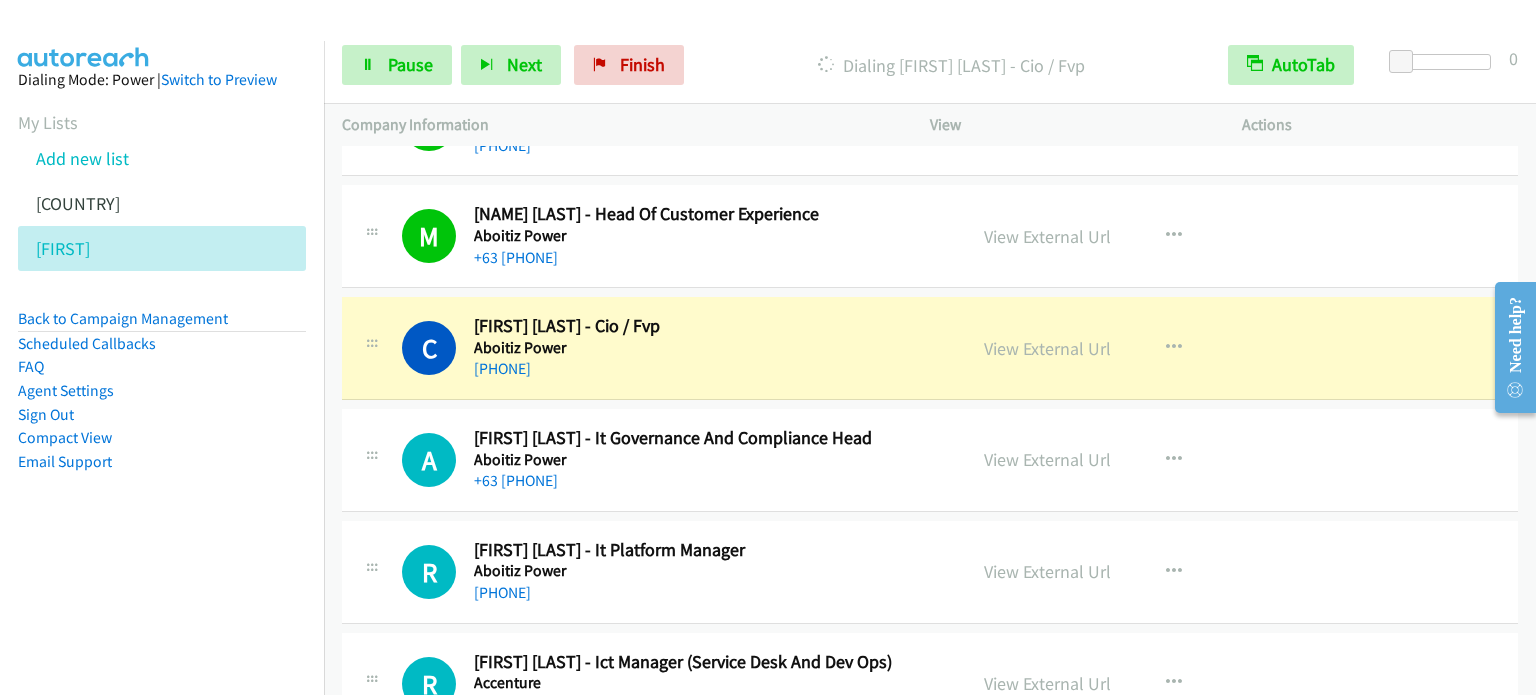 scroll, scrollTop: 800, scrollLeft: 0, axis: vertical 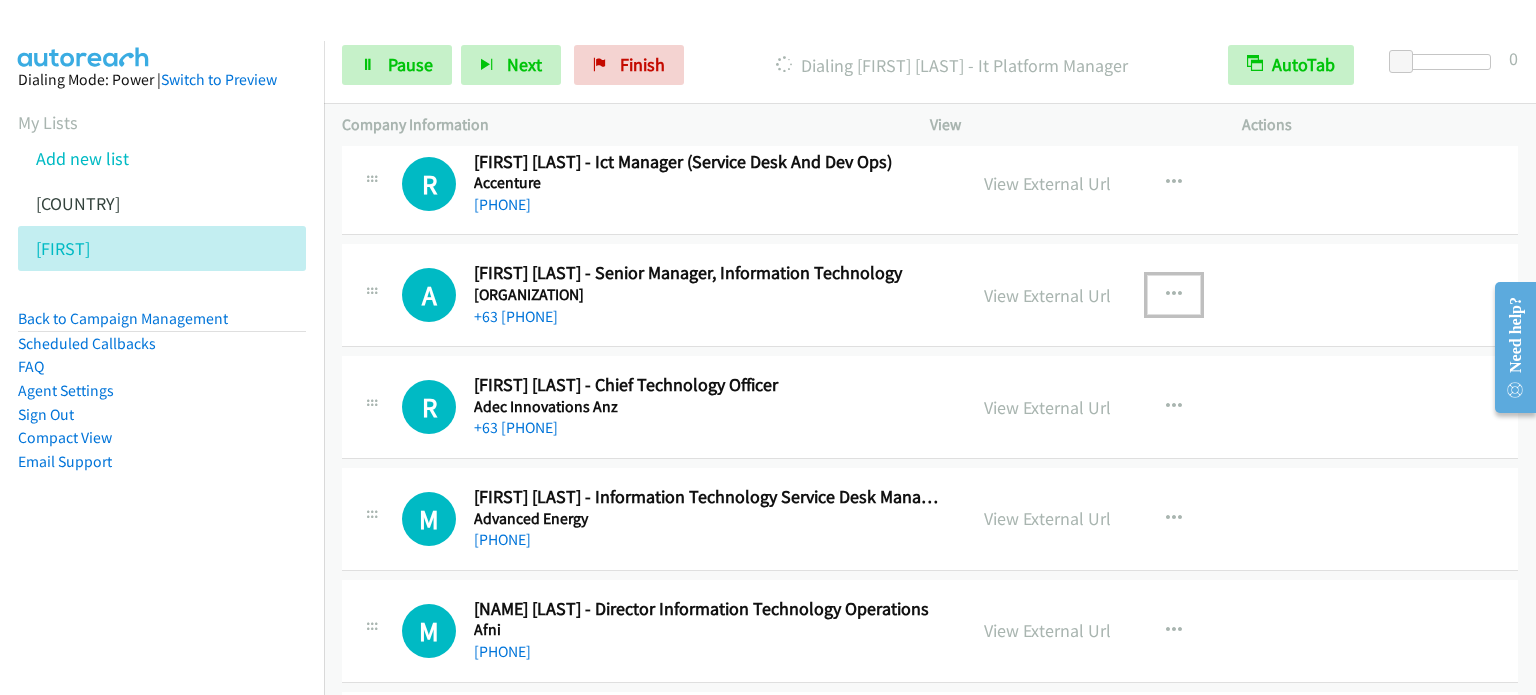 click at bounding box center [1174, 295] 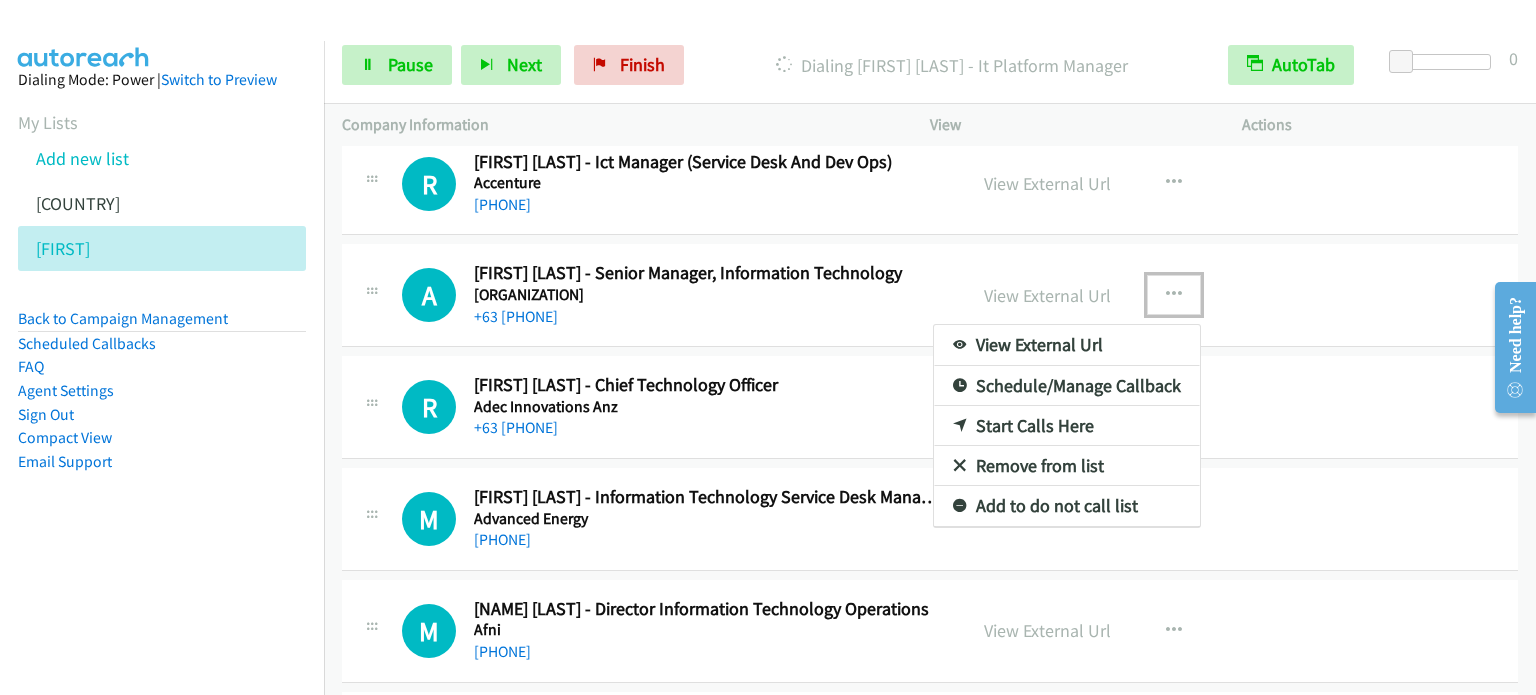 click on "Start Calls Here" at bounding box center [1067, 426] 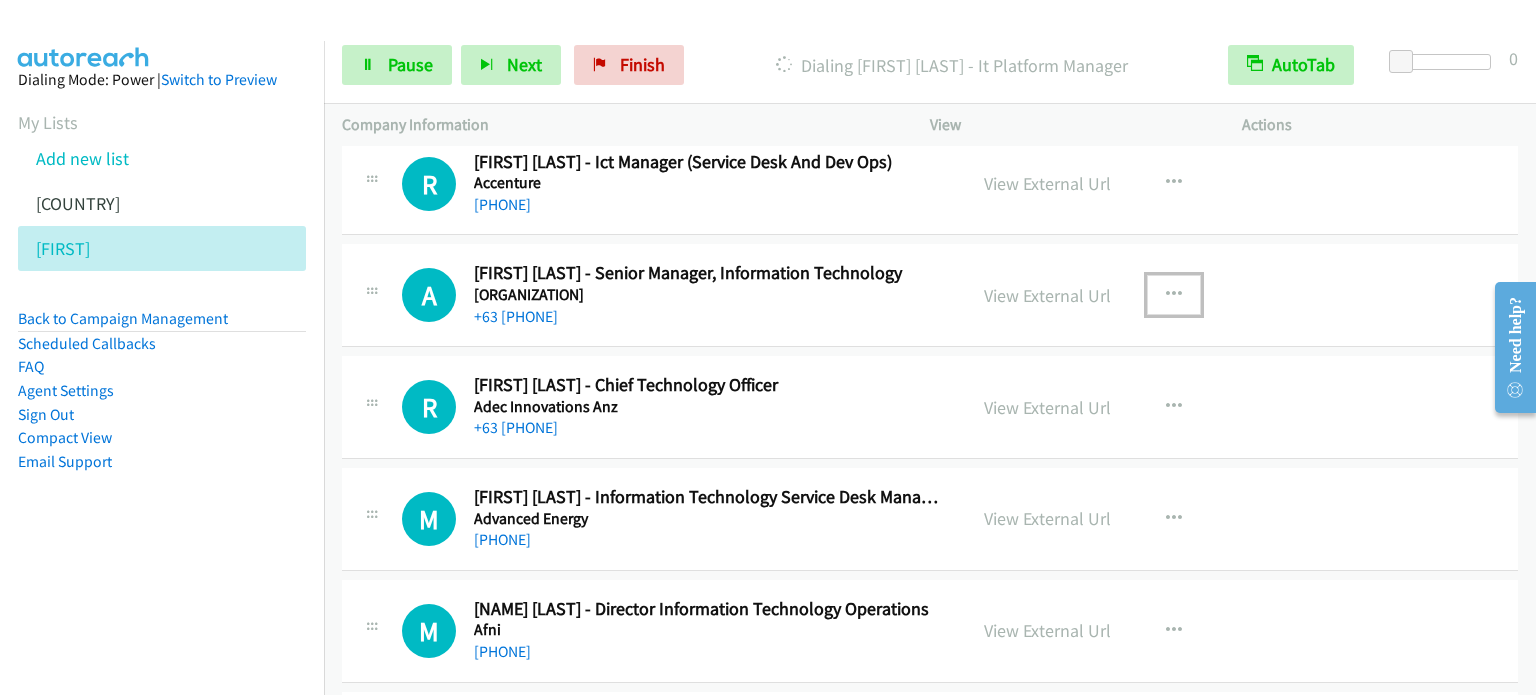 scroll, scrollTop: 1100, scrollLeft: 0, axis: vertical 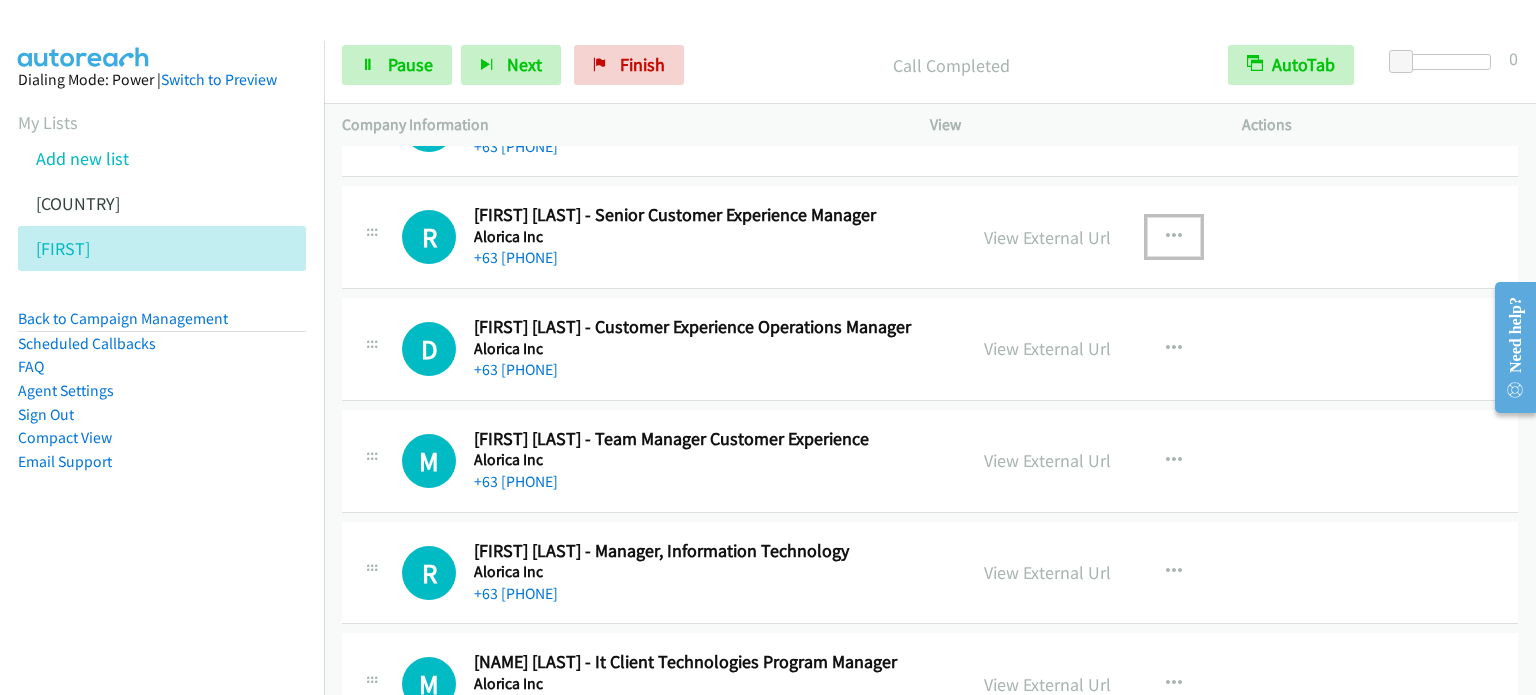 click at bounding box center [1174, 237] 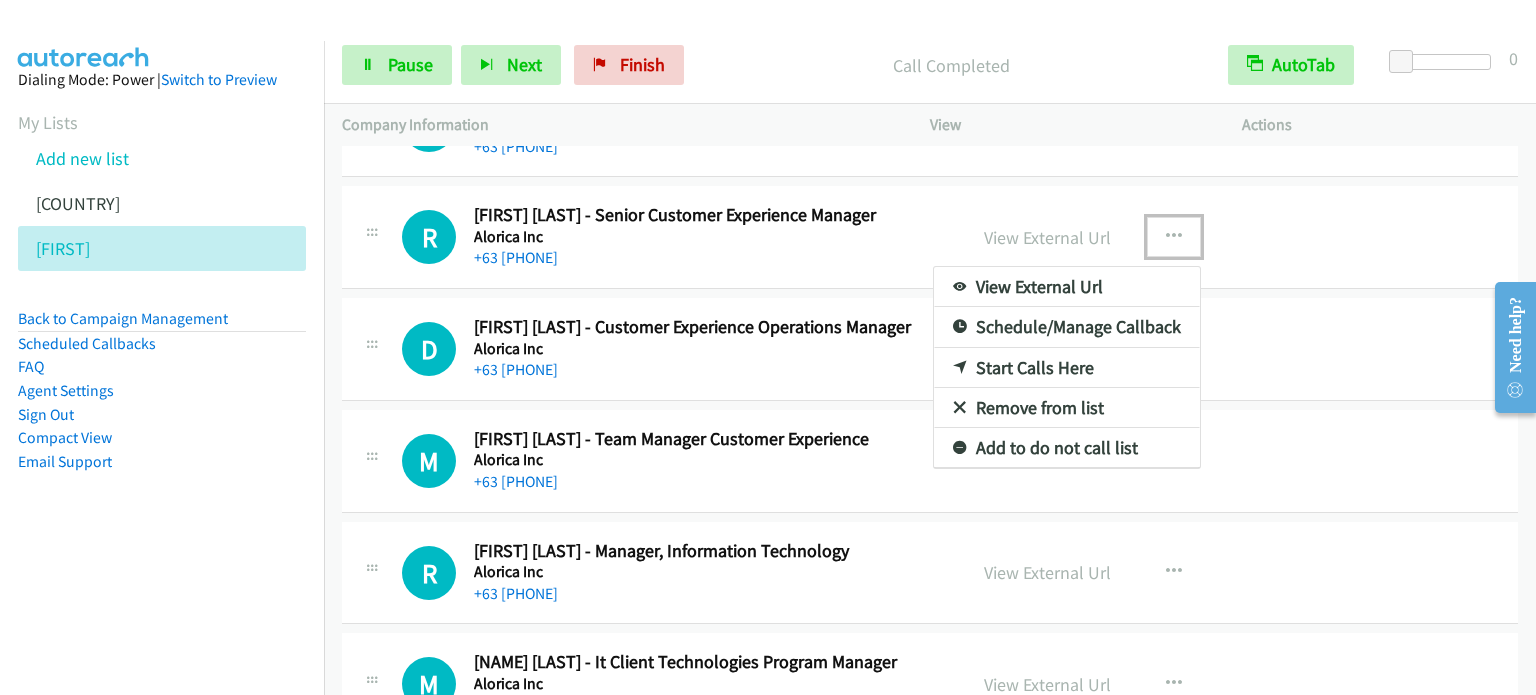 click on "Start Calls Here" at bounding box center (1067, 368) 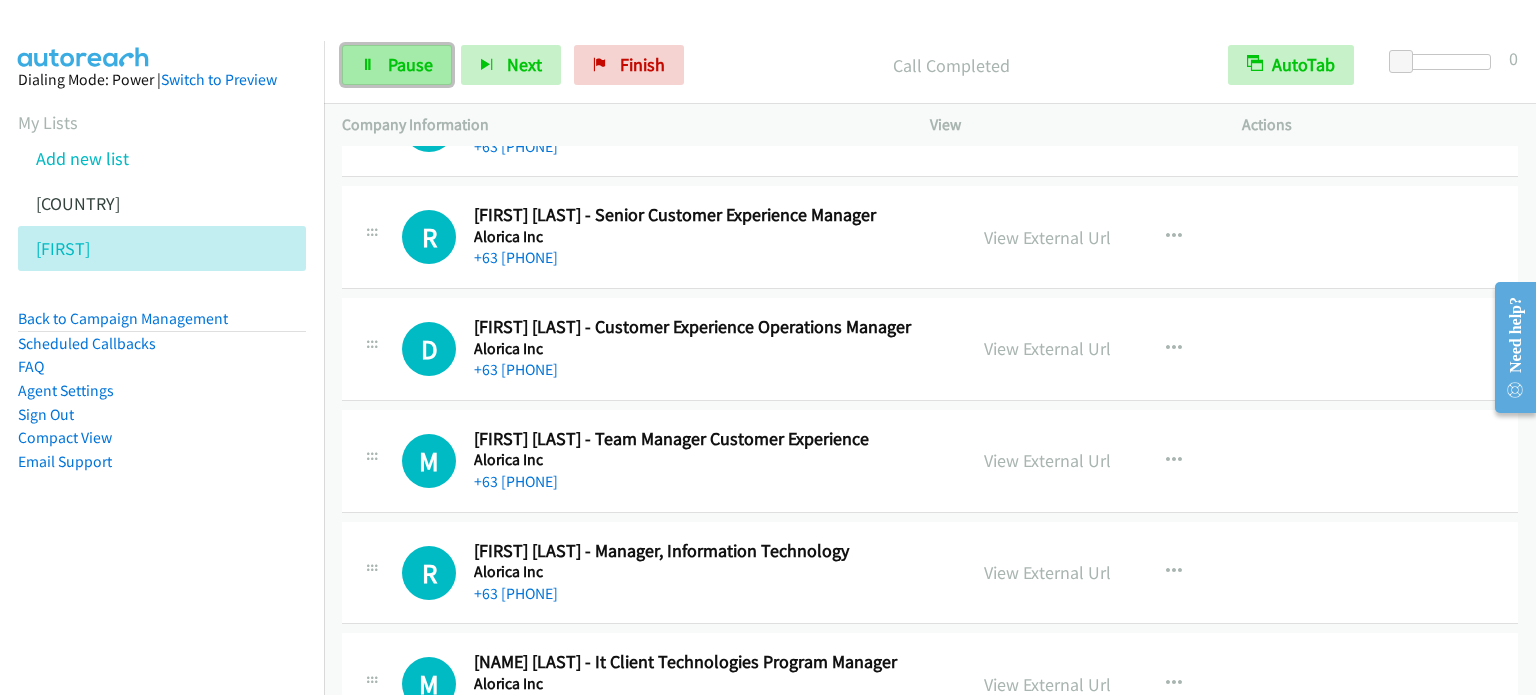 click on "Pause" at bounding box center (410, 64) 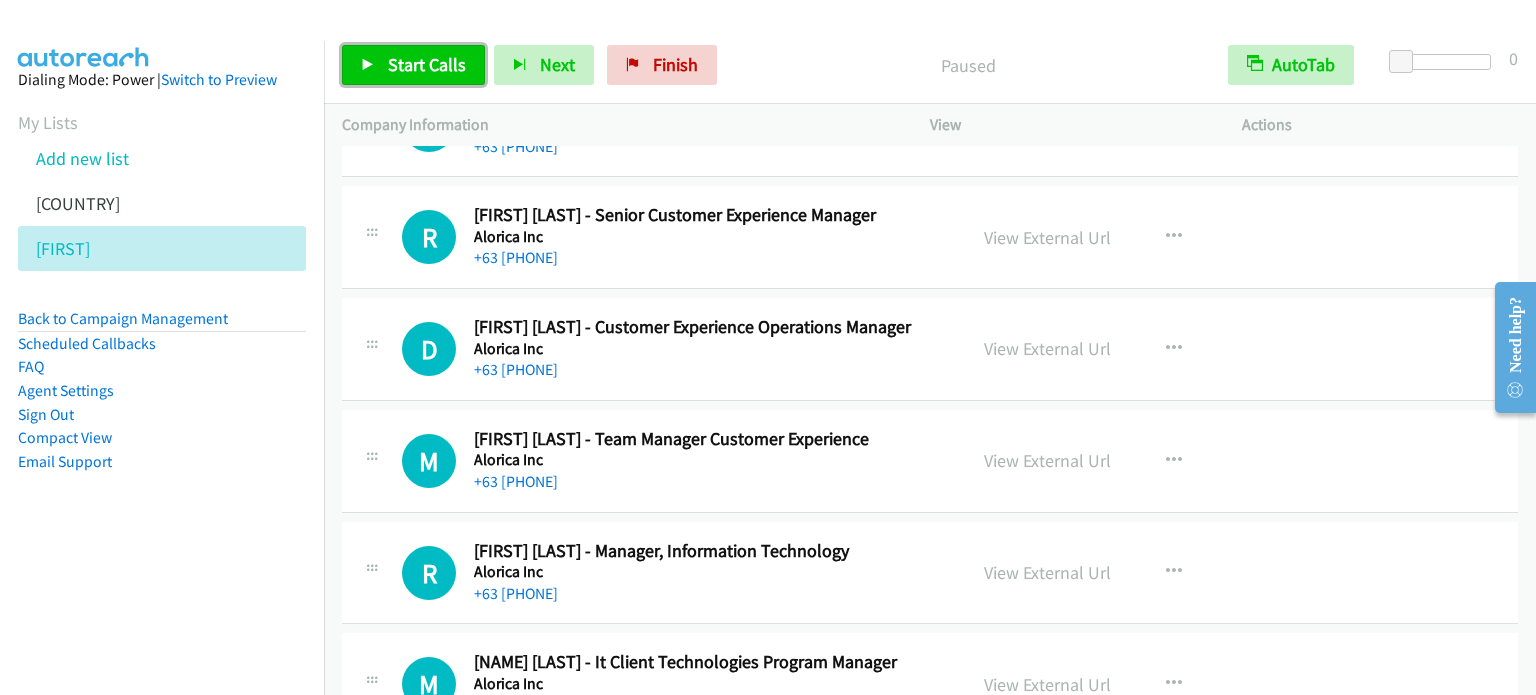 click on "Start Calls" at bounding box center (427, 64) 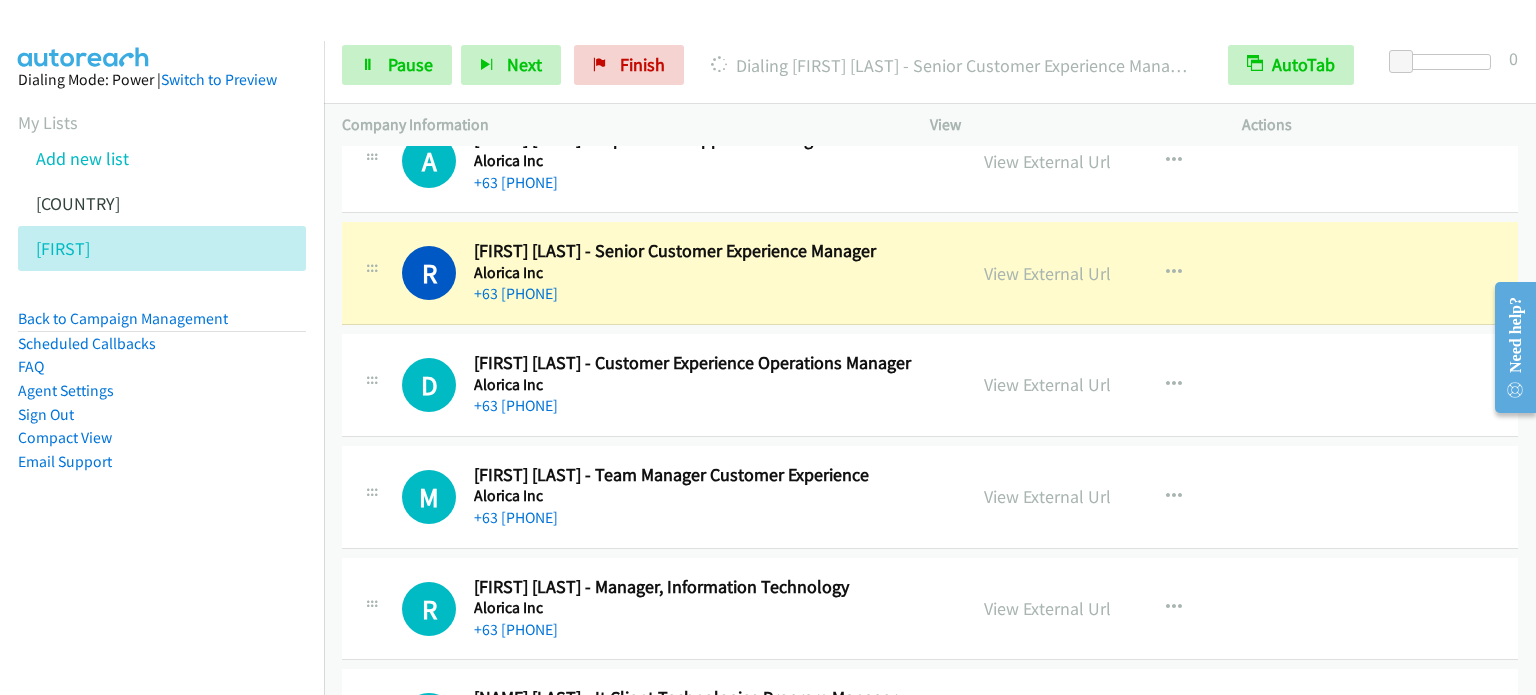 scroll, scrollTop: 2600, scrollLeft: 0, axis: vertical 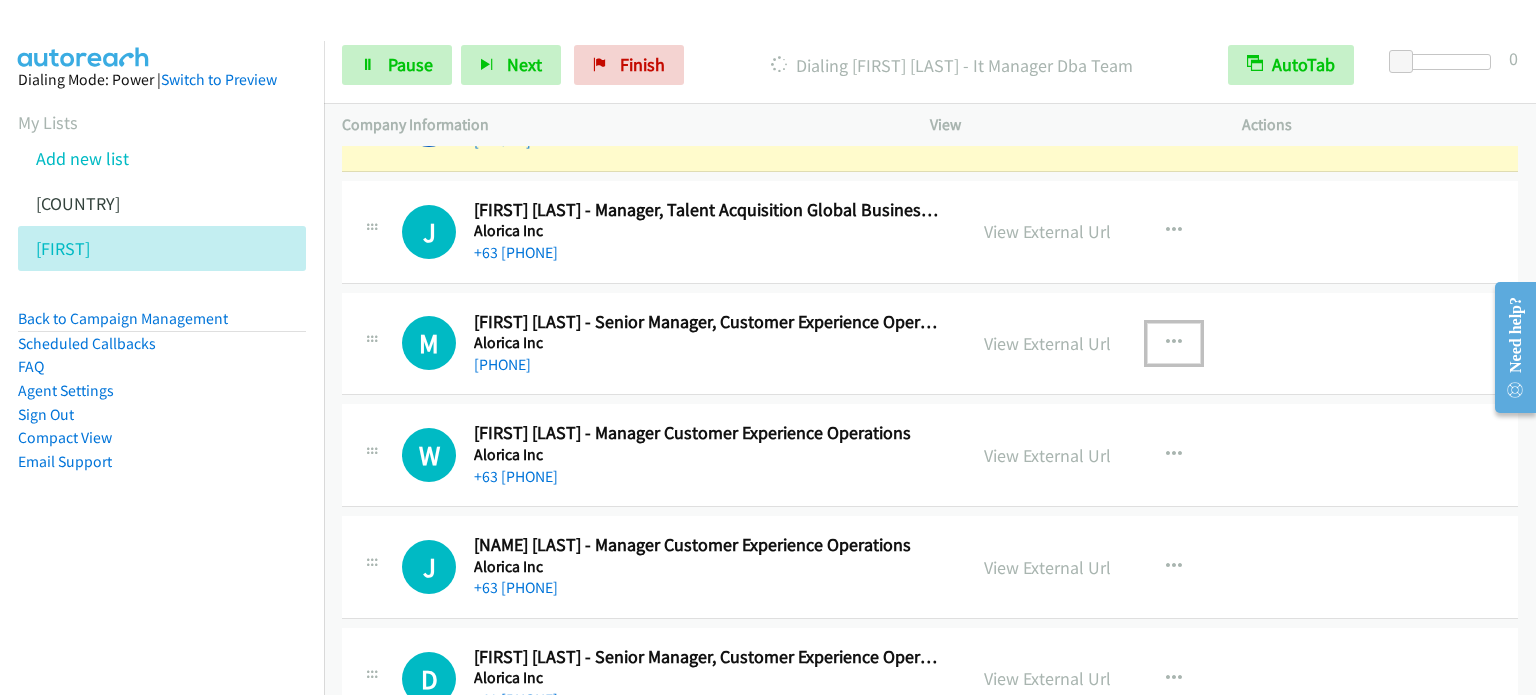 click at bounding box center (1174, 343) 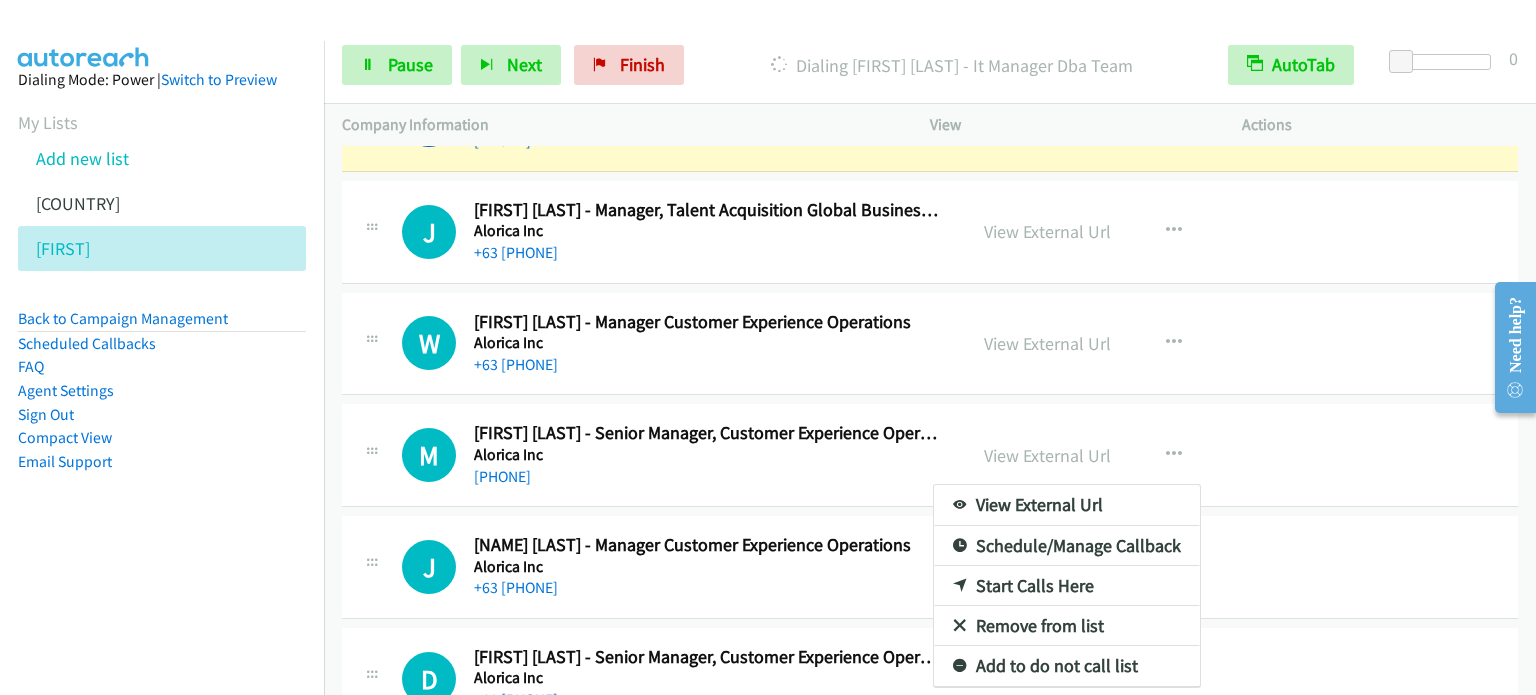 click at bounding box center [768, 347] 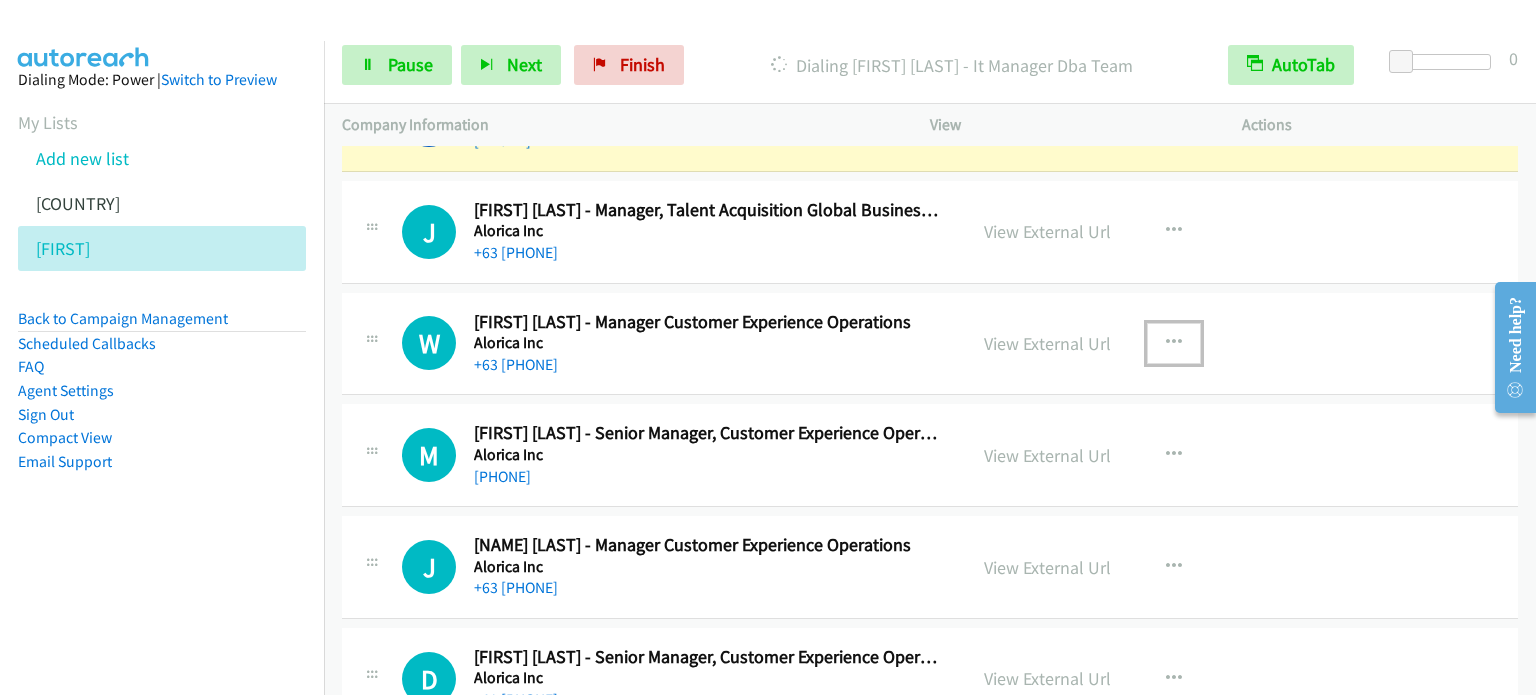 click at bounding box center (1174, 343) 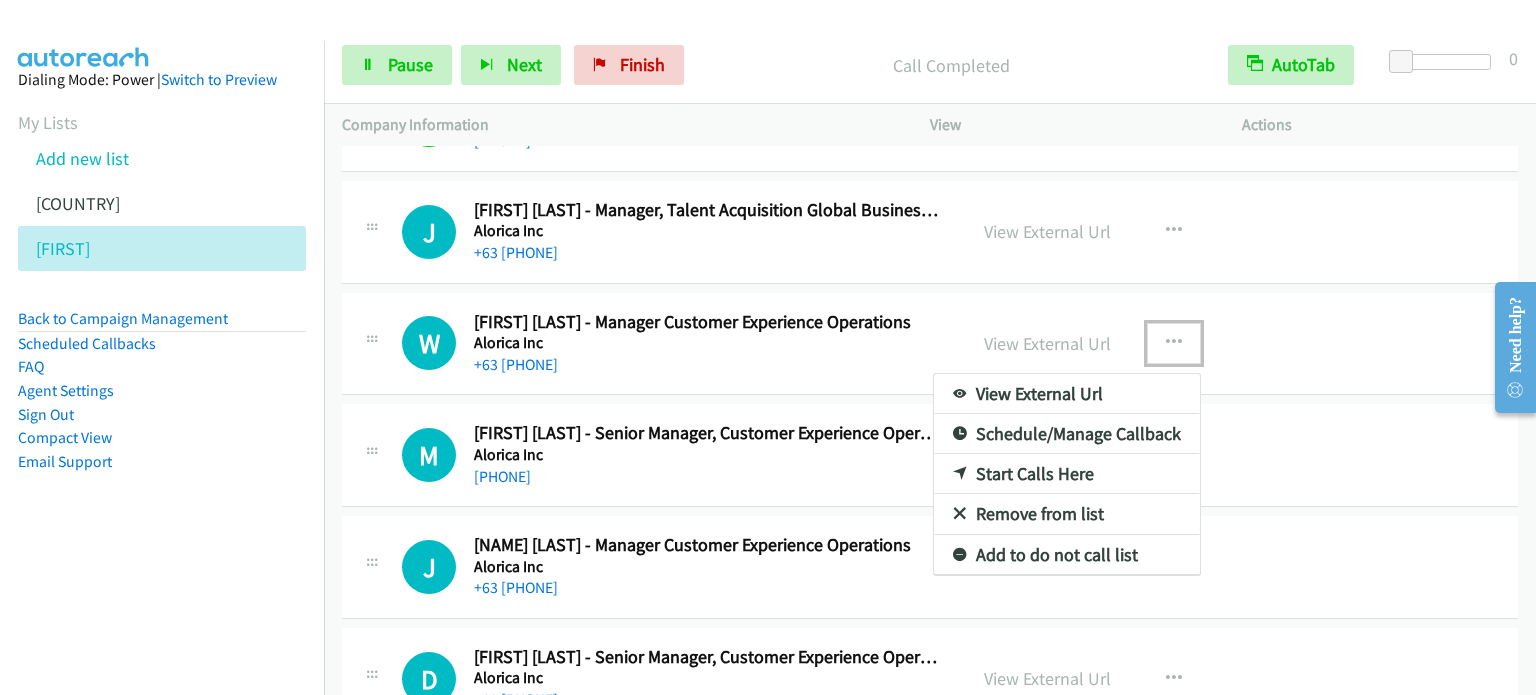 click on "Start Calls Here" at bounding box center [1067, 474] 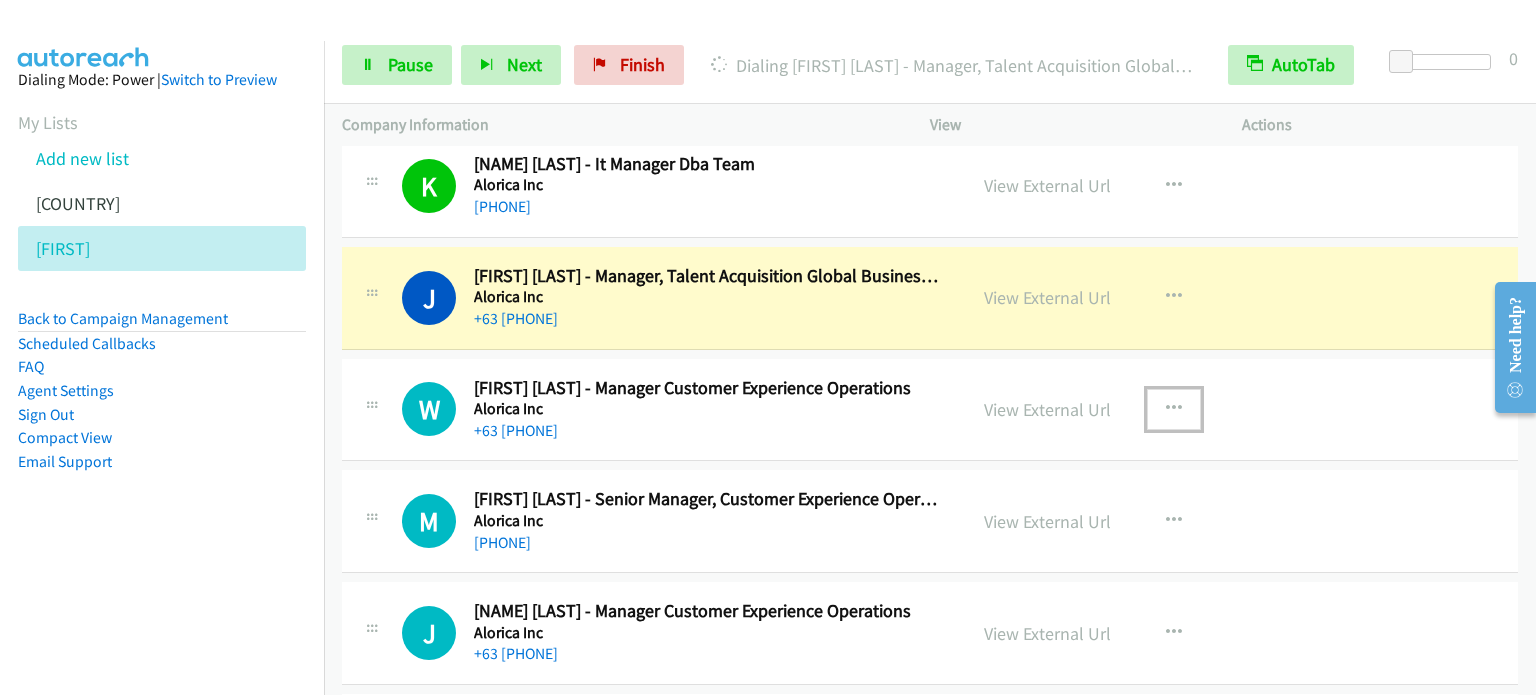 scroll, scrollTop: 3400, scrollLeft: 0, axis: vertical 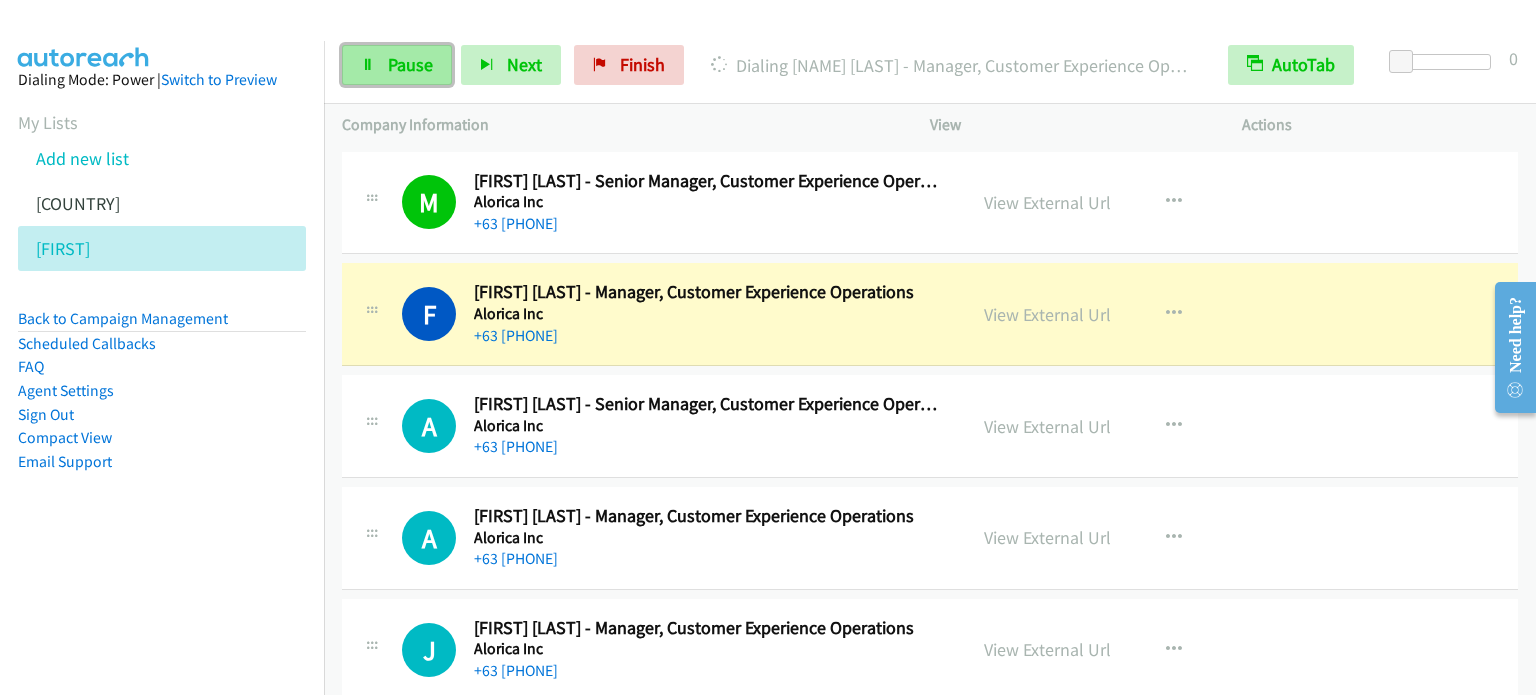 click on "Pause" at bounding box center [410, 64] 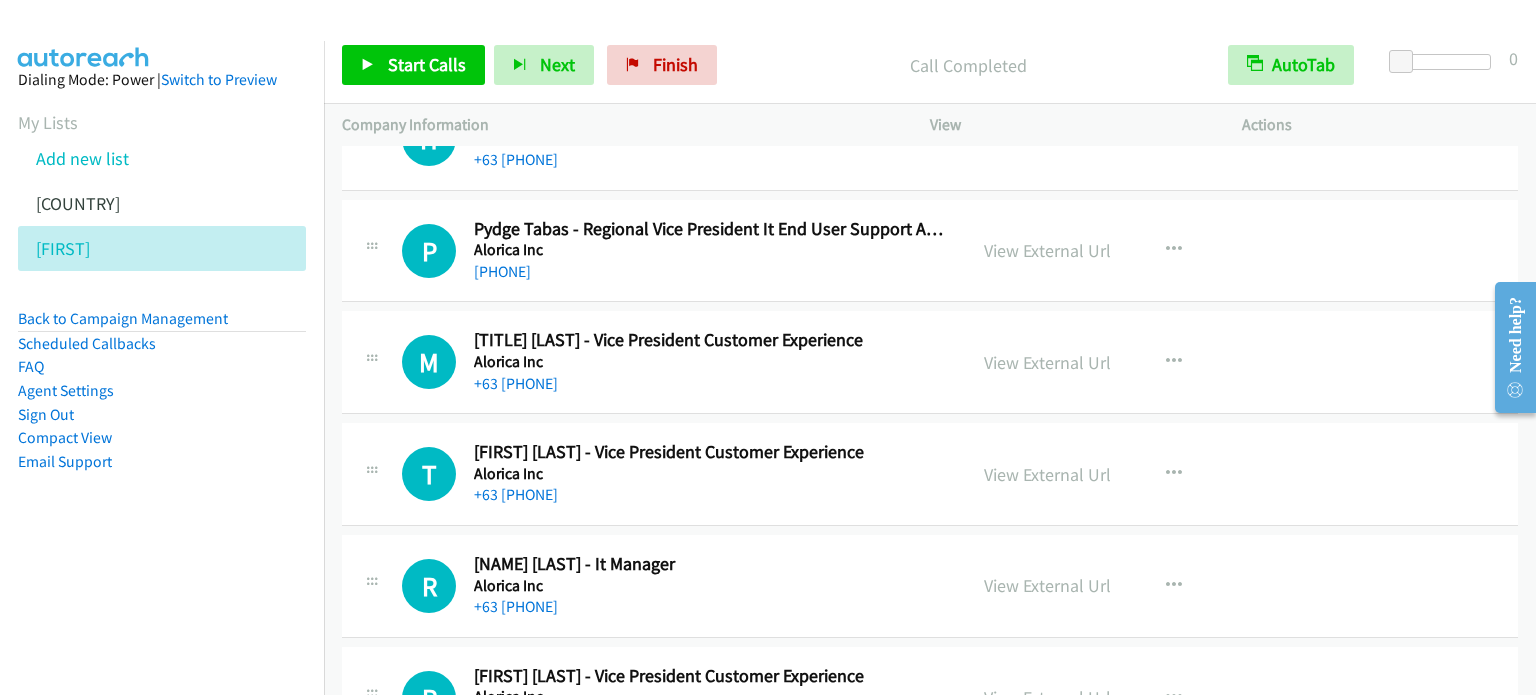 scroll, scrollTop: 6700, scrollLeft: 0, axis: vertical 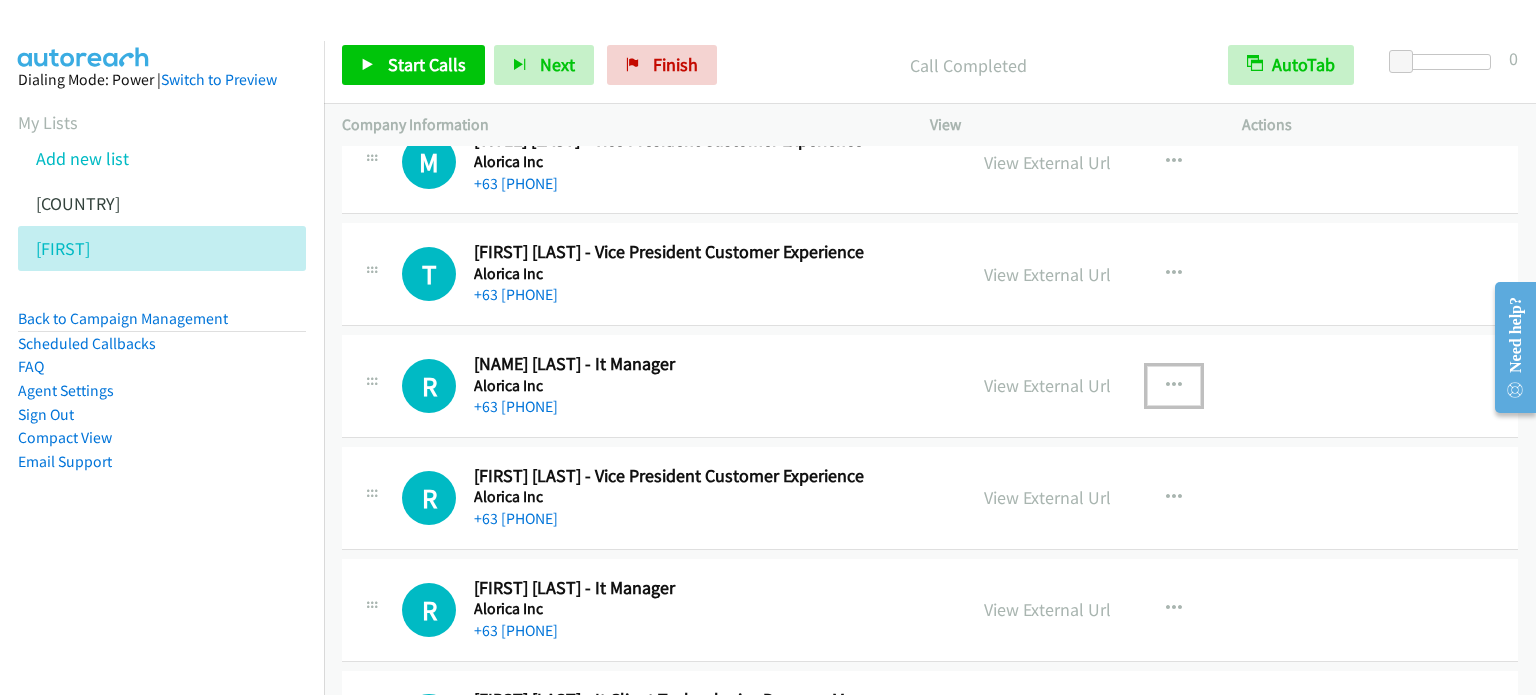 click at bounding box center [1174, 386] 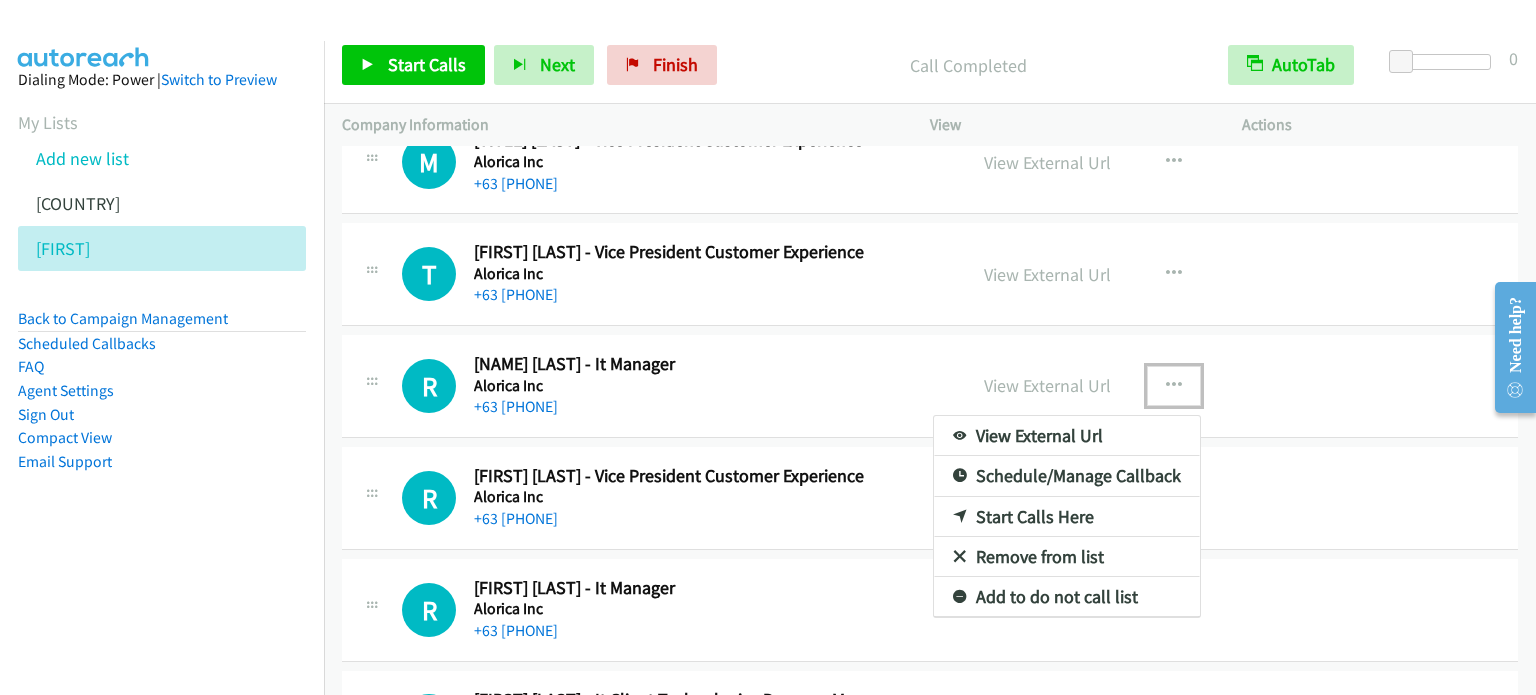 click on "Start Calls Here" at bounding box center (1067, 517) 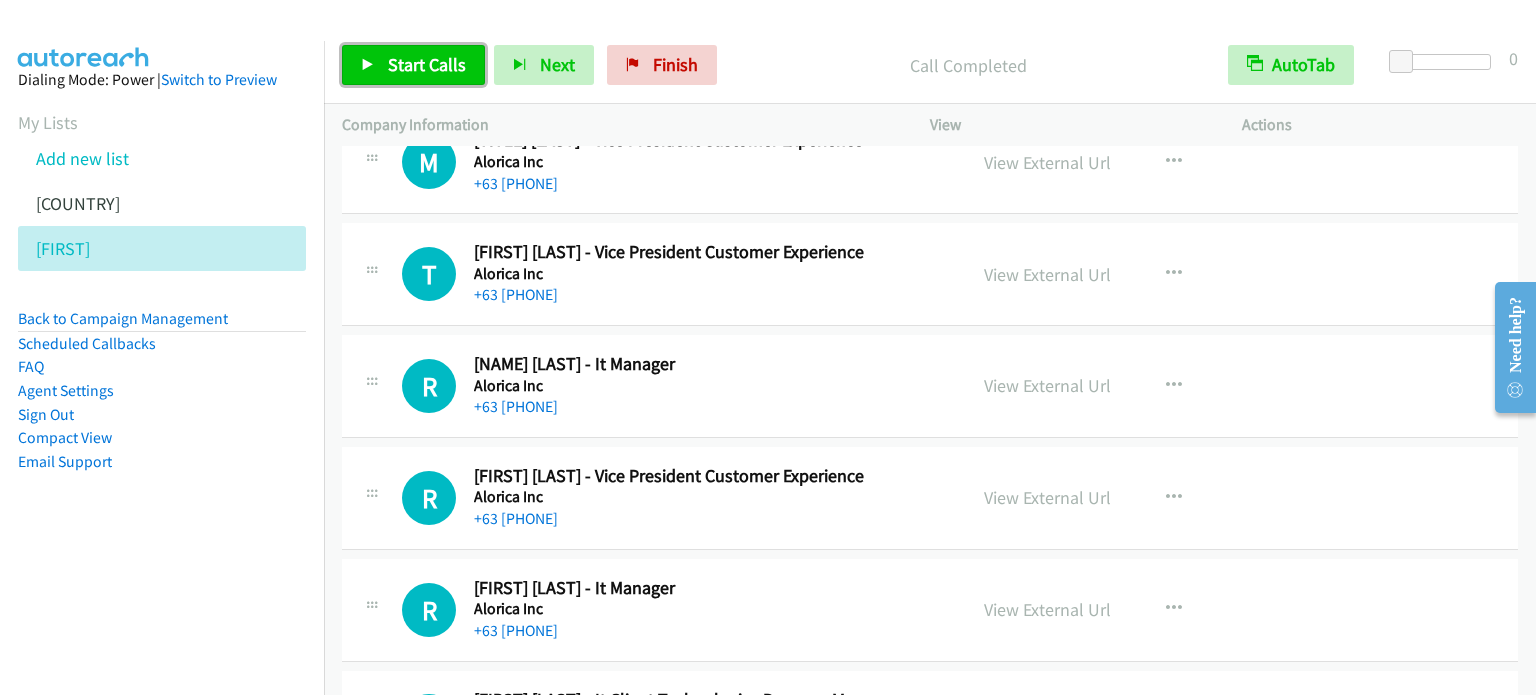 click on "Start Calls" at bounding box center [427, 64] 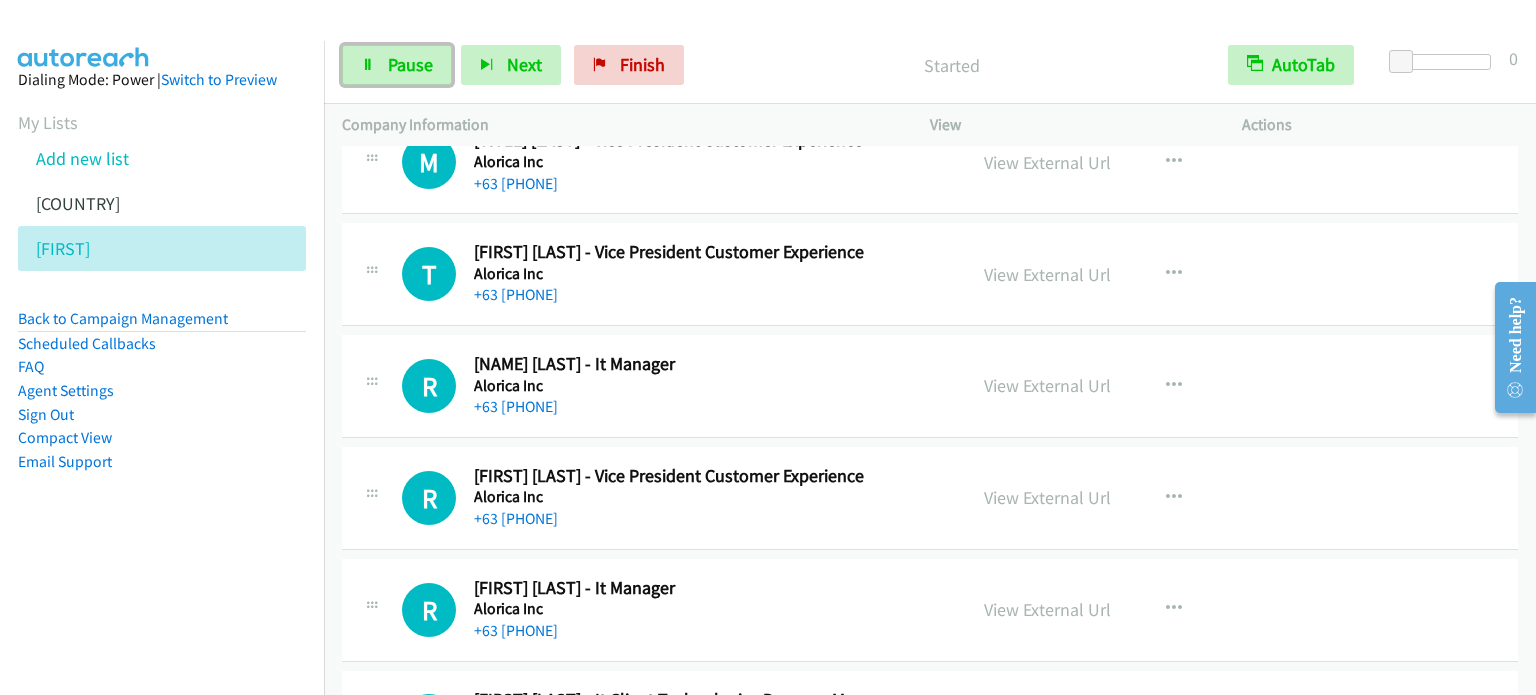 click on "Pause" at bounding box center (397, 65) 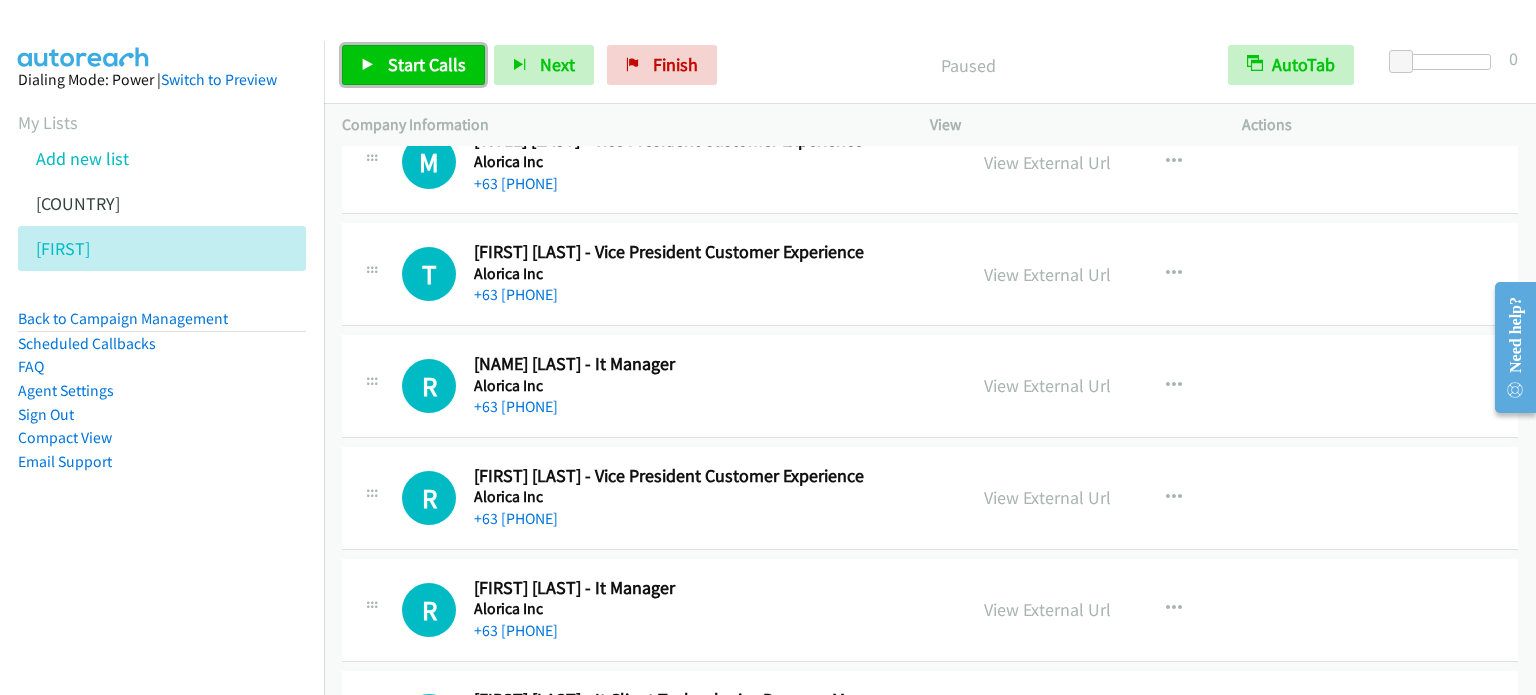 drag, startPoint x: 372, startPoint y: 64, endPoint x: 386, endPoint y: 57, distance: 15.652476 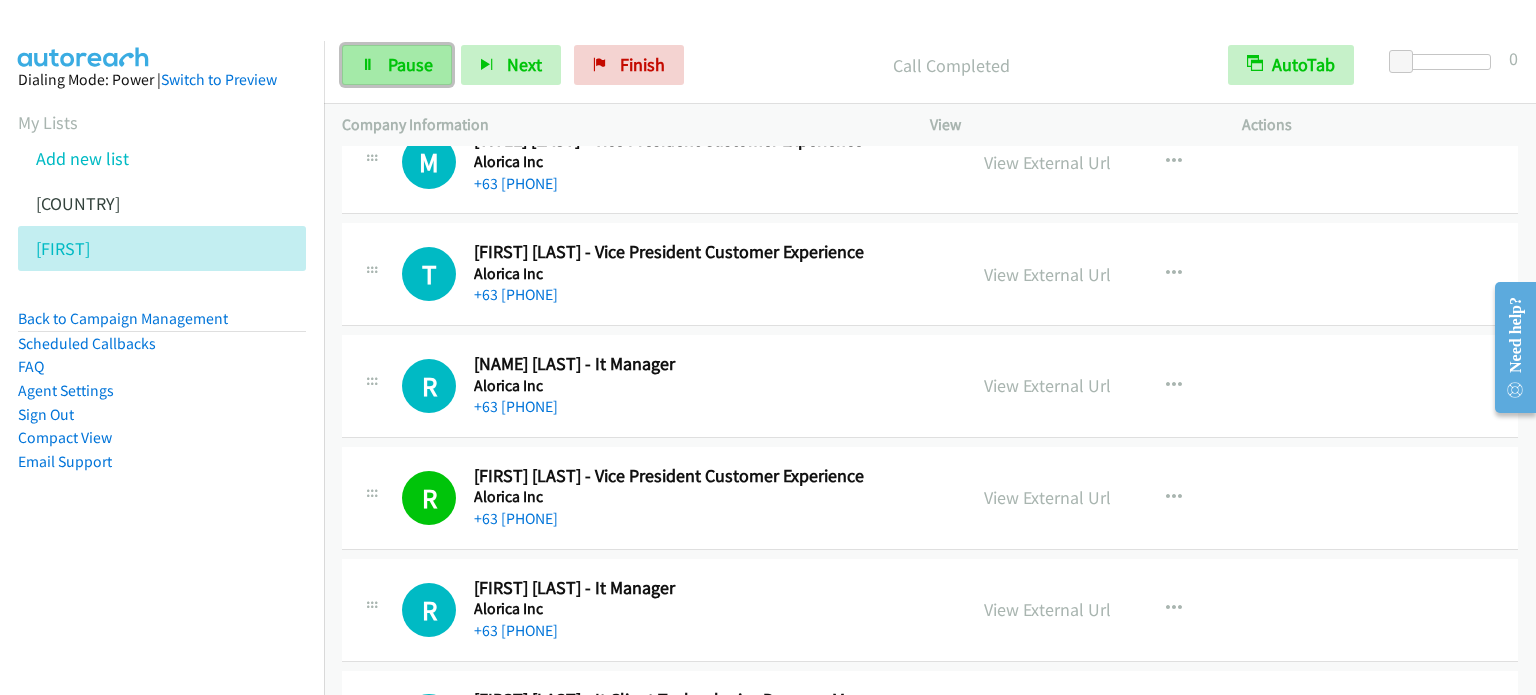 click on "Pause" at bounding box center (410, 64) 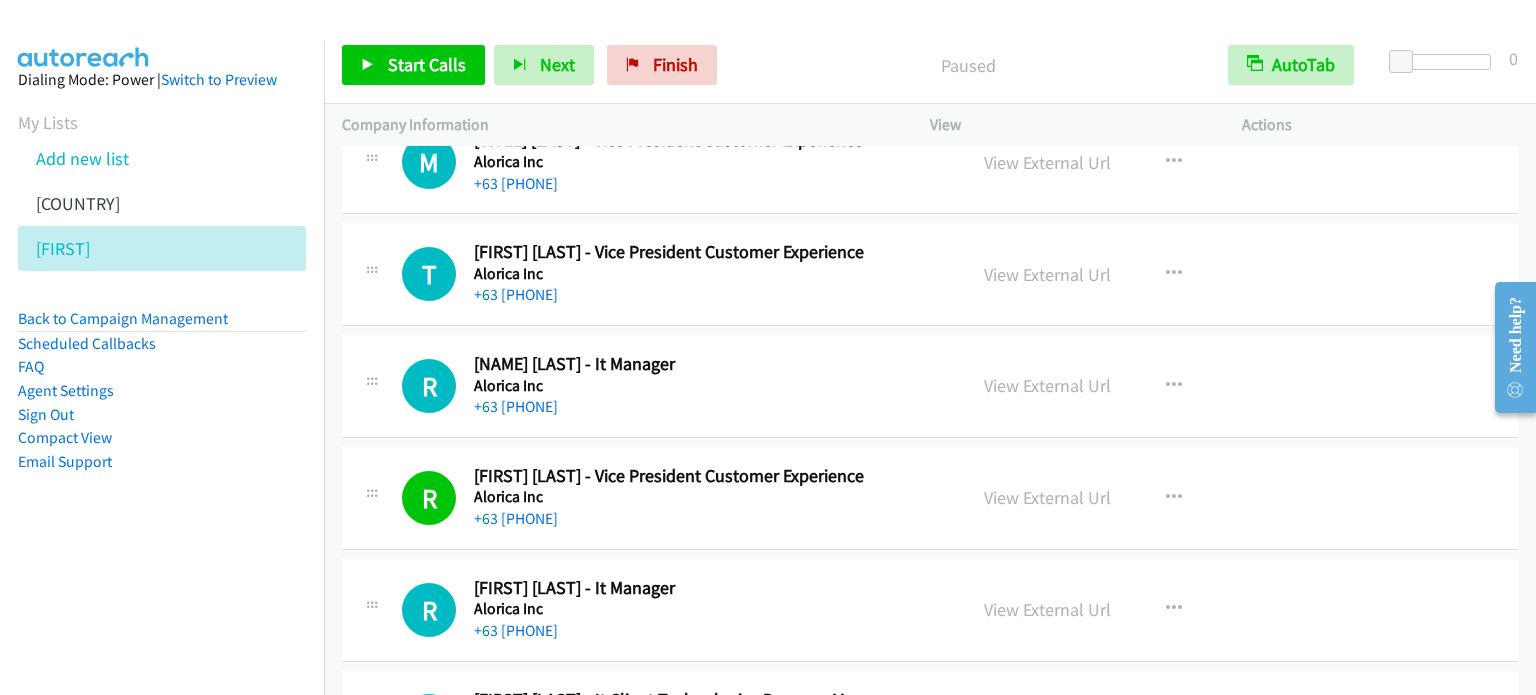 click on "View External Url" at bounding box center (1047, 385) 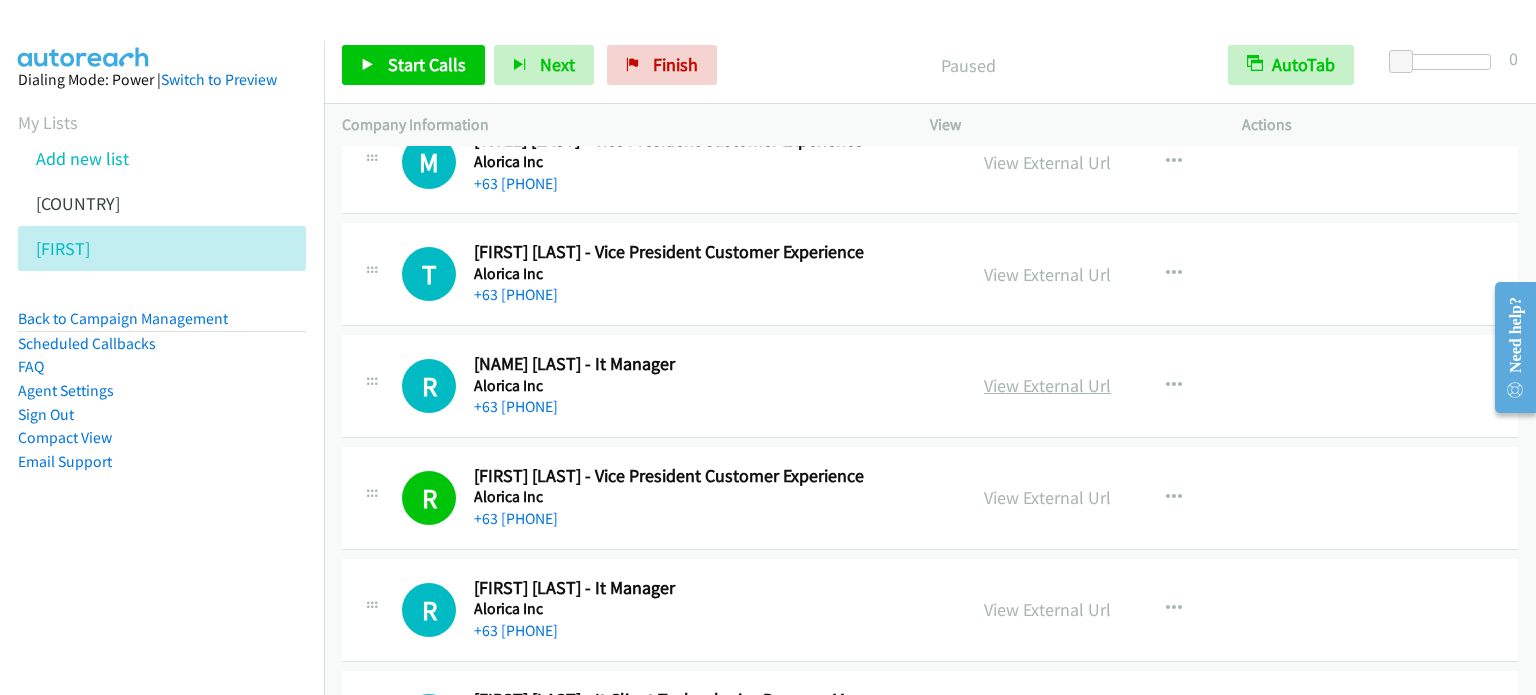 click on "View External Url" at bounding box center [1047, 385] 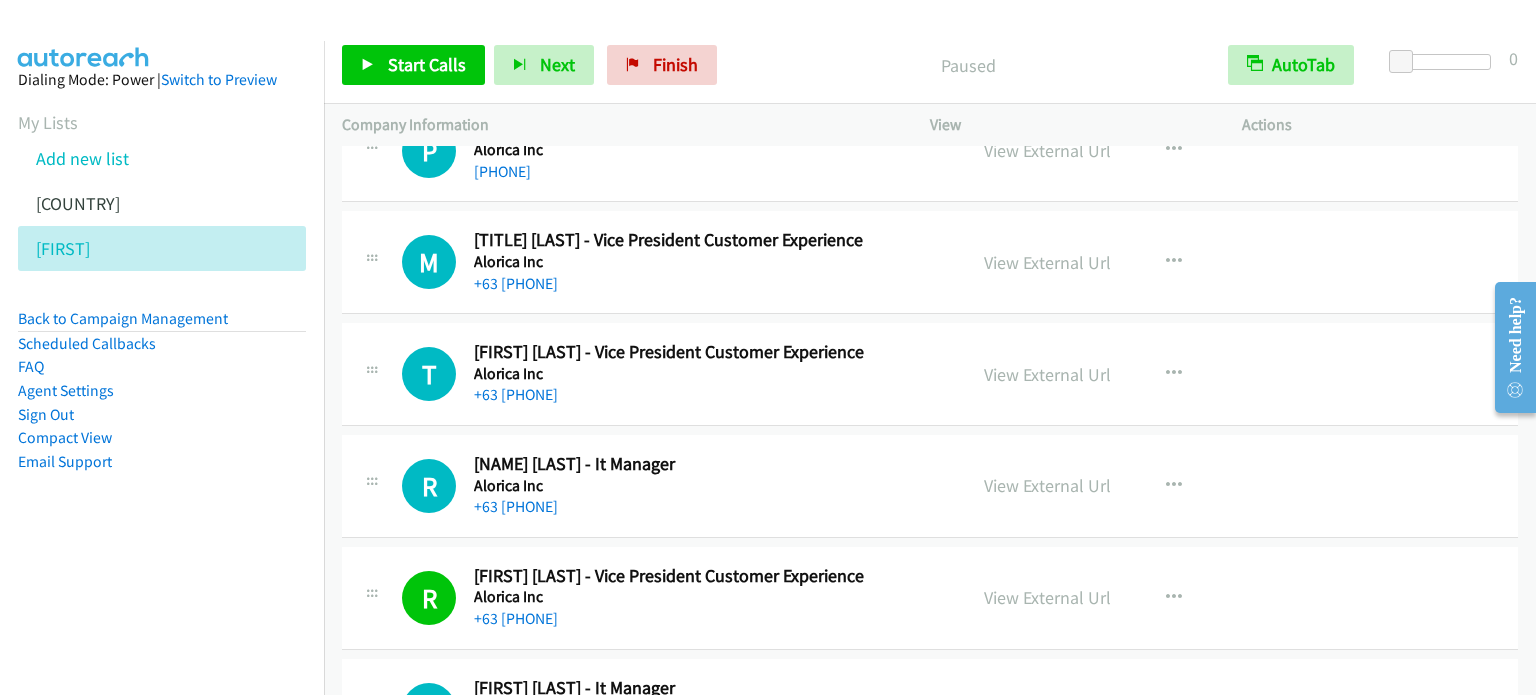 scroll, scrollTop: 6800, scrollLeft: 0, axis: vertical 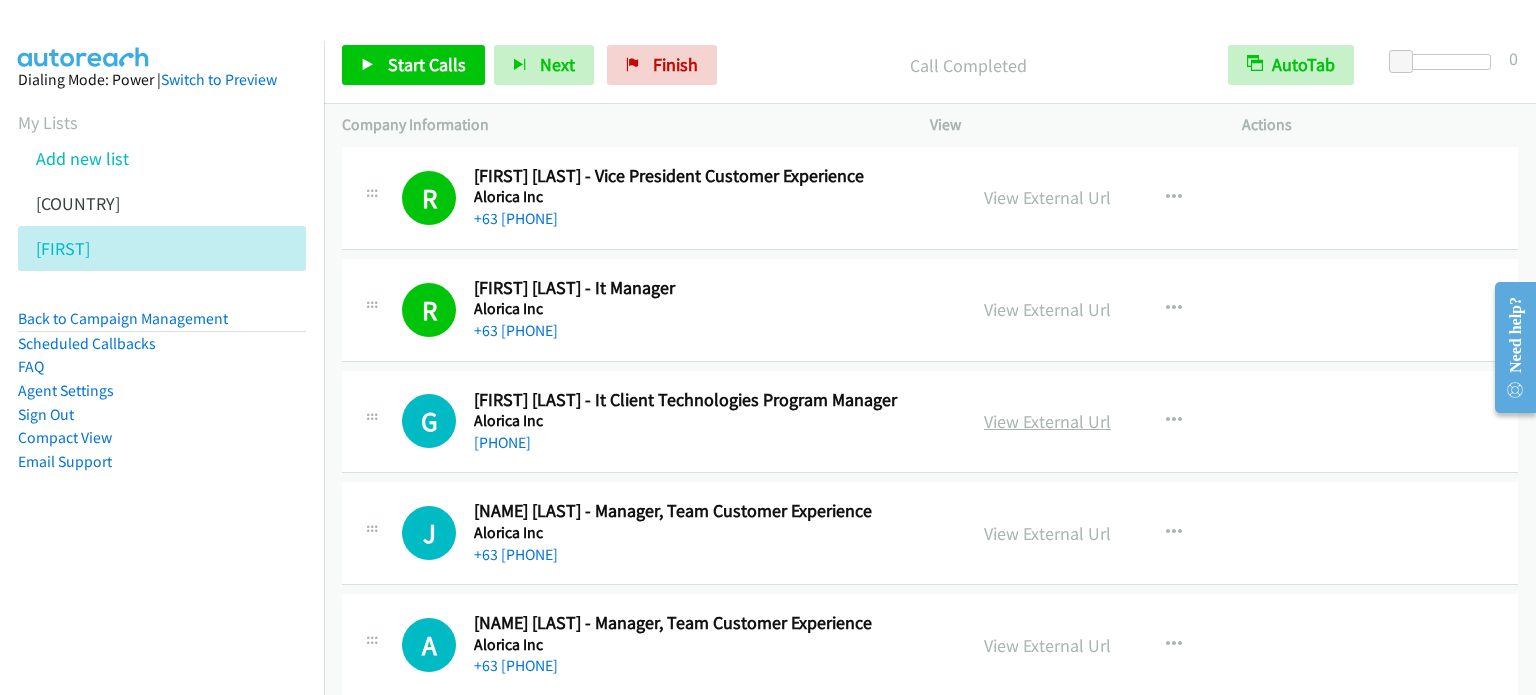 click on "View External Url" at bounding box center (1047, 421) 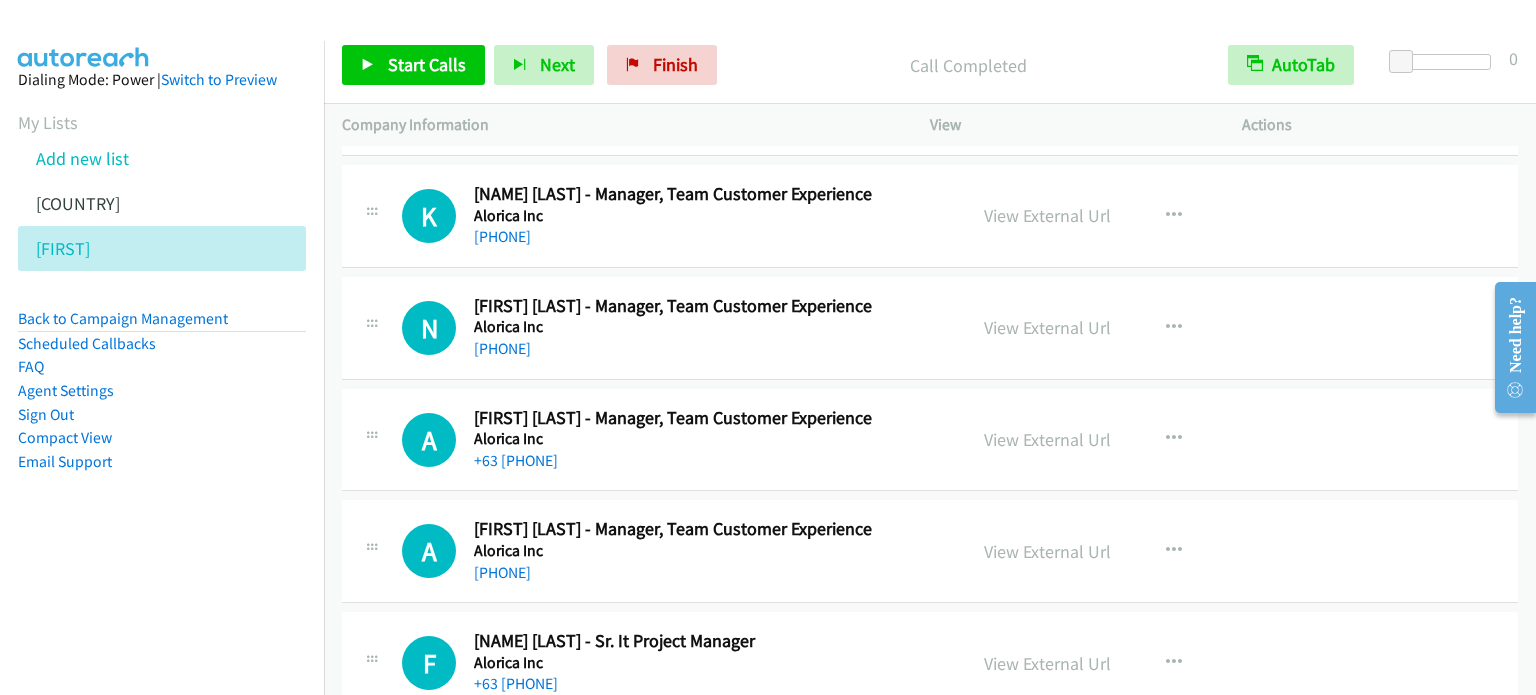 scroll, scrollTop: 8400, scrollLeft: 0, axis: vertical 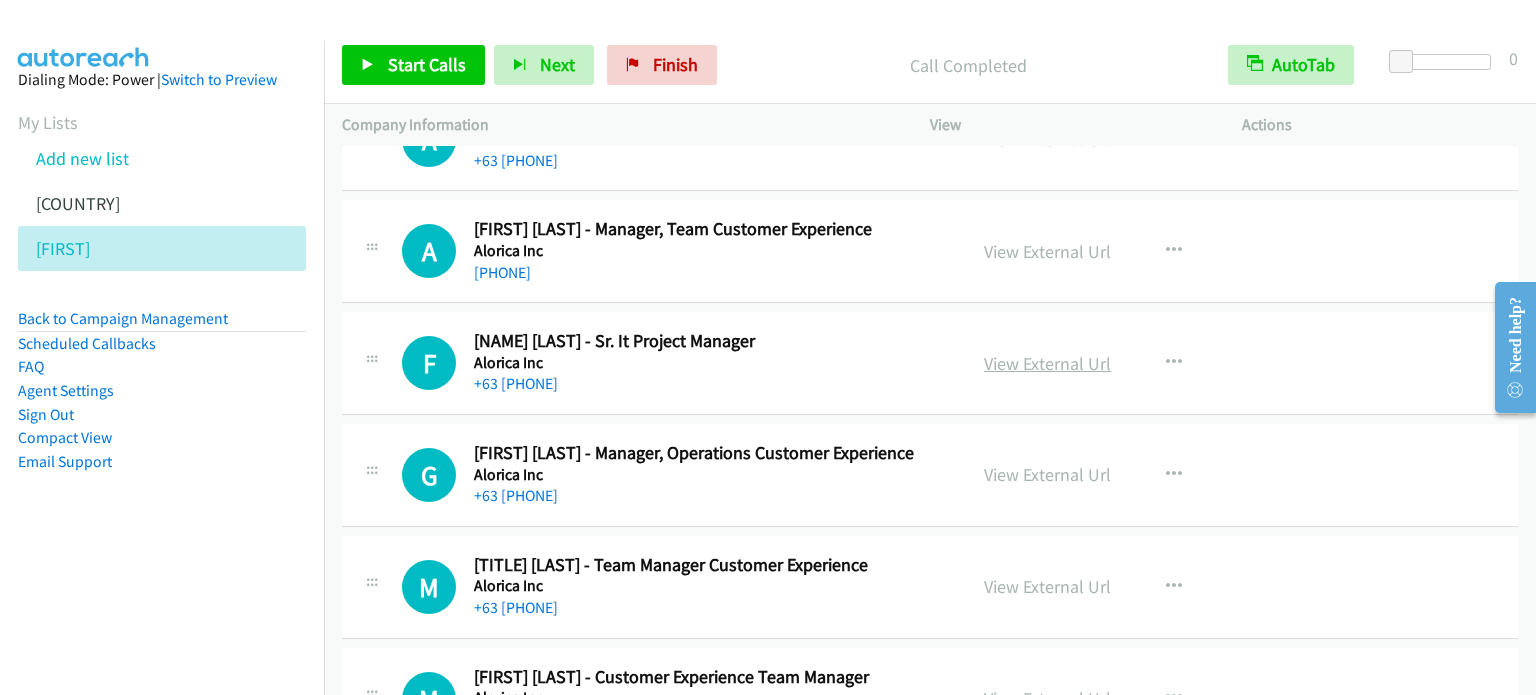 click on "View External Url" at bounding box center (1047, 363) 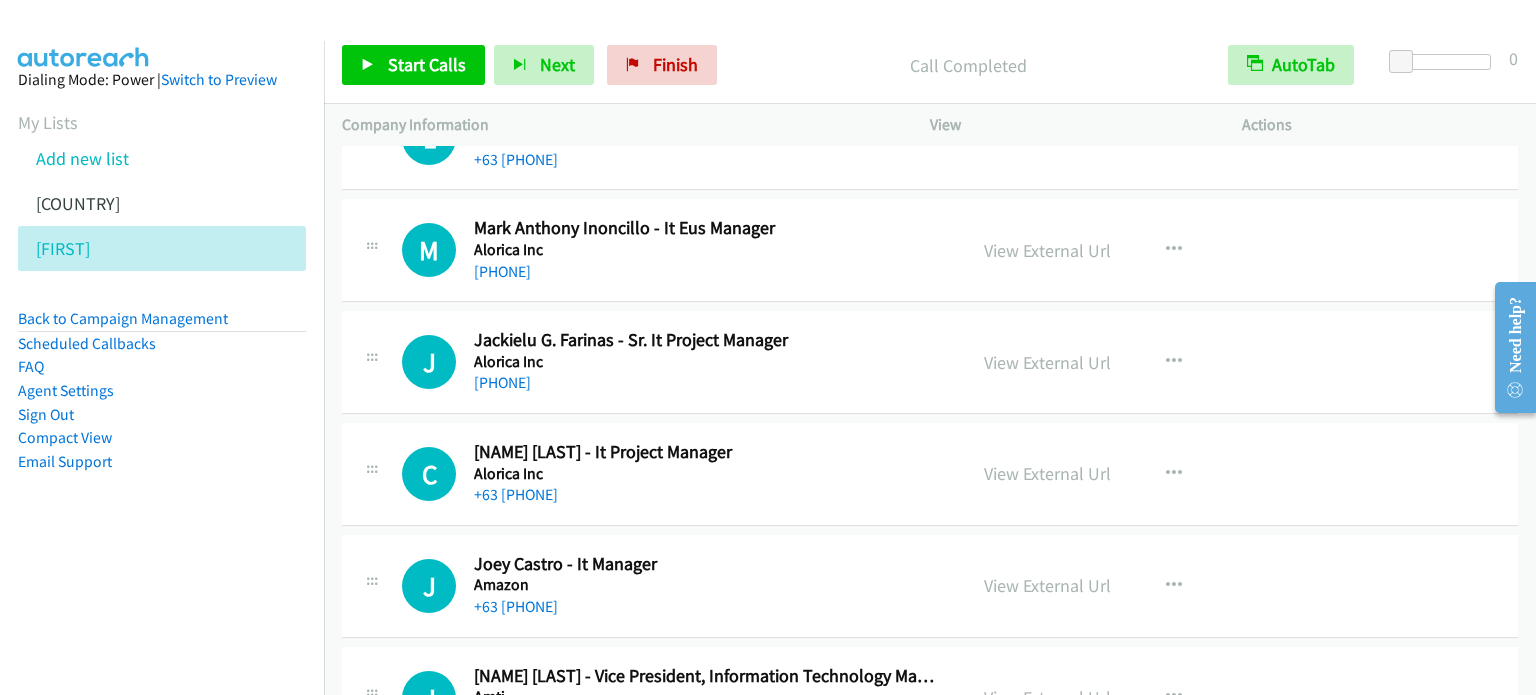 scroll, scrollTop: 9600, scrollLeft: 0, axis: vertical 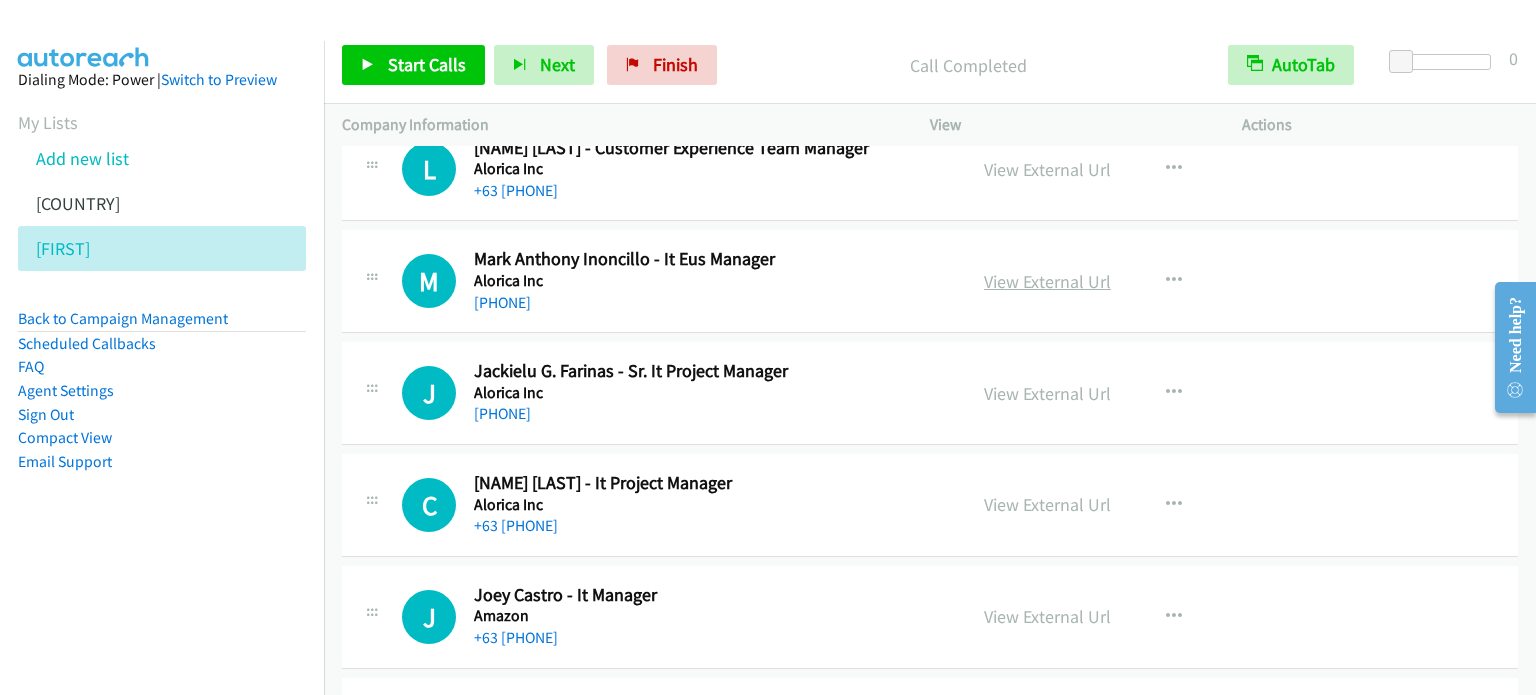 drag, startPoint x: 1044, startPoint y: 262, endPoint x: 1083, endPoint y: 268, distance: 39.45884 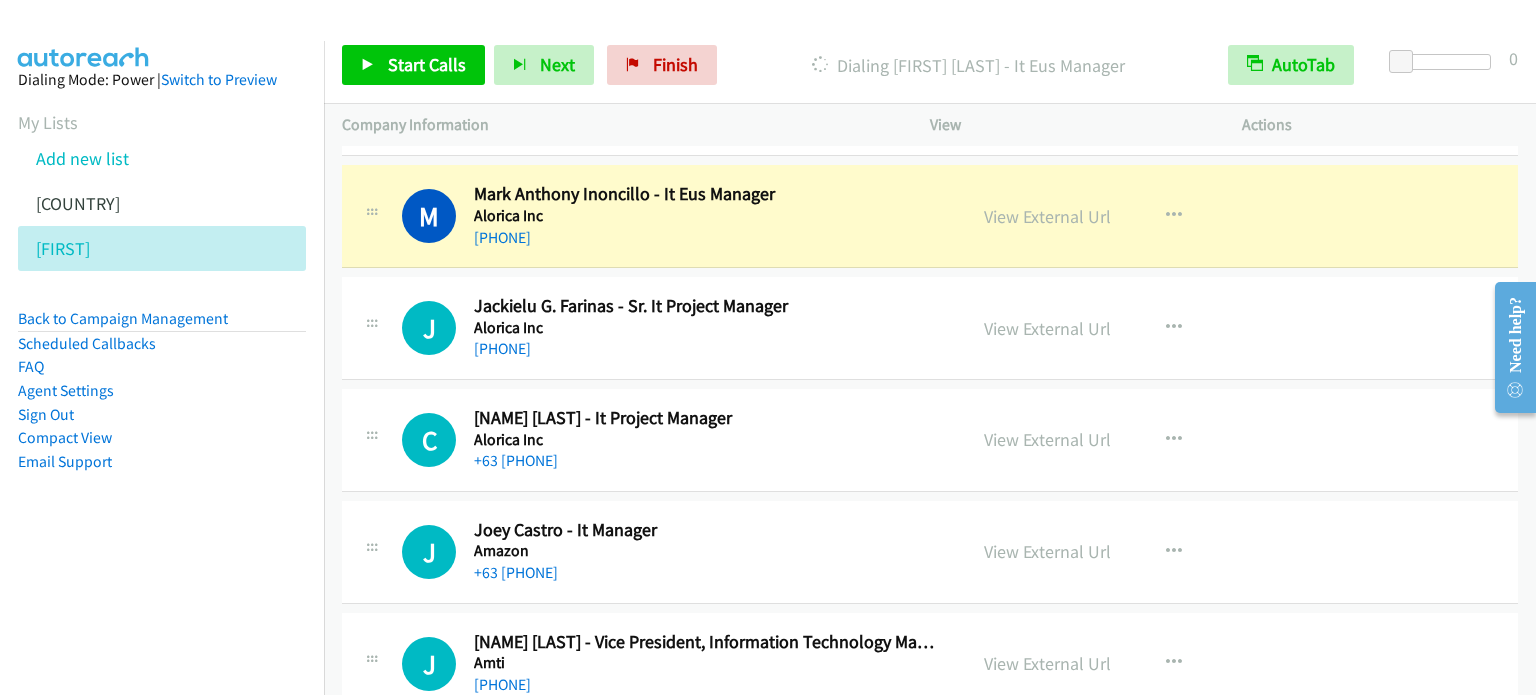 scroll, scrollTop: 9700, scrollLeft: 0, axis: vertical 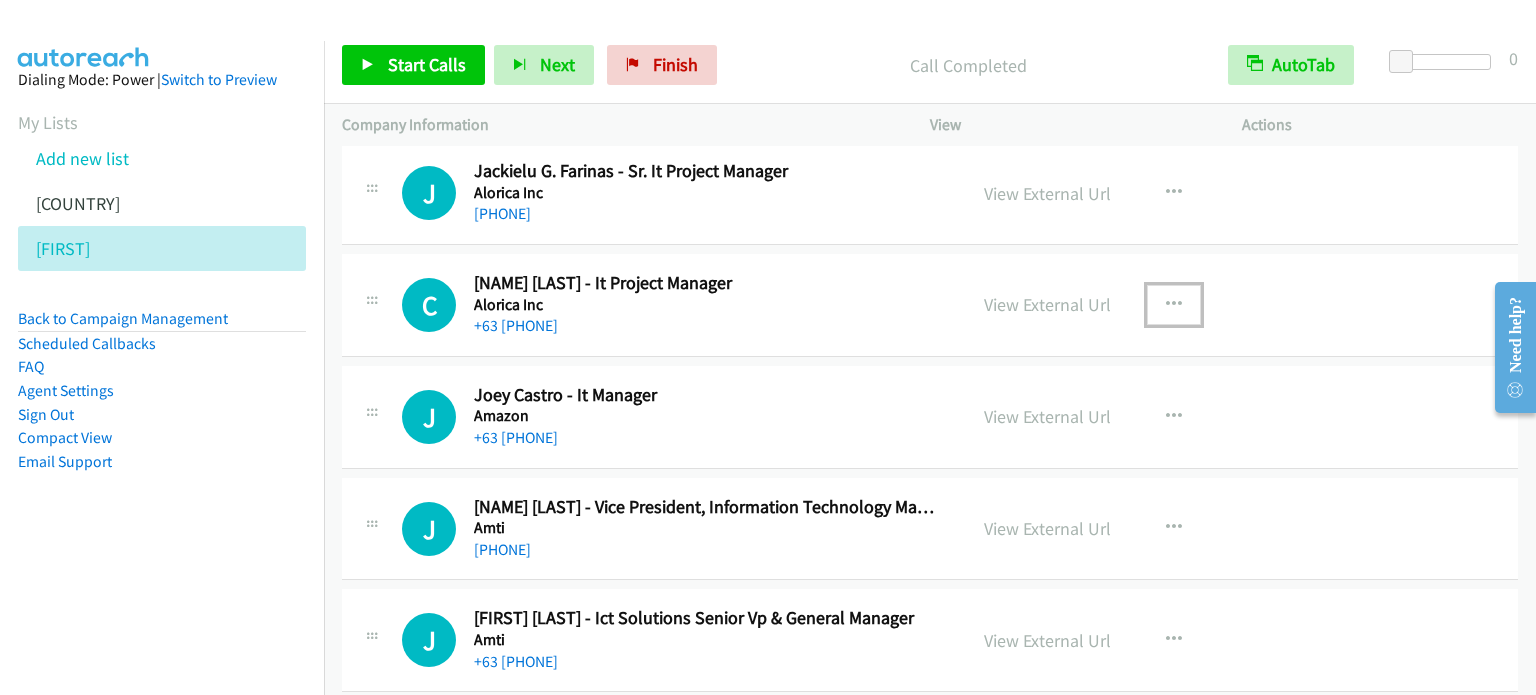 click at bounding box center [1174, 305] 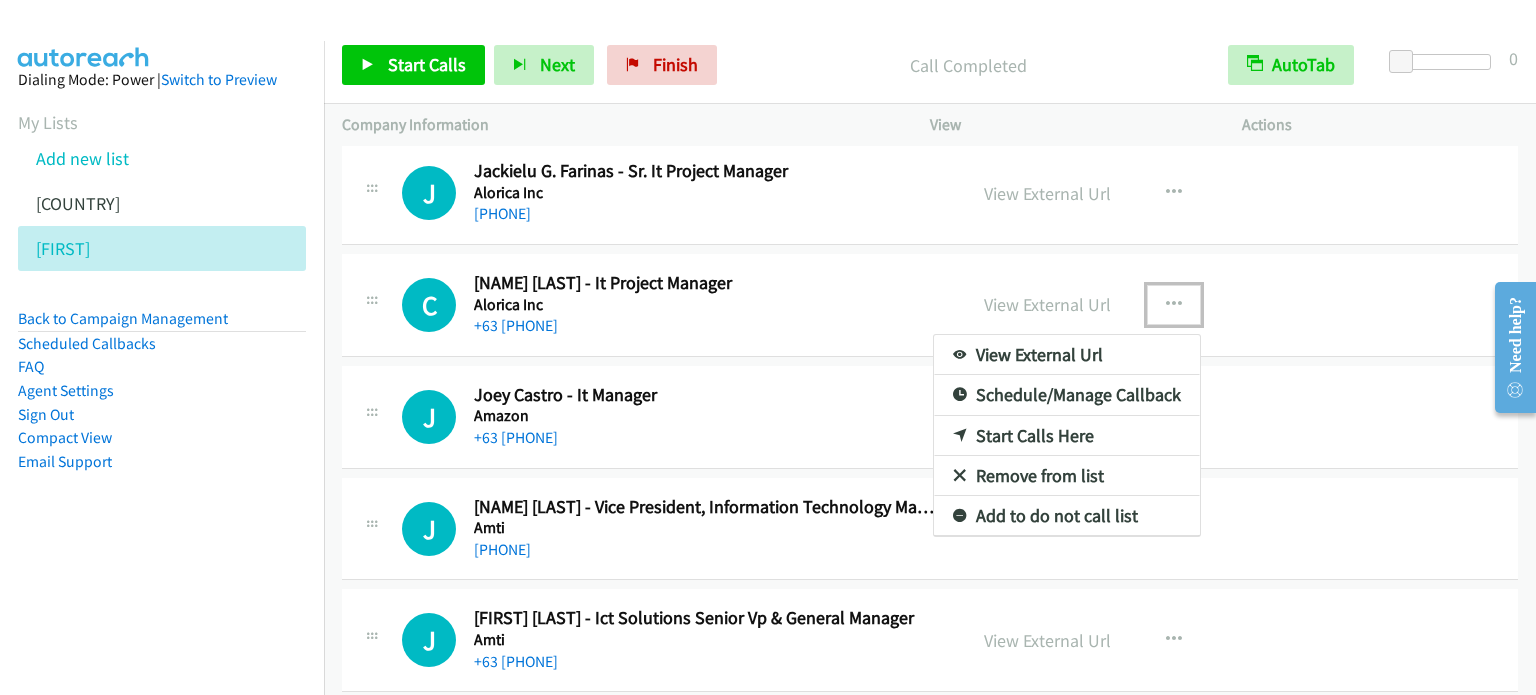 click on "Start Calls Here" at bounding box center [1067, 436] 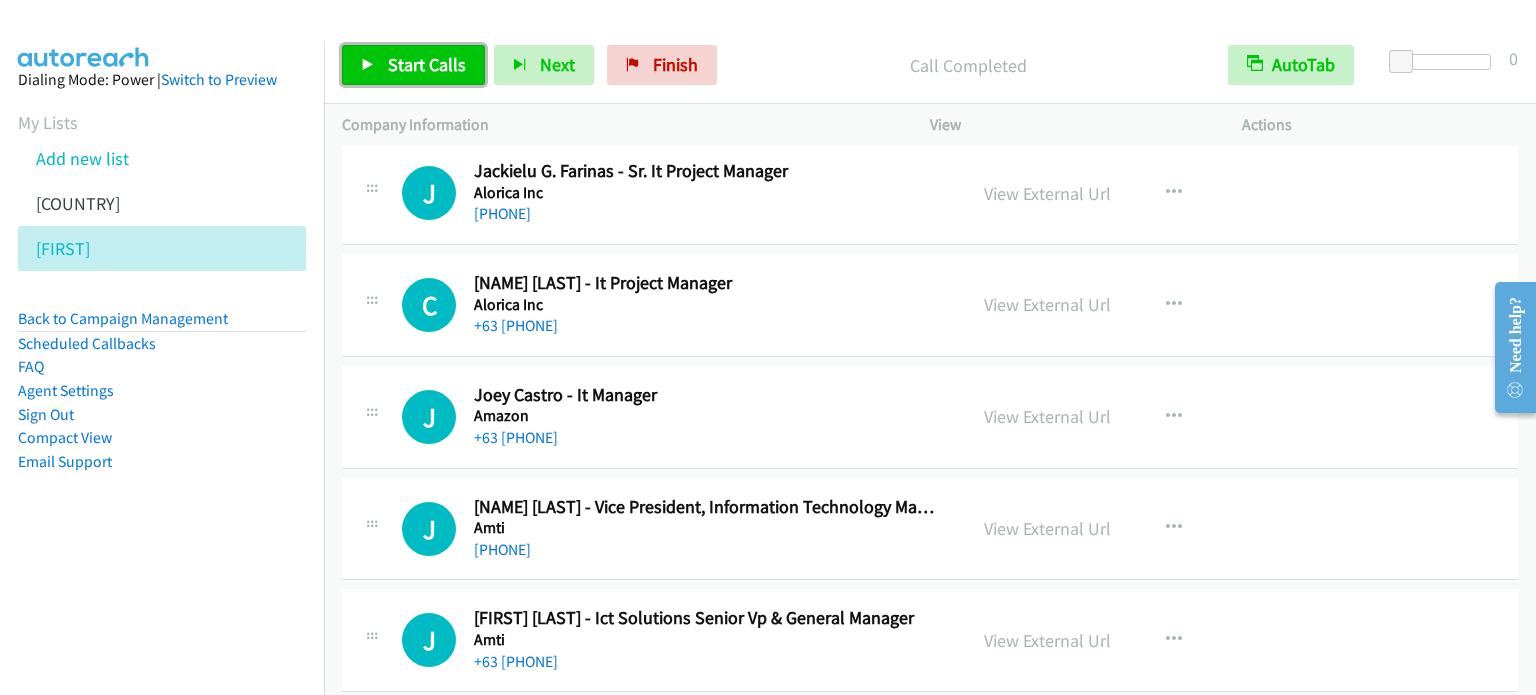click on "Start Calls" at bounding box center (413, 65) 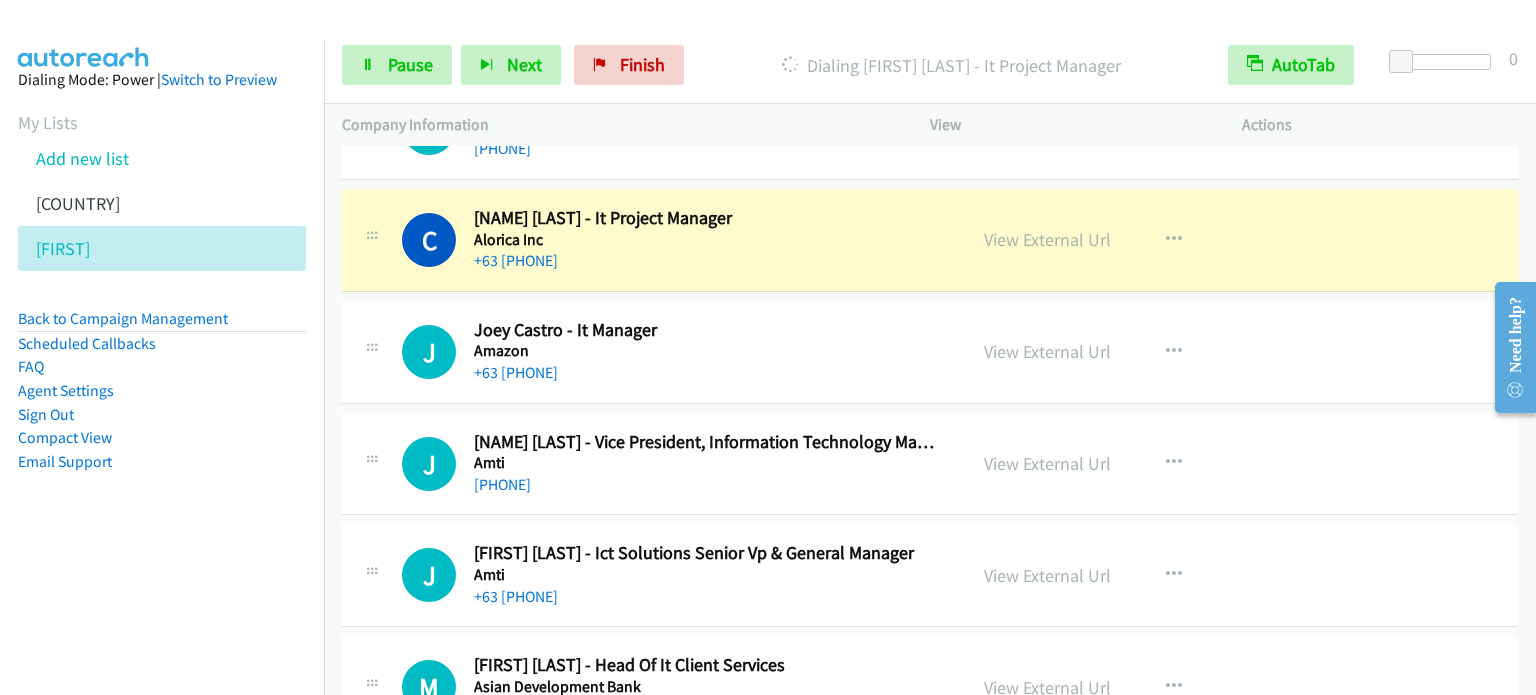scroll, scrollTop: 9900, scrollLeft: 0, axis: vertical 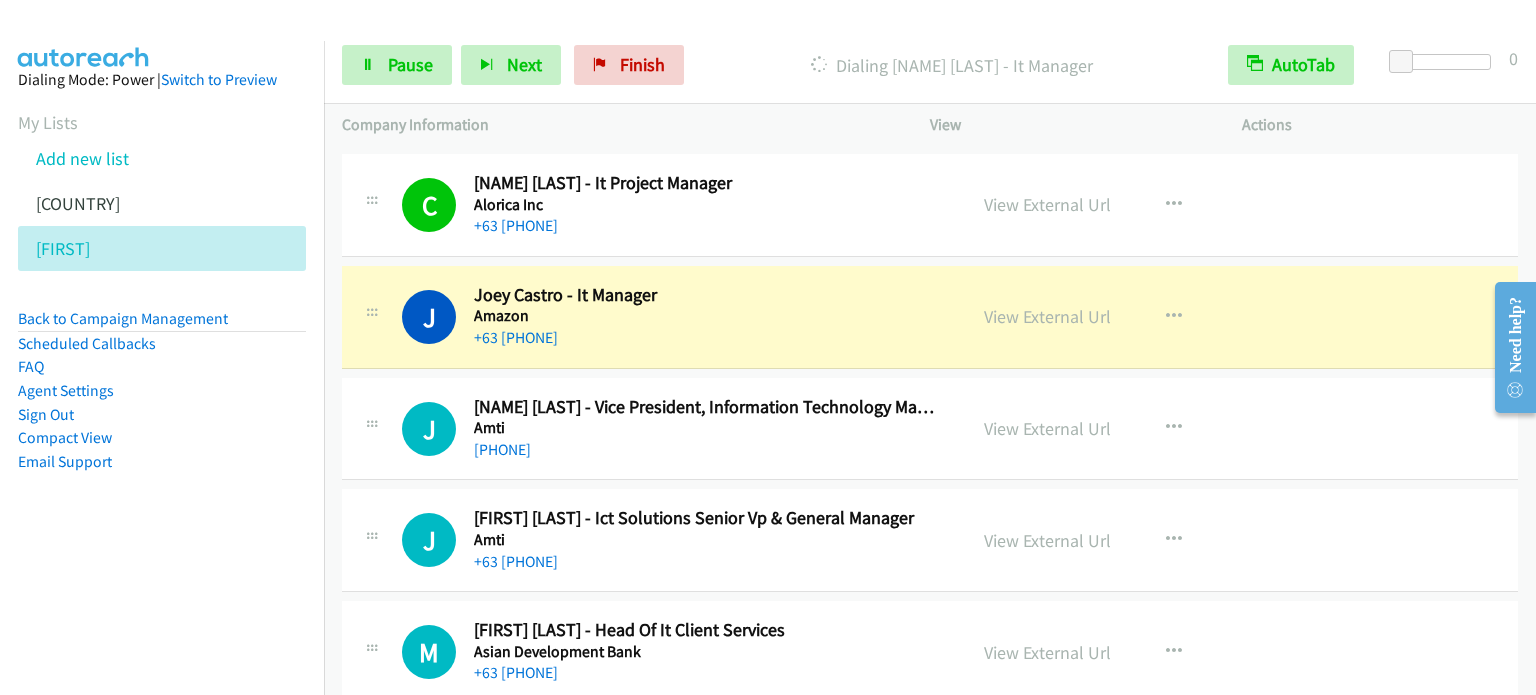 click on "Callback Scheduled
[FIRST] [LAST] - It Manager
Amazon
Asia/Manila
[PHONE]
View External Url
View External Url
Schedule/Manage Callback
Start Calls Here
Remove from list
Add to do not call list
Reset Call Status" at bounding box center [930, 317] 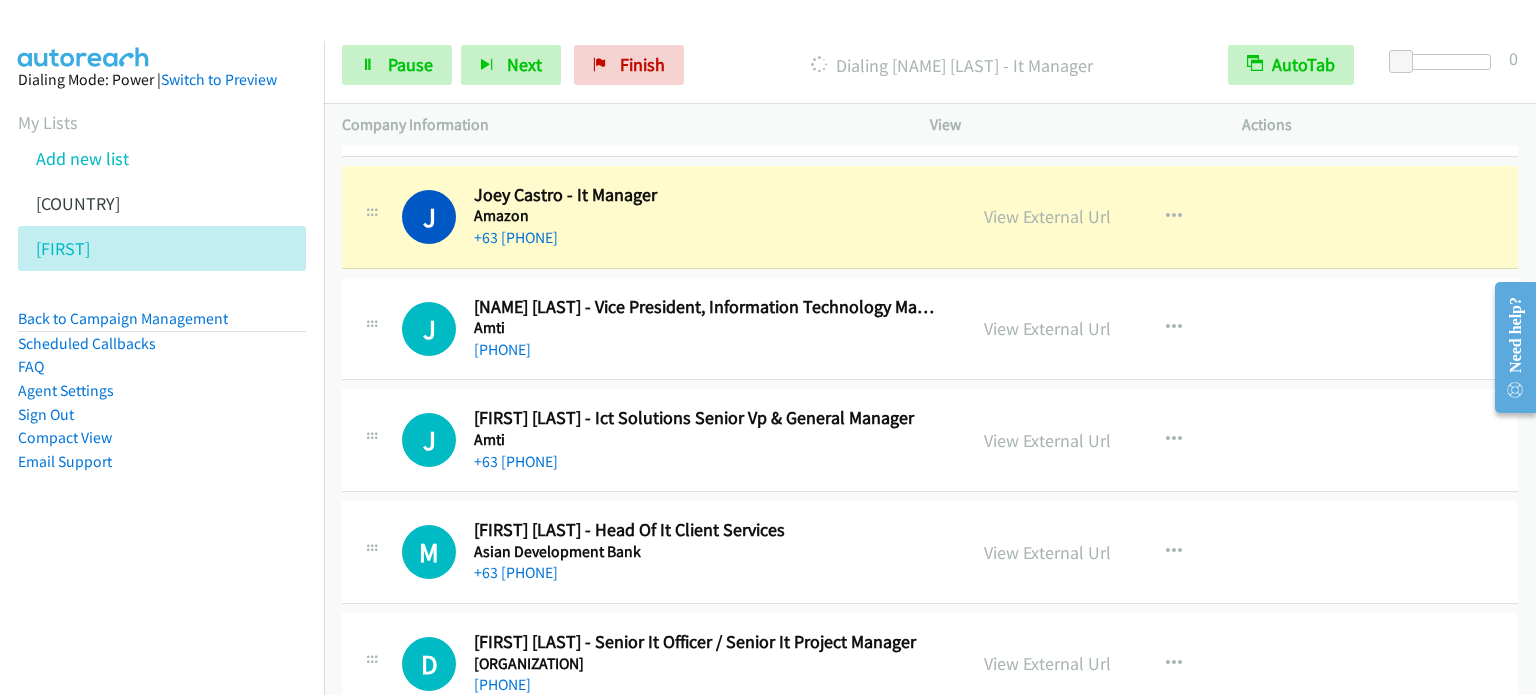 scroll, scrollTop: 10000, scrollLeft: 0, axis: vertical 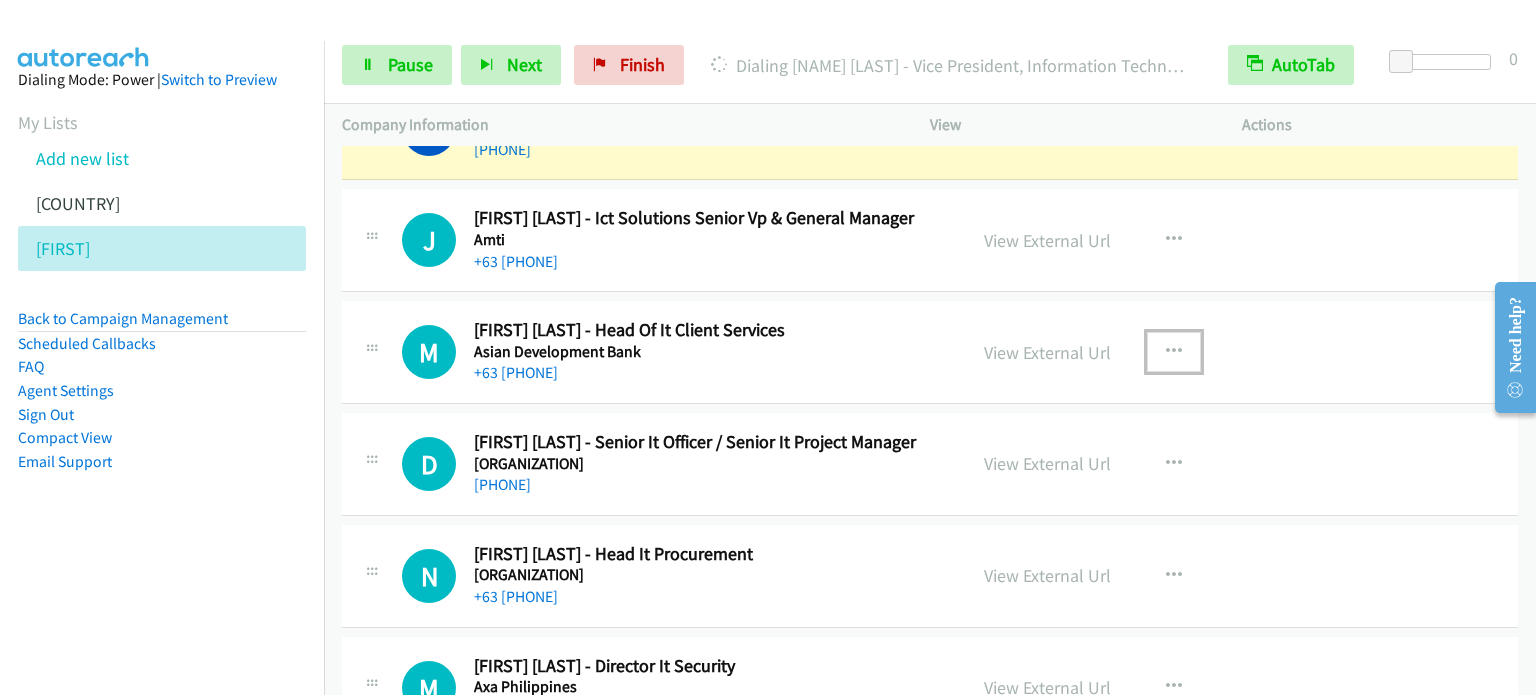 drag, startPoint x: 1168, startPoint y: 327, endPoint x: 1095, endPoint y: 382, distance: 91.400215 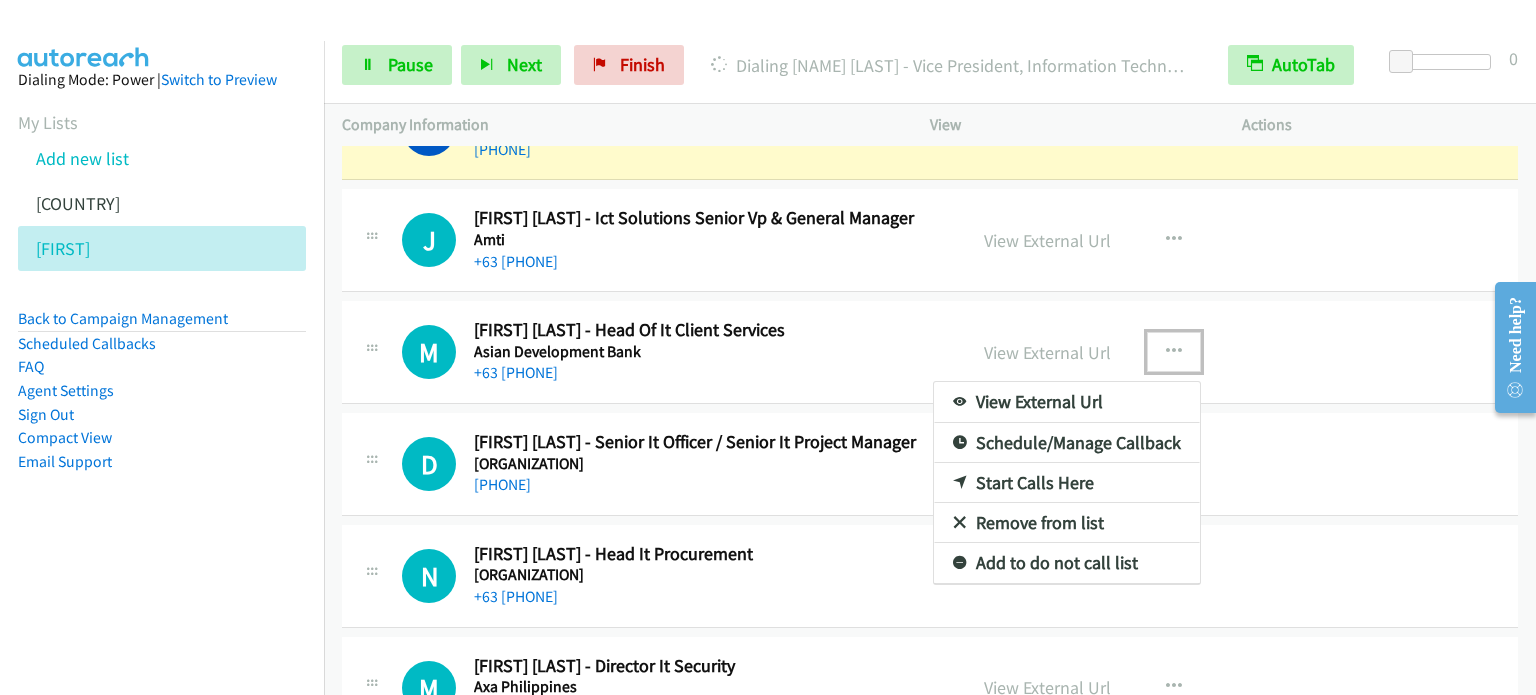 click on "Start Calls Here" at bounding box center (1067, 483) 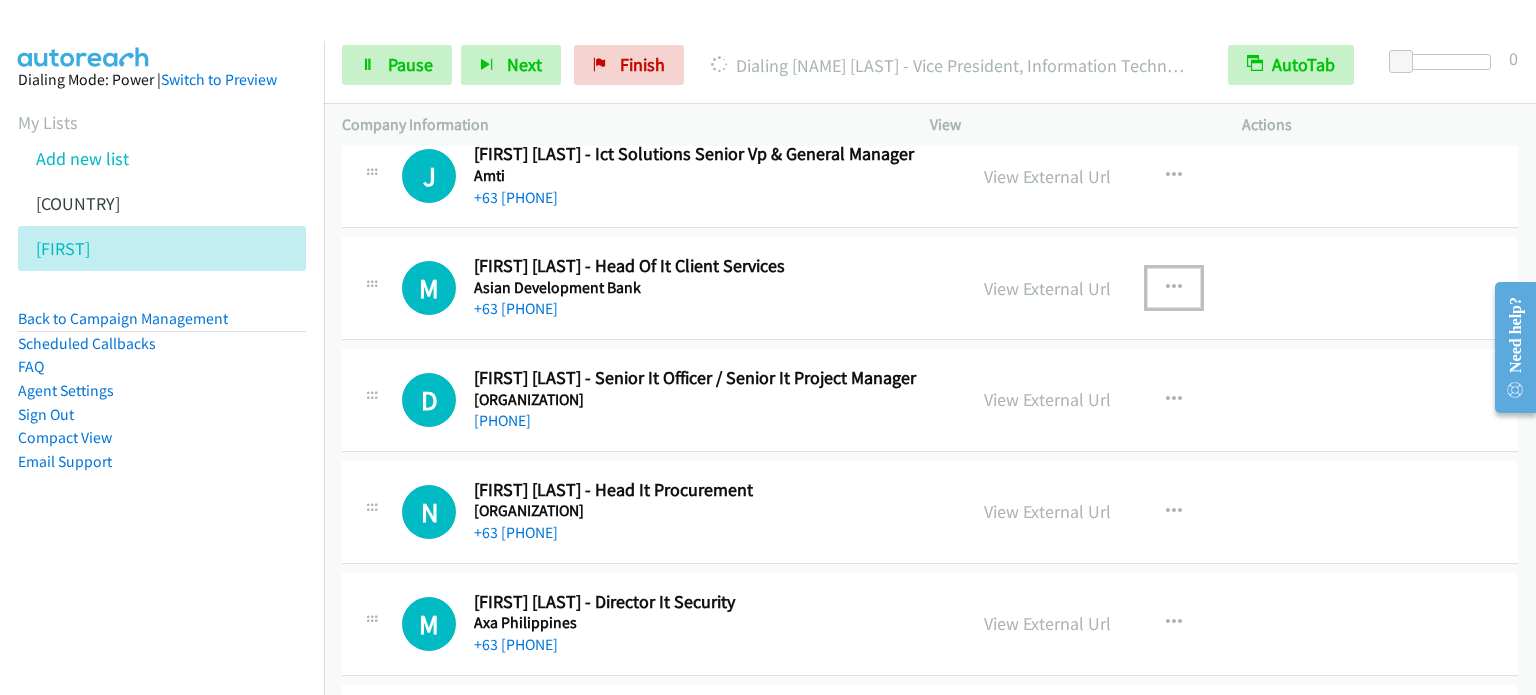 scroll, scrollTop: 10300, scrollLeft: 0, axis: vertical 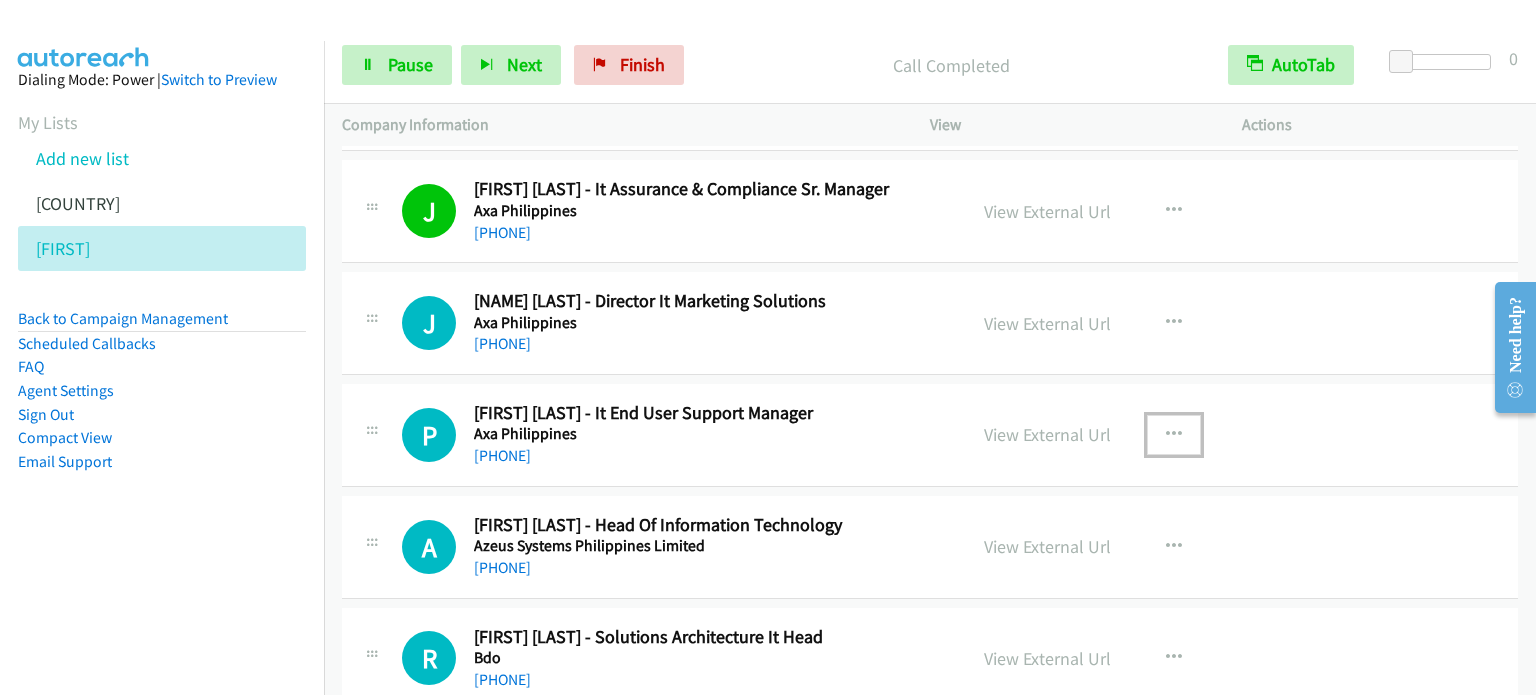 click at bounding box center [1174, 435] 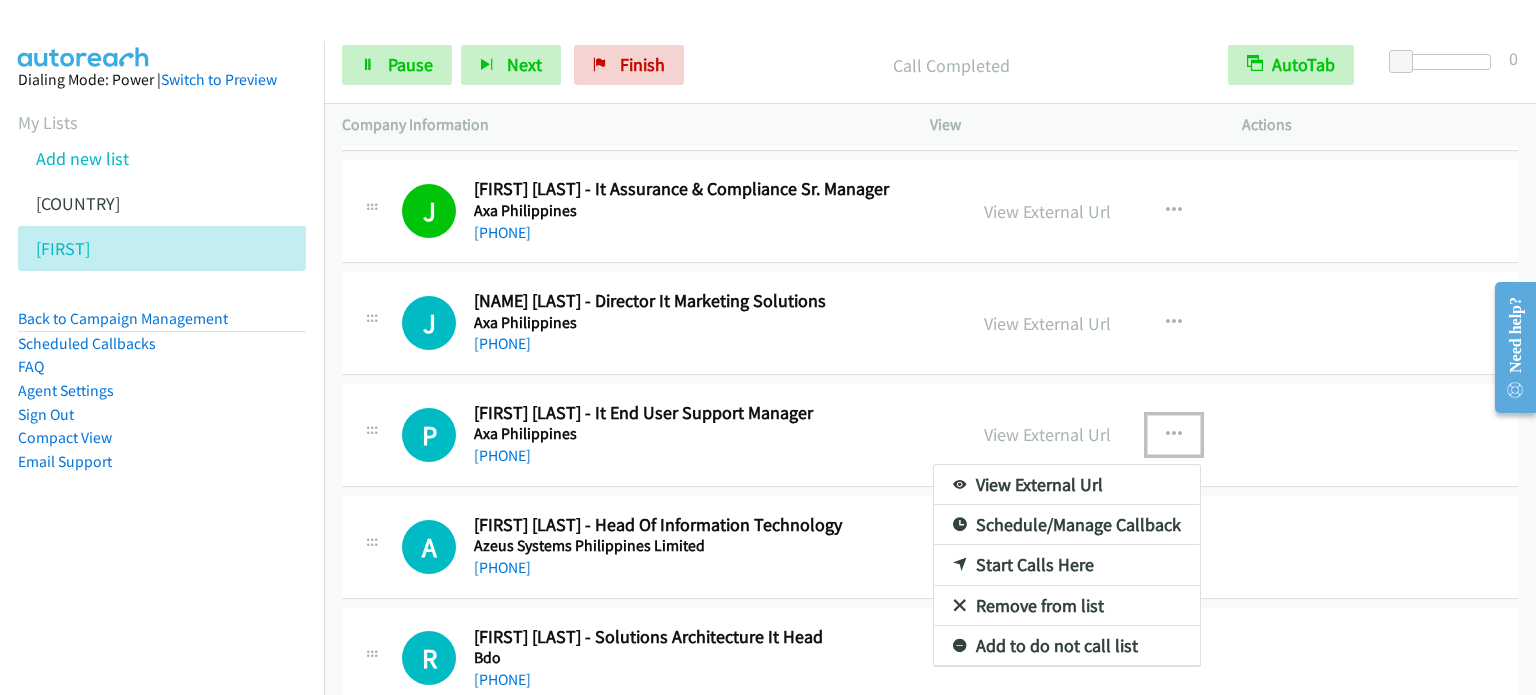 click on "Start Calls Here" at bounding box center [1067, 565] 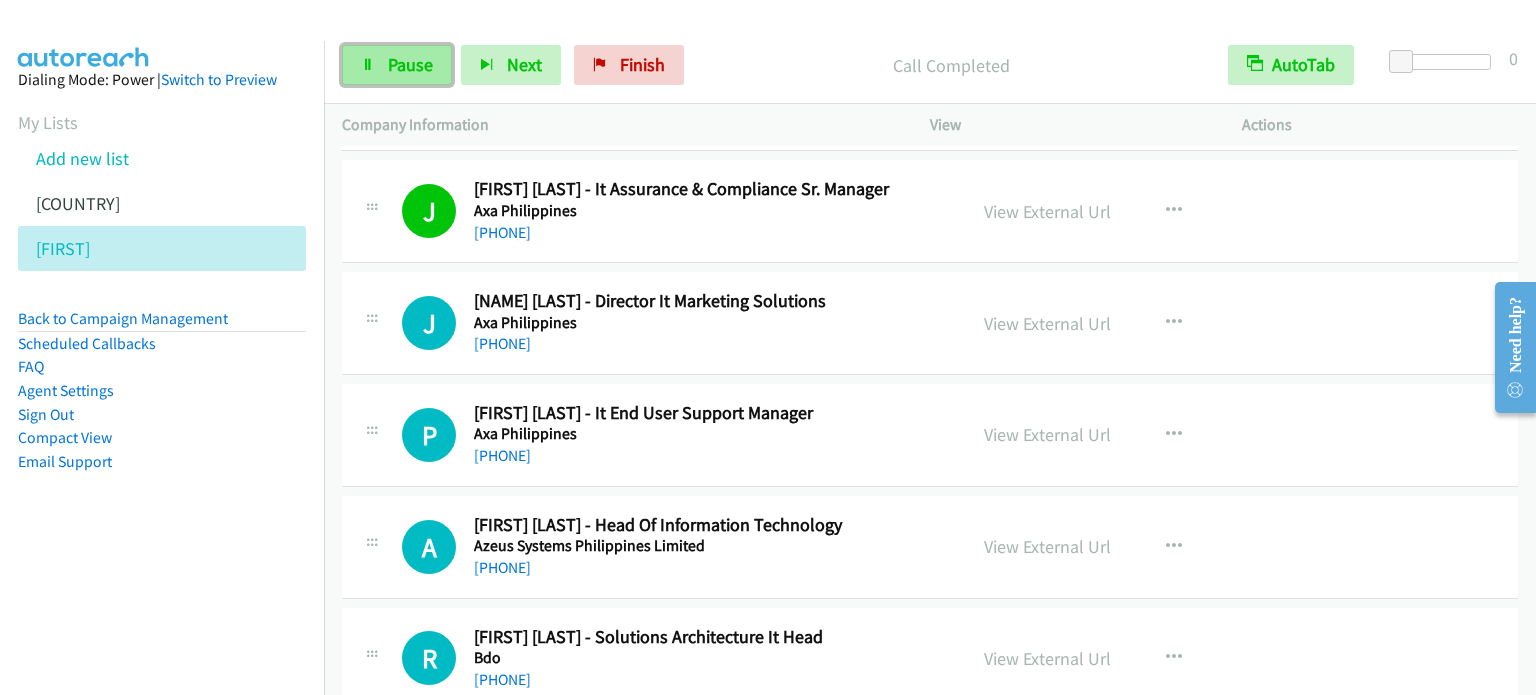 click on "Pause" at bounding box center (410, 64) 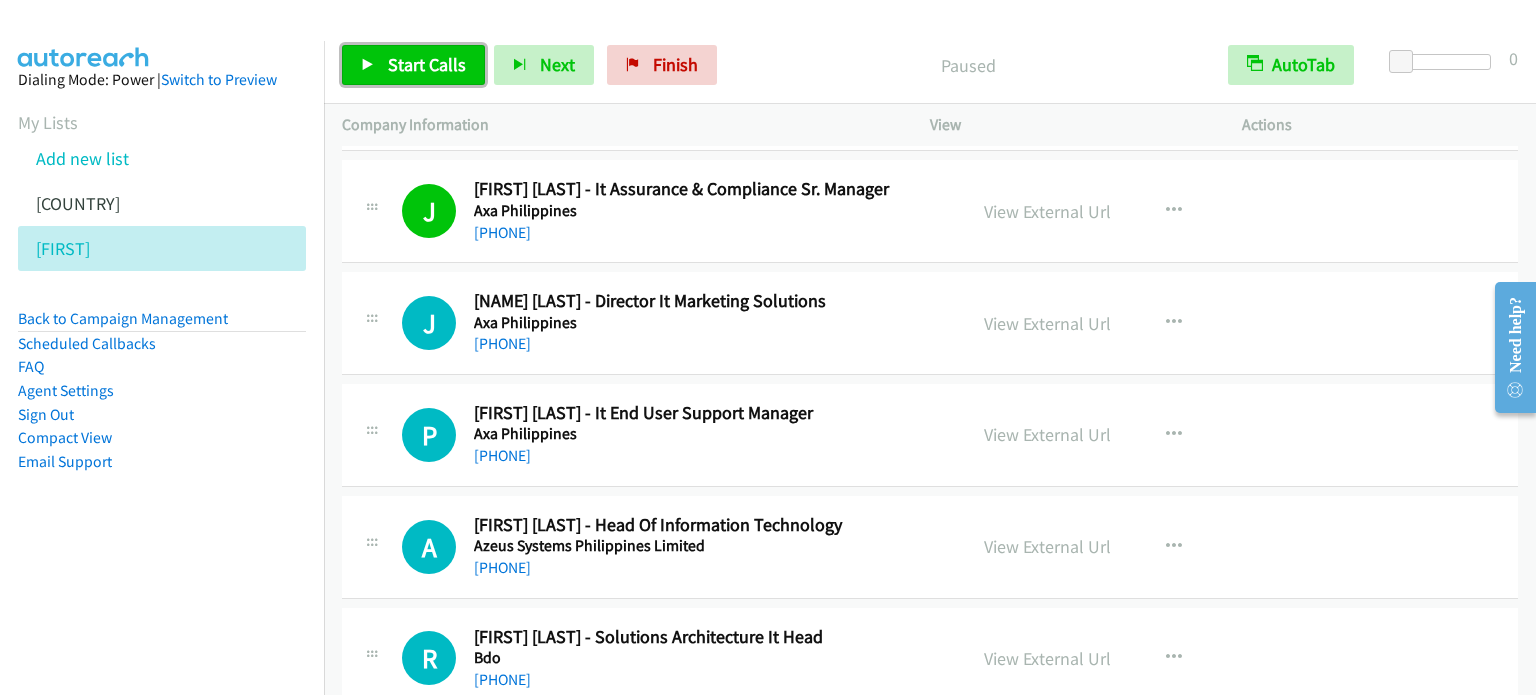 click on "Start Calls" at bounding box center (427, 64) 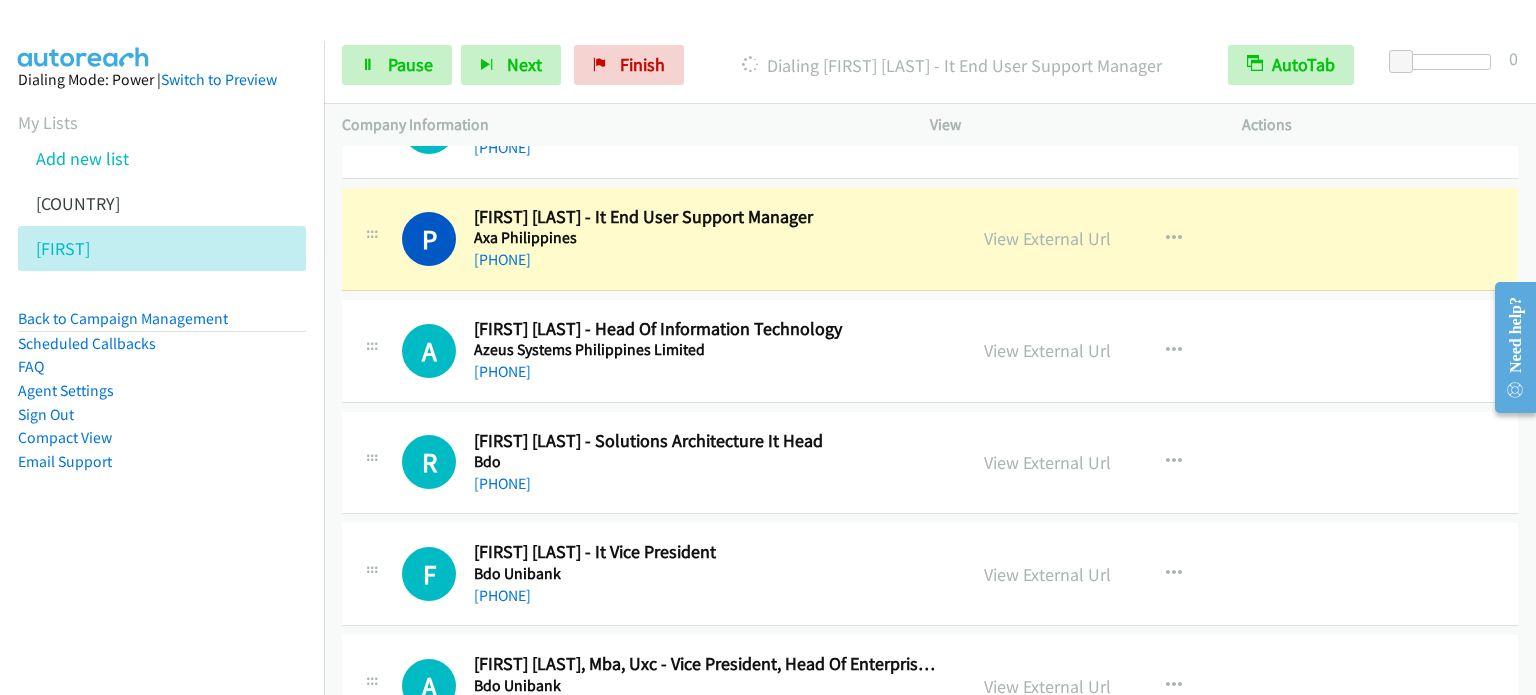scroll, scrollTop: 11100, scrollLeft: 0, axis: vertical 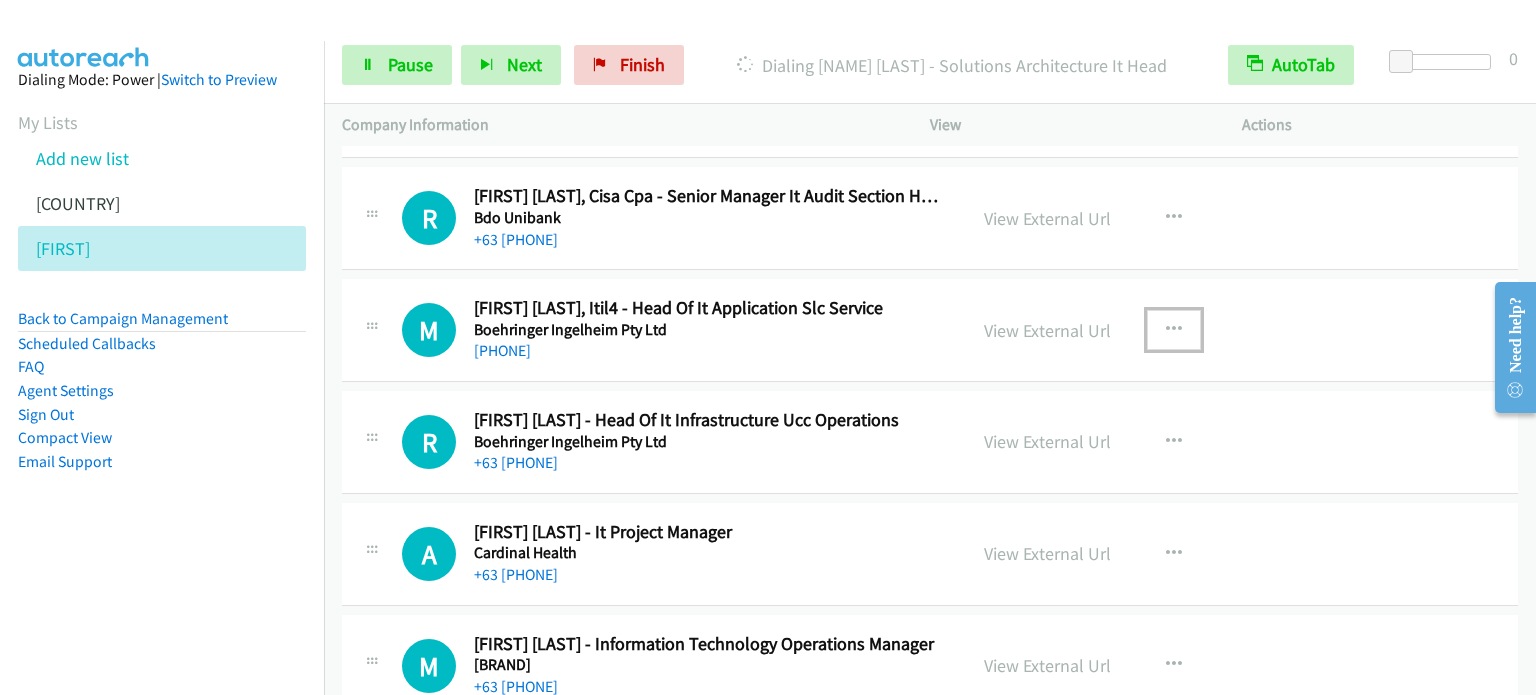 click at bounding box center (1174, 330) 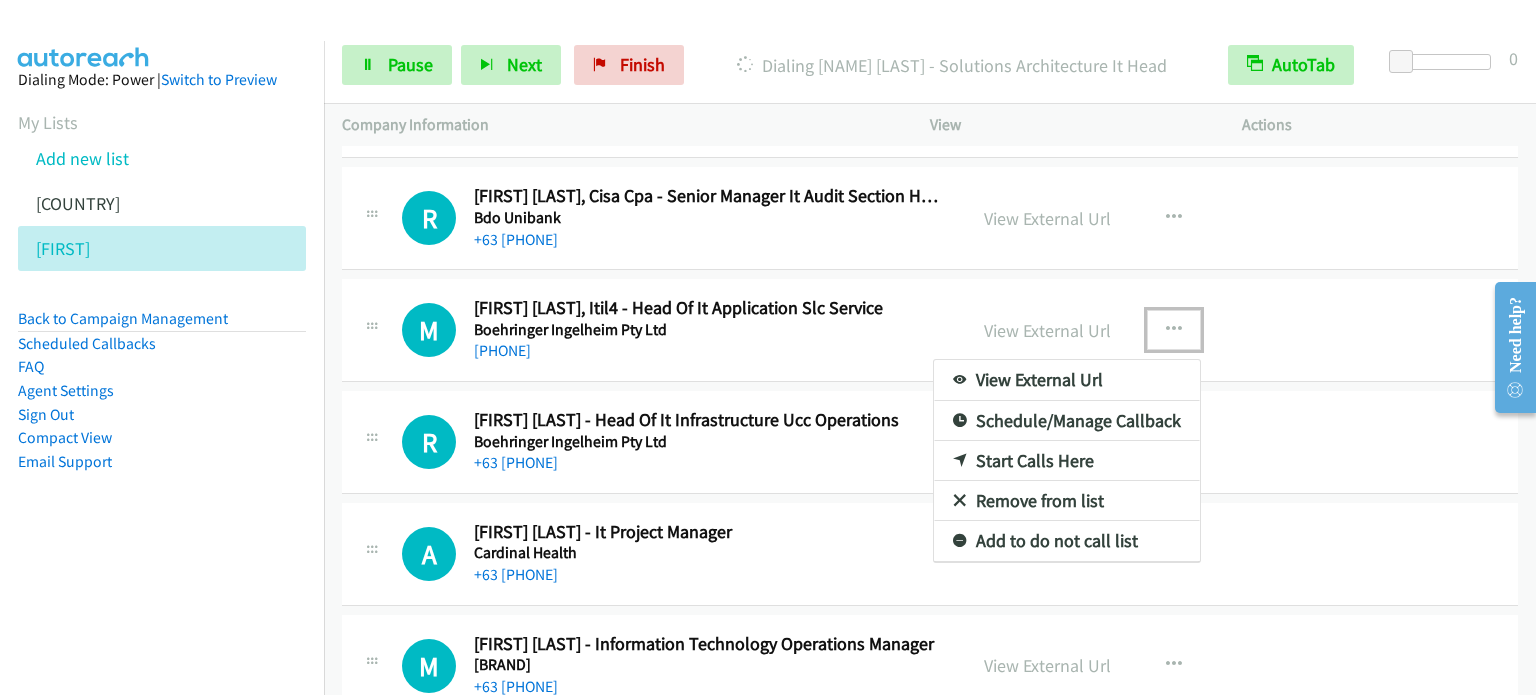 click on "Start Calls Here" at bounding box center [1067, 461] 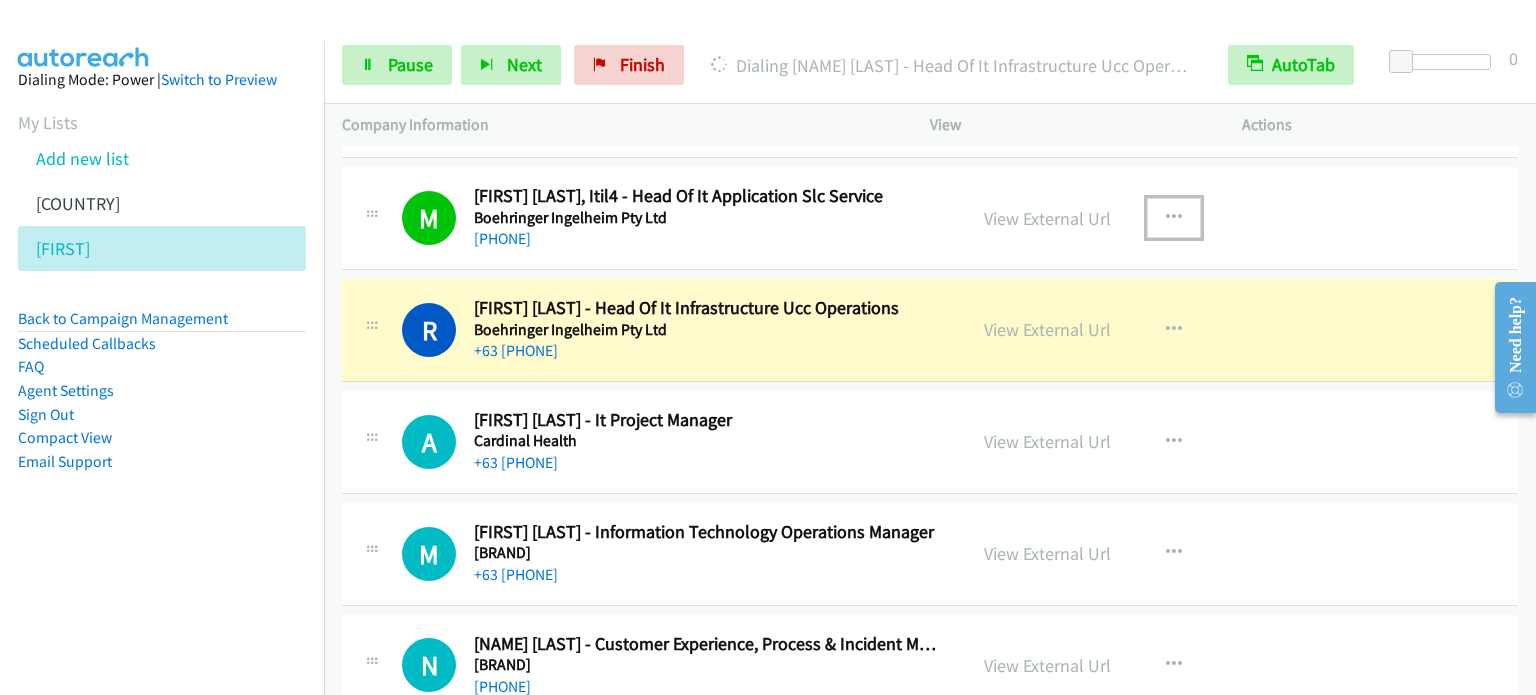 scroll, scrollTop: 13900, scrollLeft: 0, axis: vertical 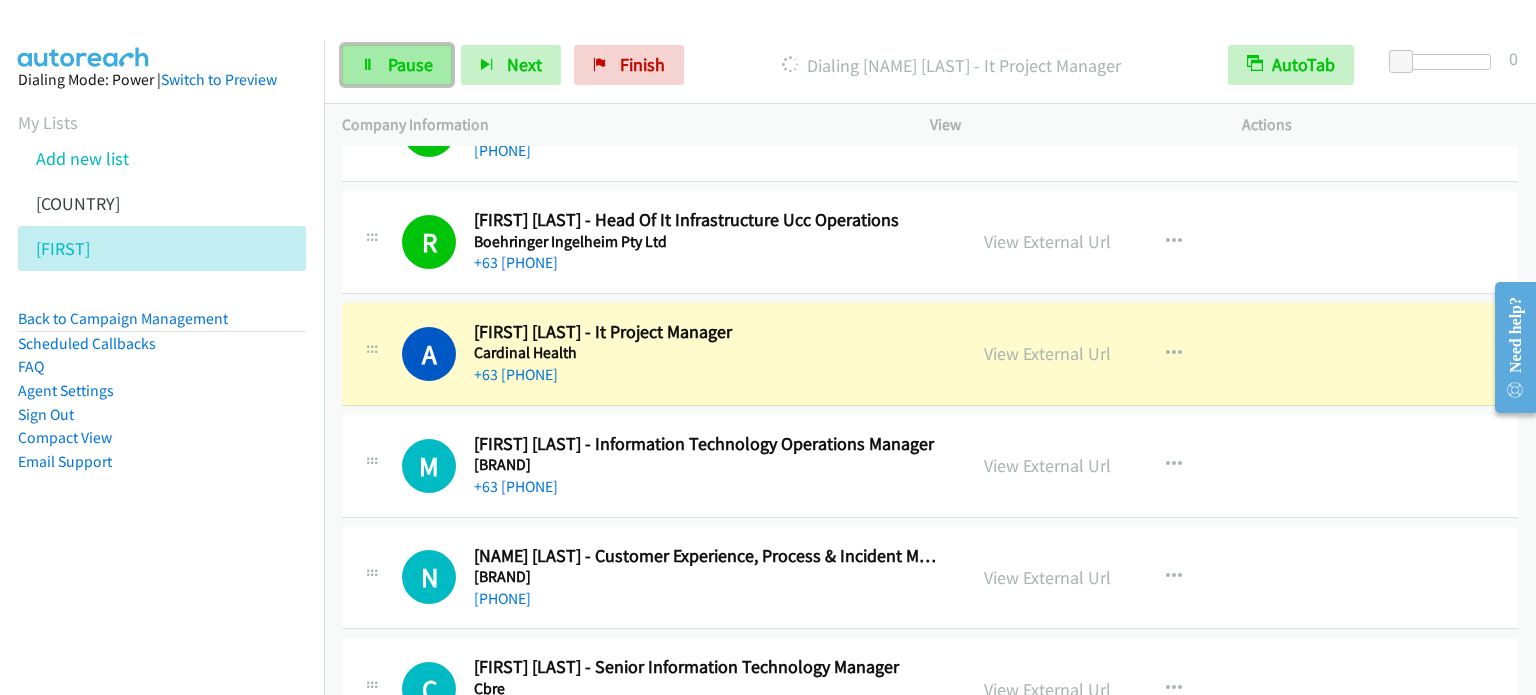 click on "Pause" at bounding box center (410, 64) 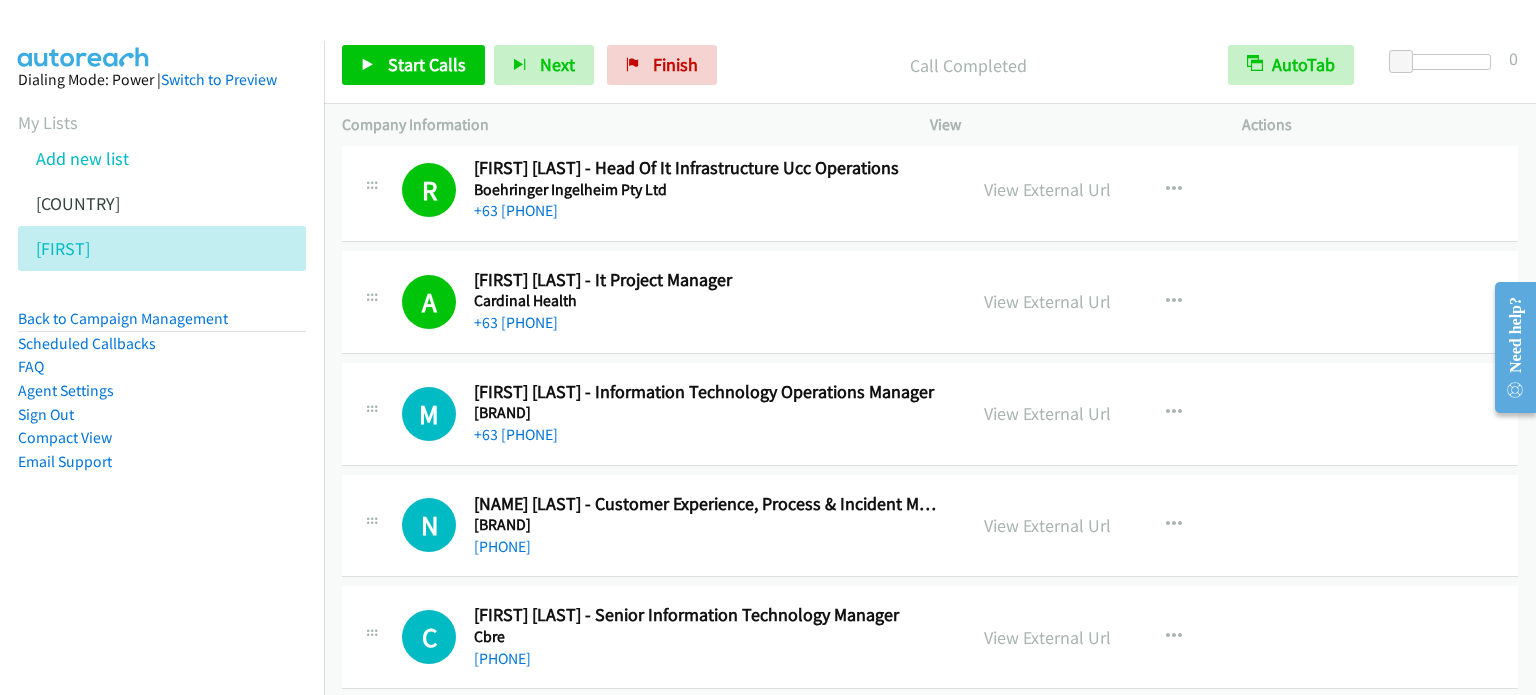 scroll, scrollTop: 14100, scrollLeft: 0, axis: vertical 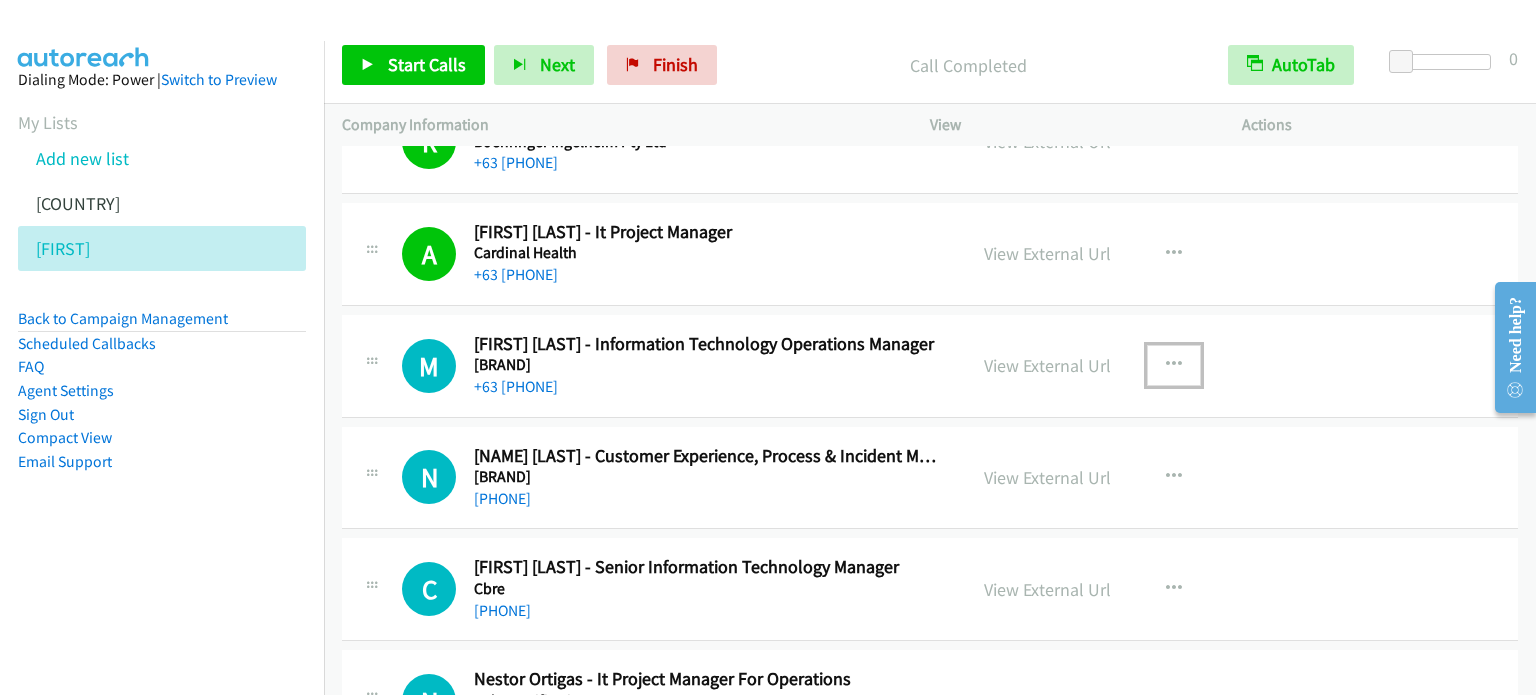 click at bounding box center [1174, 365] 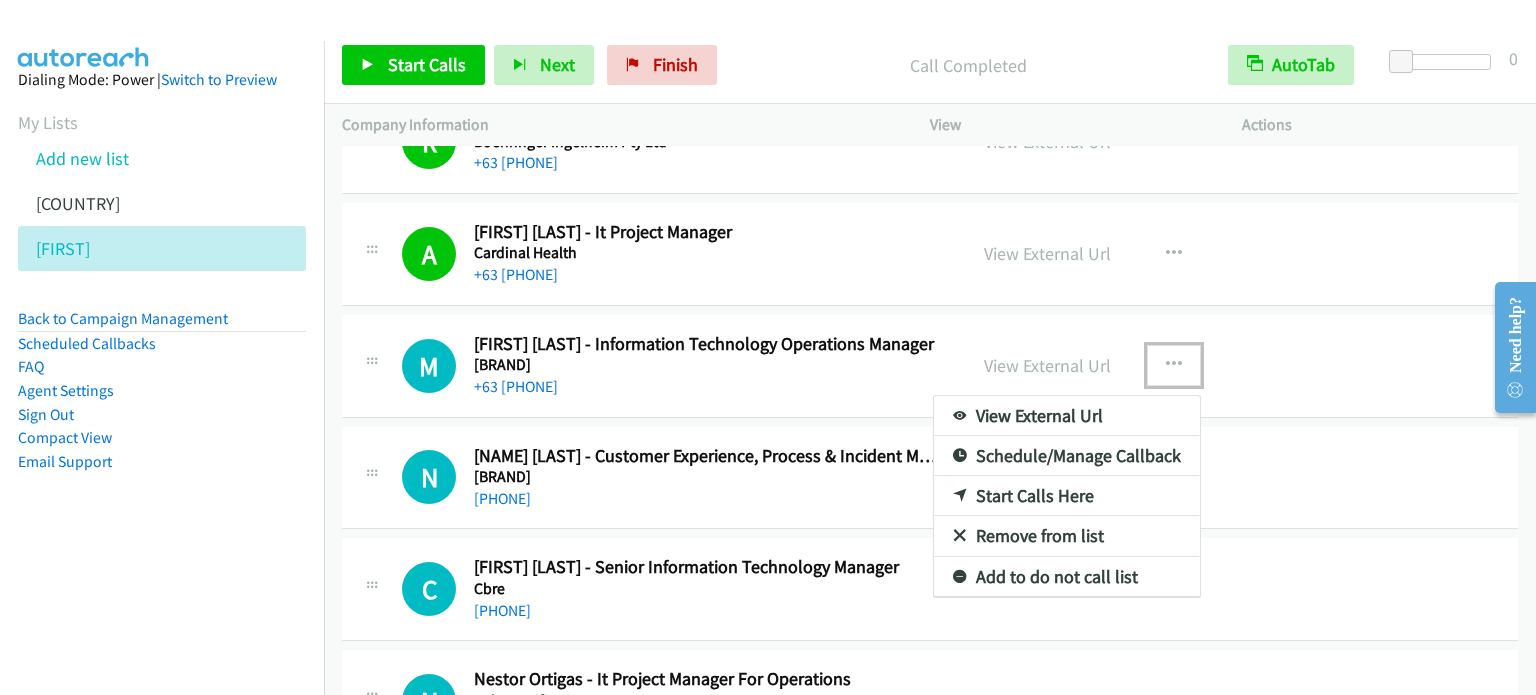 click on "Start Calls Here" at bounding box center [1067, 496] 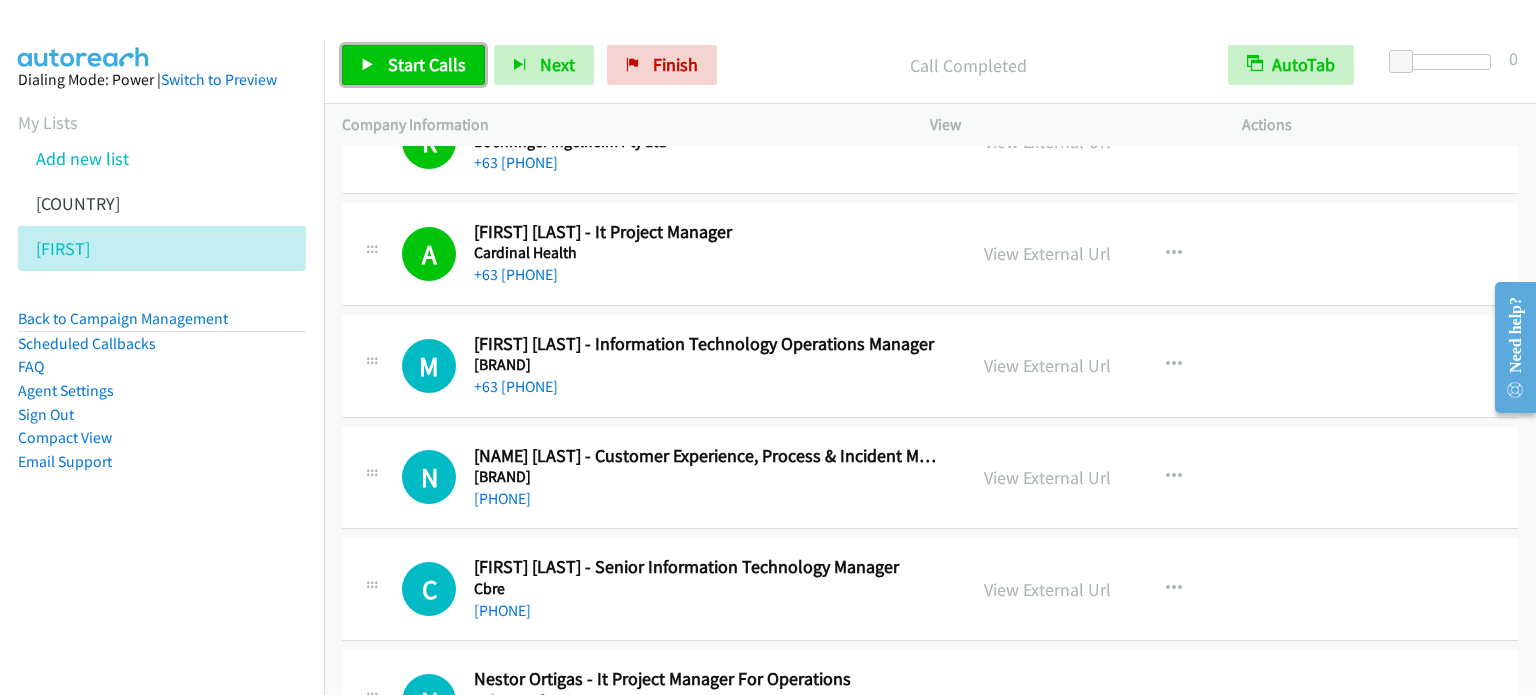 click on "Start Calls" at bounding box center (427, 64) 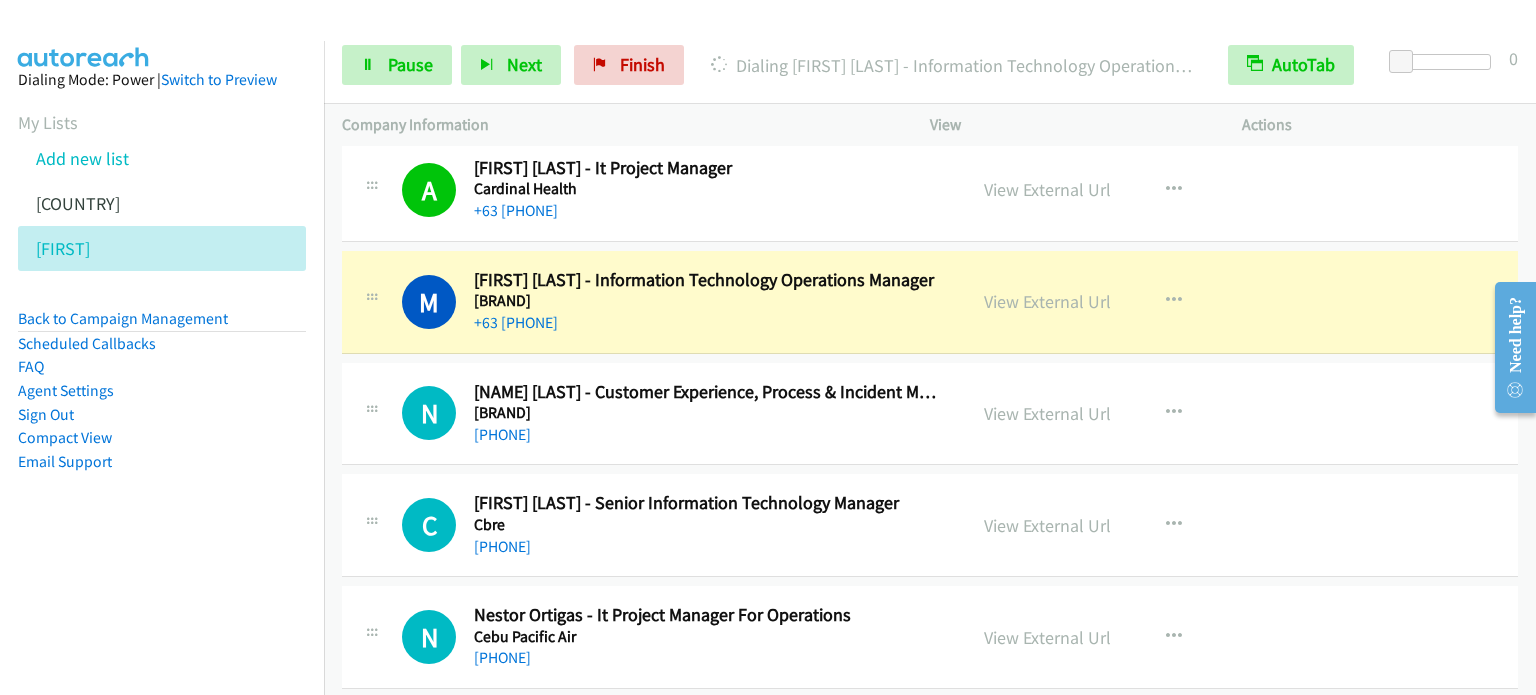 scroll, scrollTop: 14200, scrollLeft: 0, axis: vertical 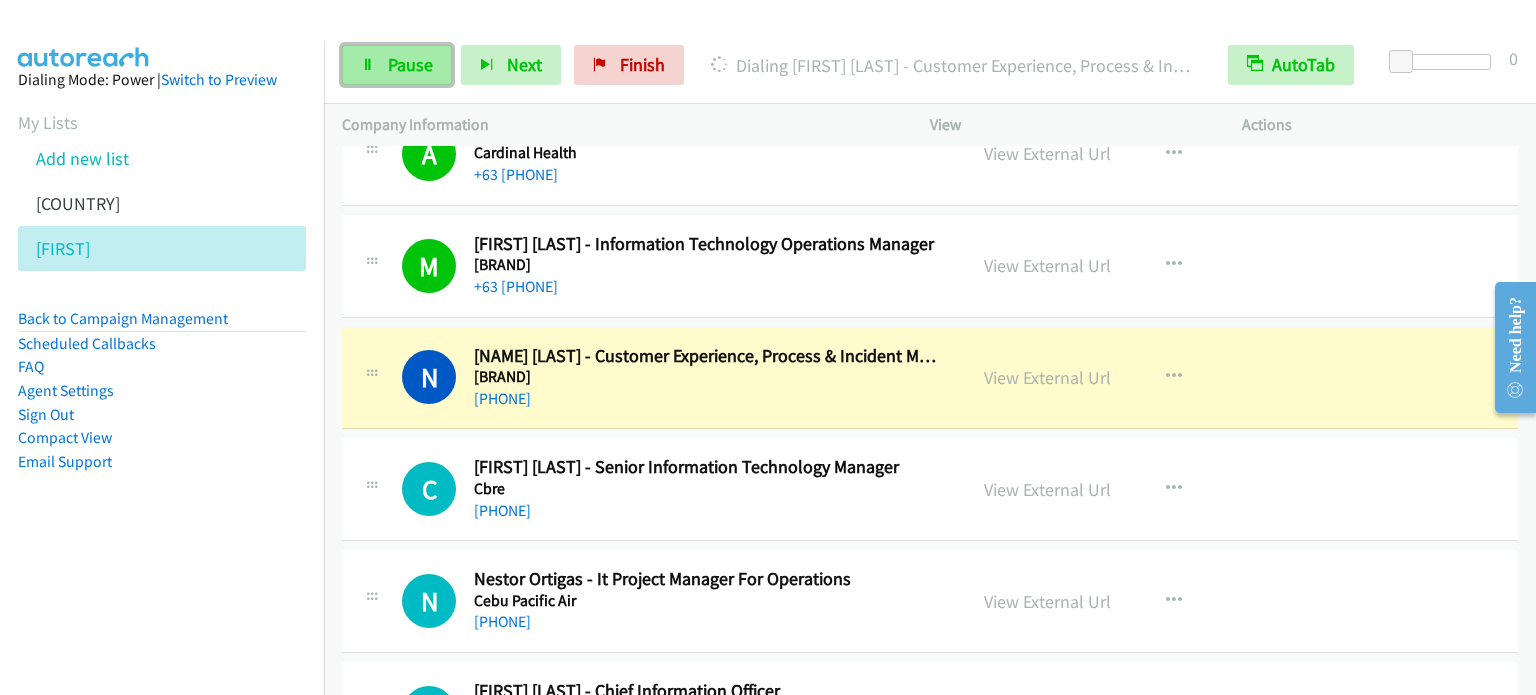 click on "Pause" at bounding box center (397, 65) 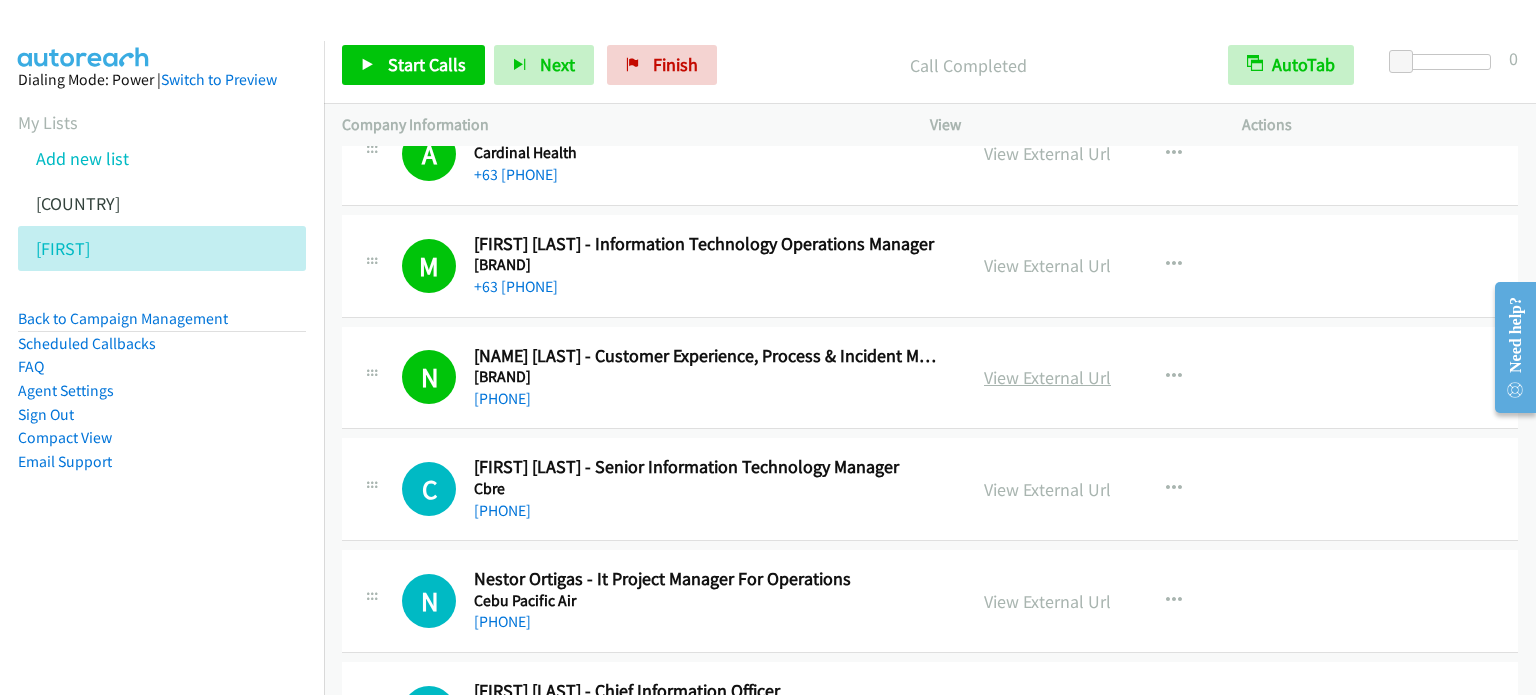 click on "View External Url" at bounding box center [1047, 377] 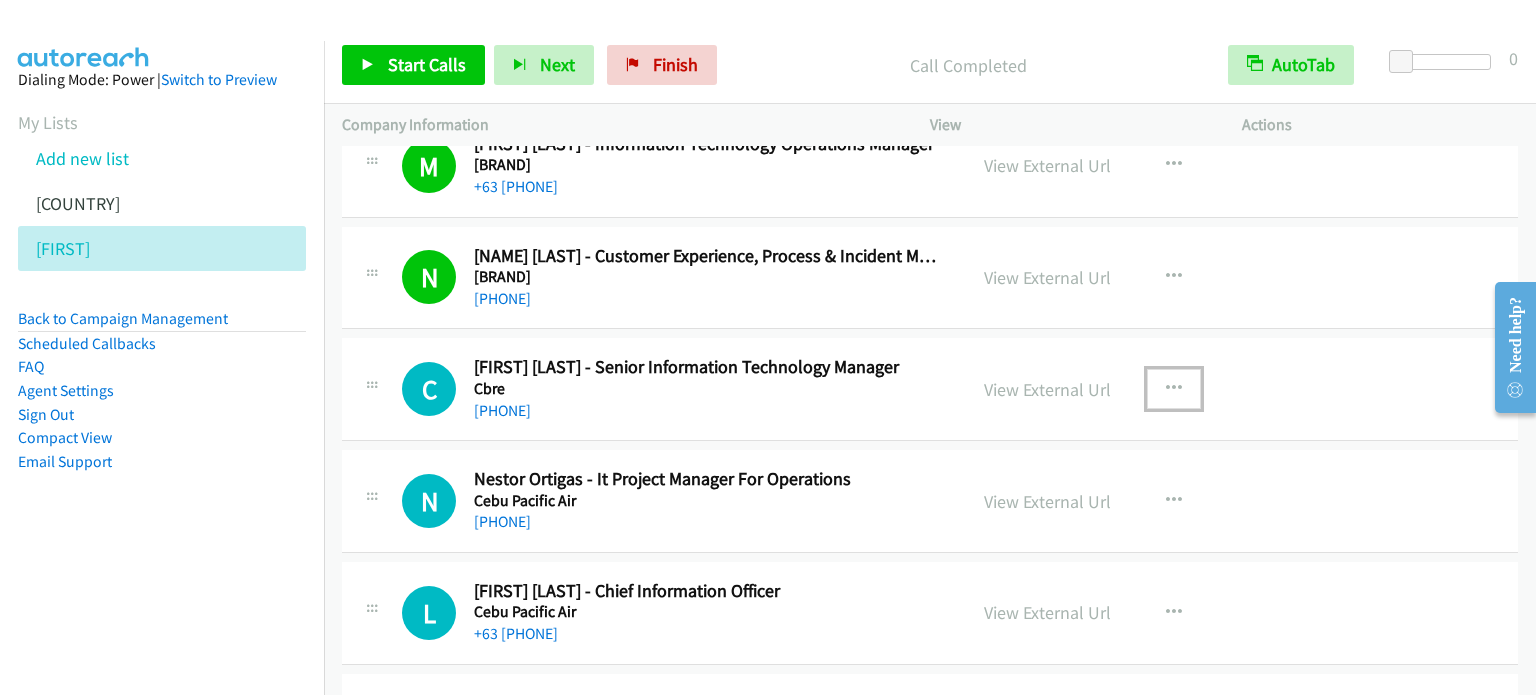 click at bounding box center (1174, 389) 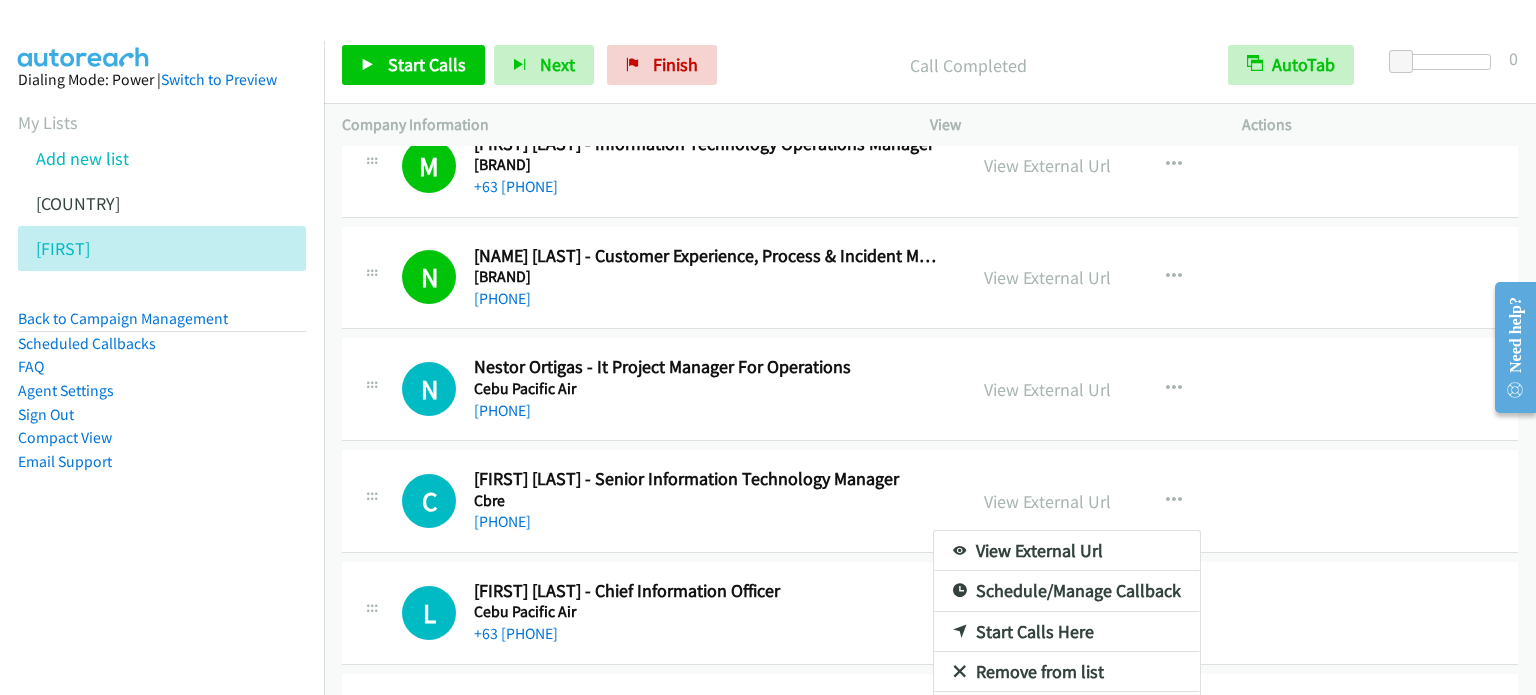 click at bounding box center (768, 347) 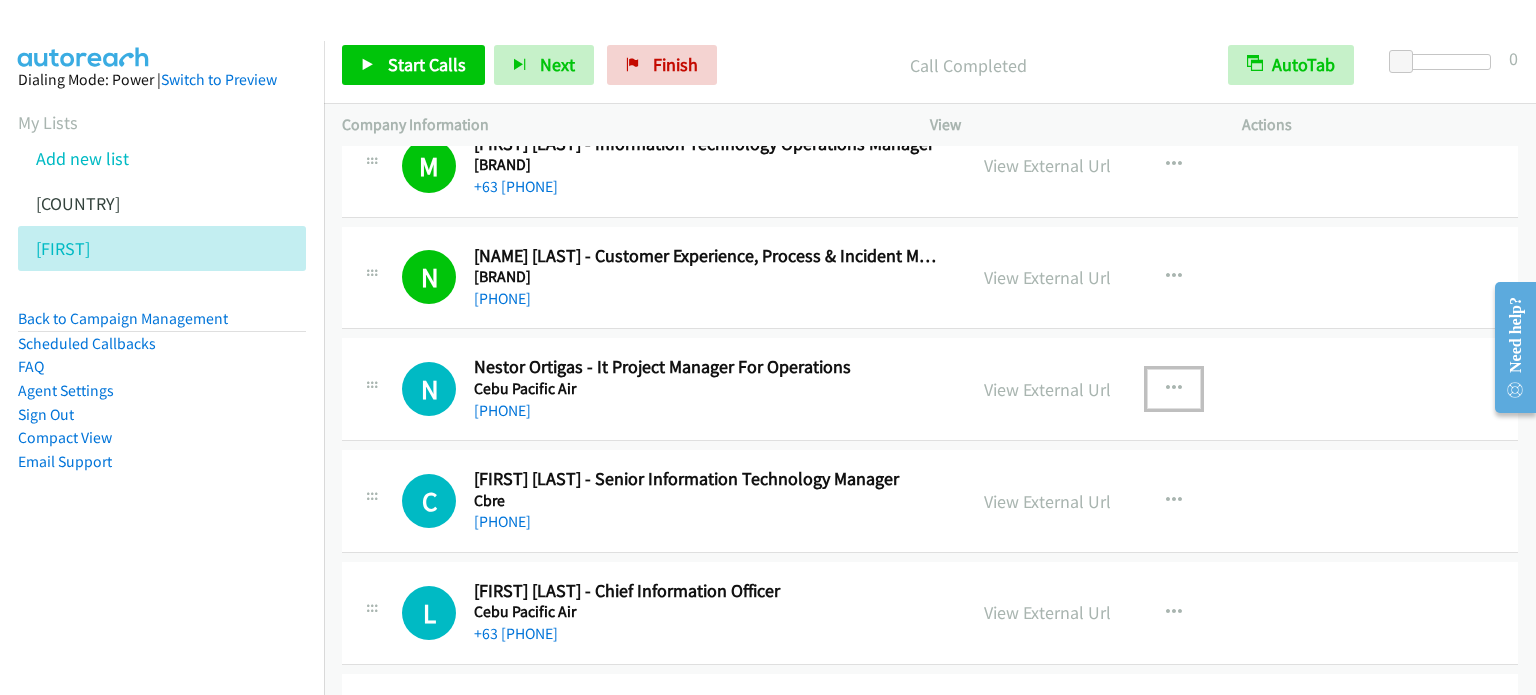 click at bounding box center (1174, 389) 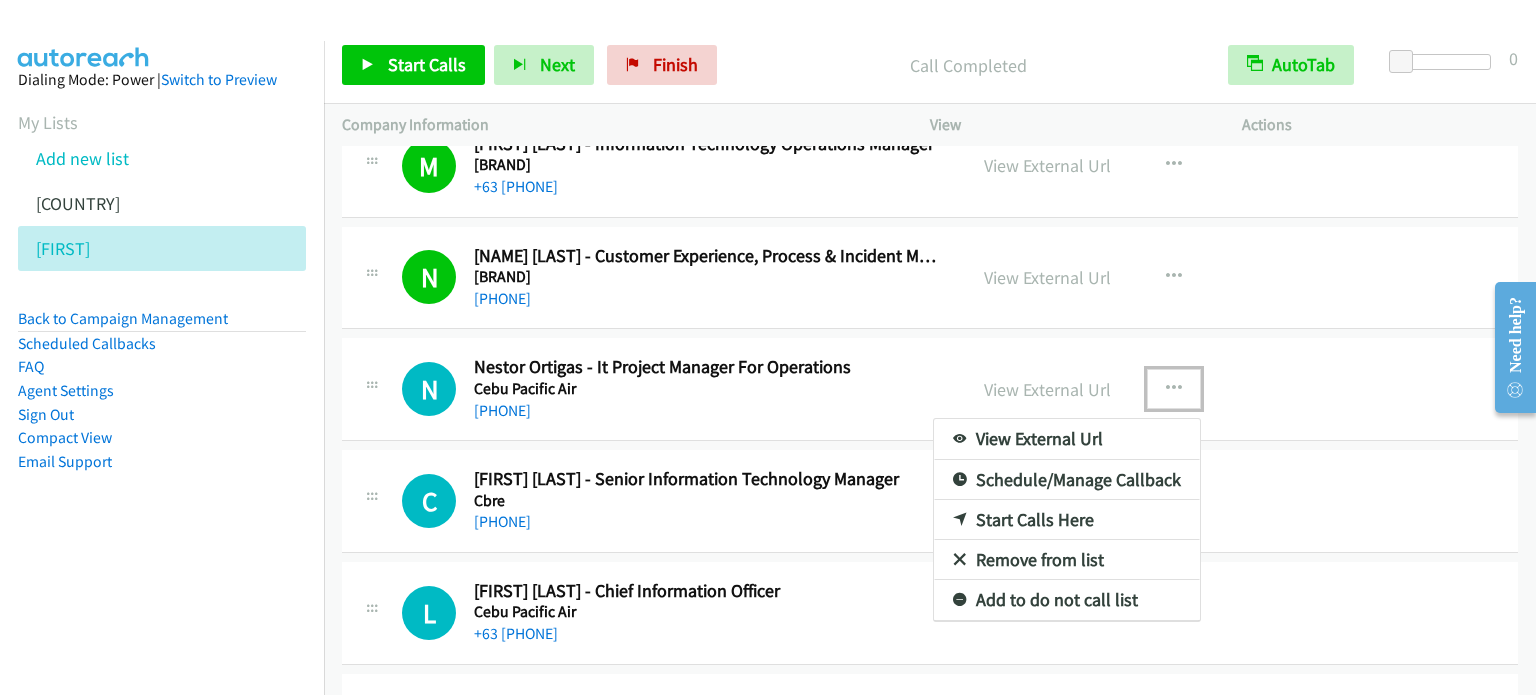 click on "Start Calls Here" at bounding box center (1067, 520) 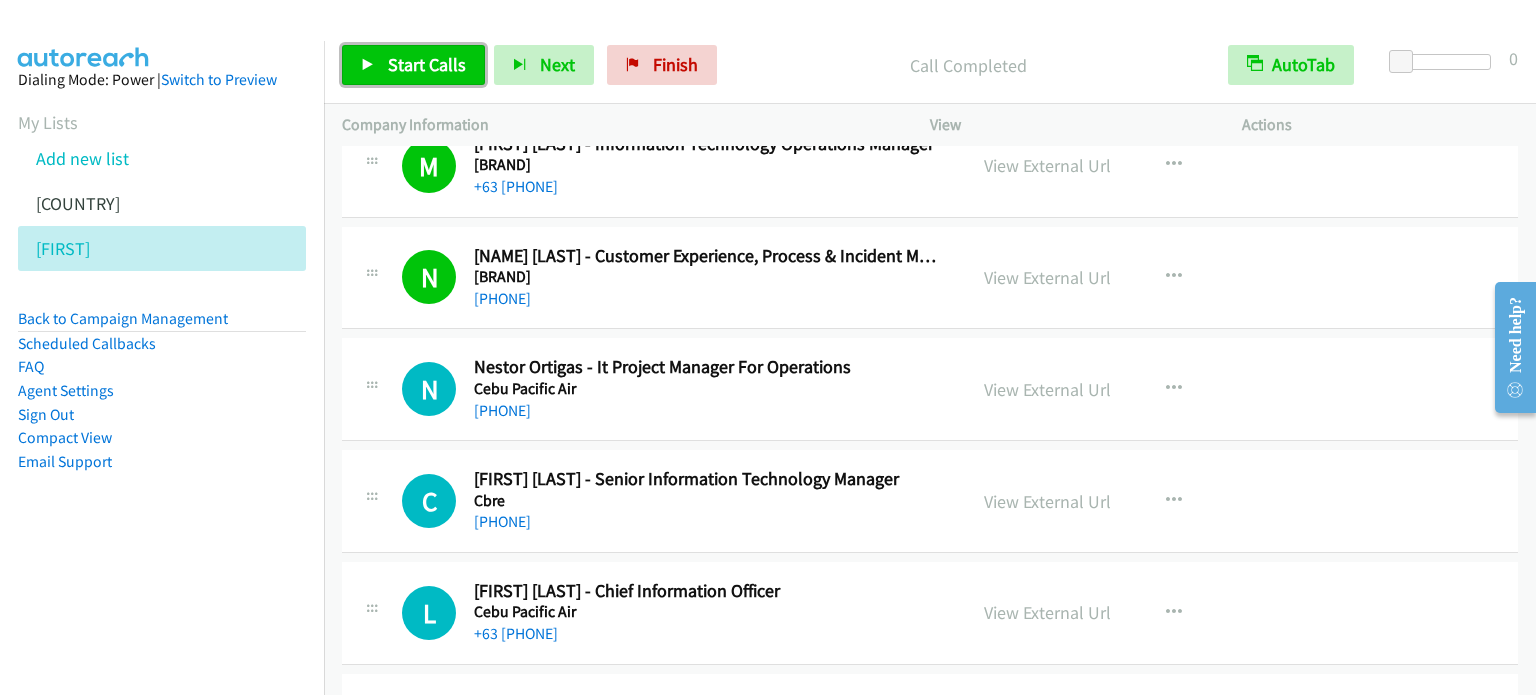 click on "Start Calls" at bounding box center (413, 65) 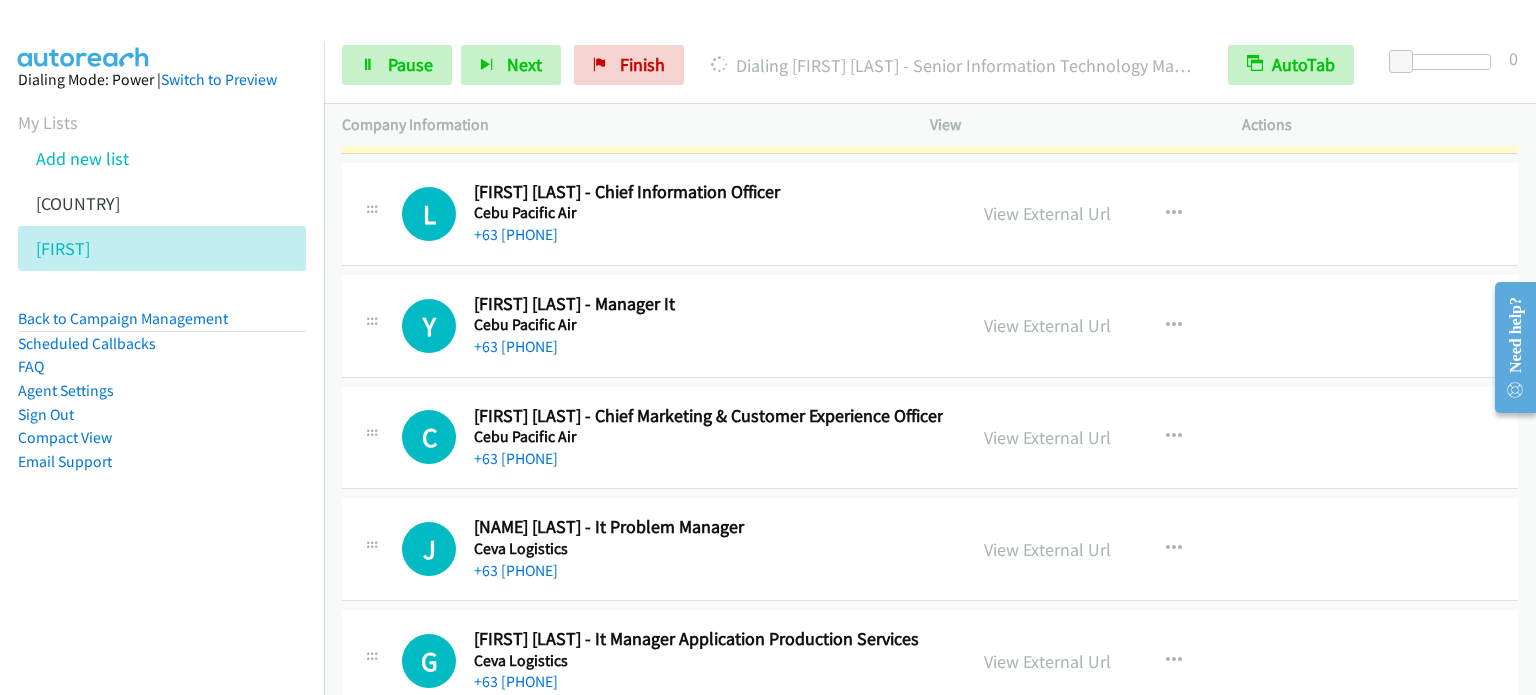scroll, scrollTop: 14700, scrollLeft: 0, axis: vertical 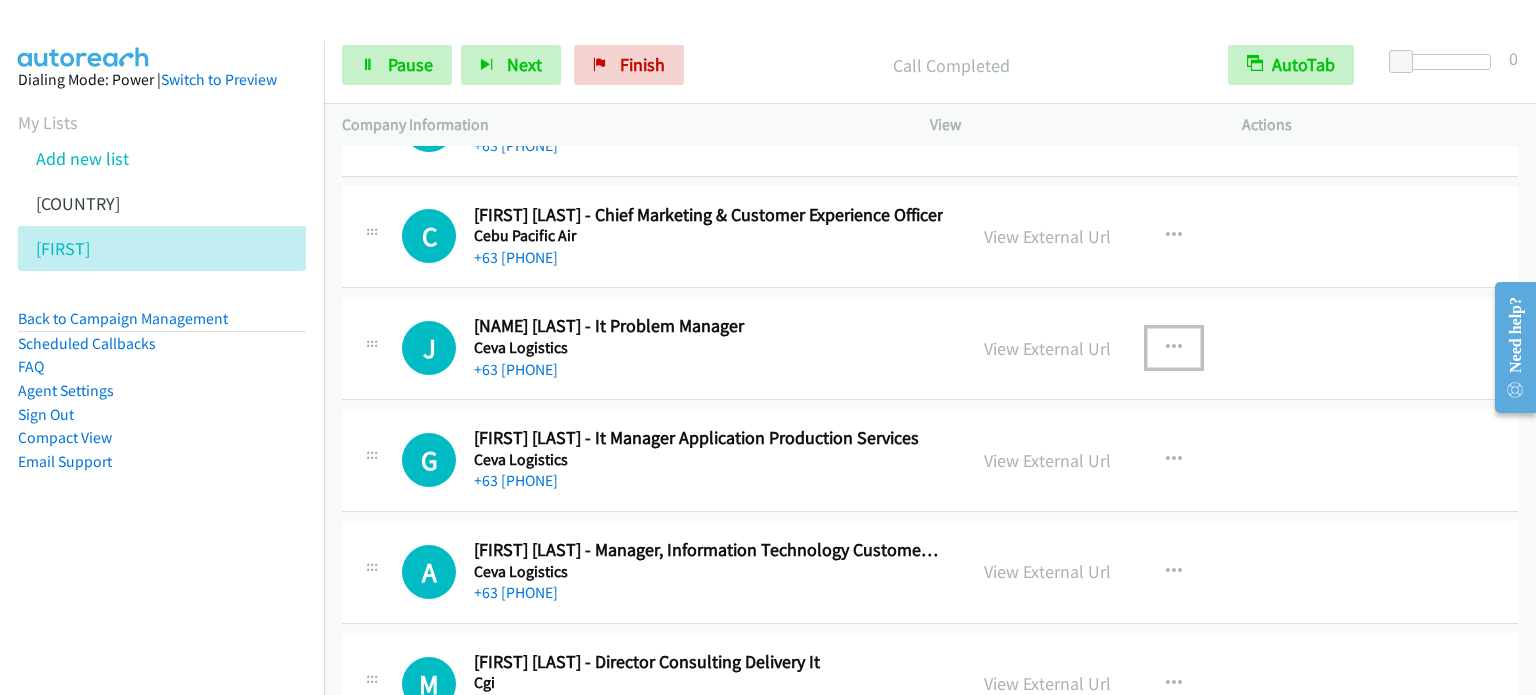 click at bounding box center (1174, 348) 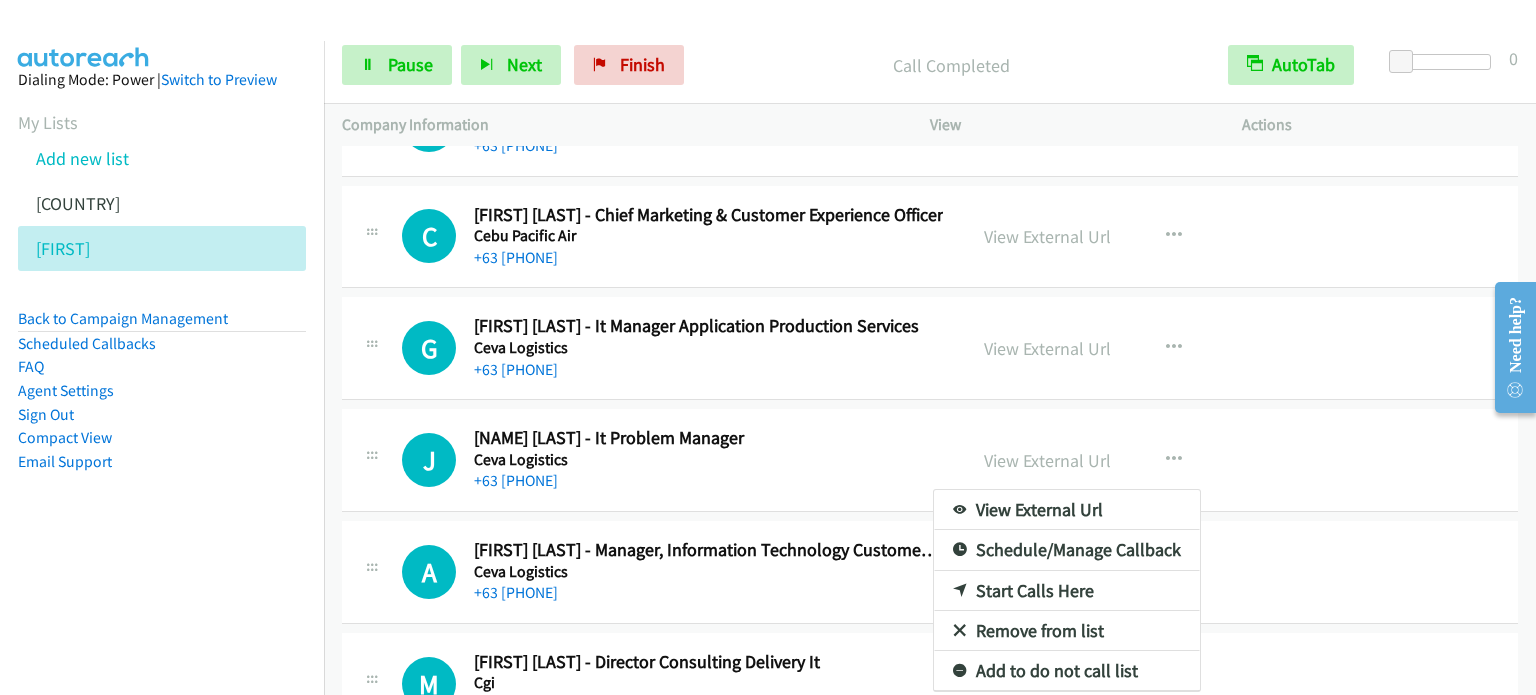 click at bounding box center (768, 347) 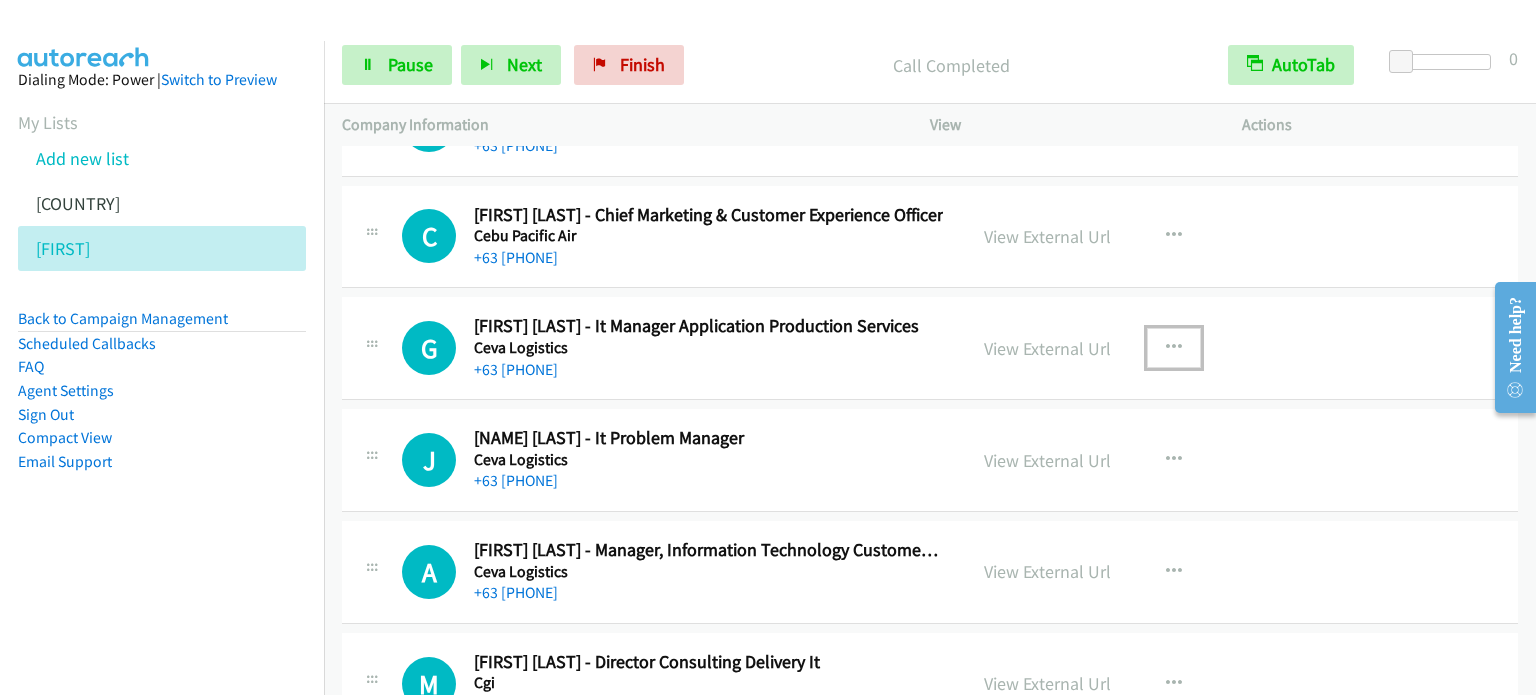 click at bounding box center (1174, 348) 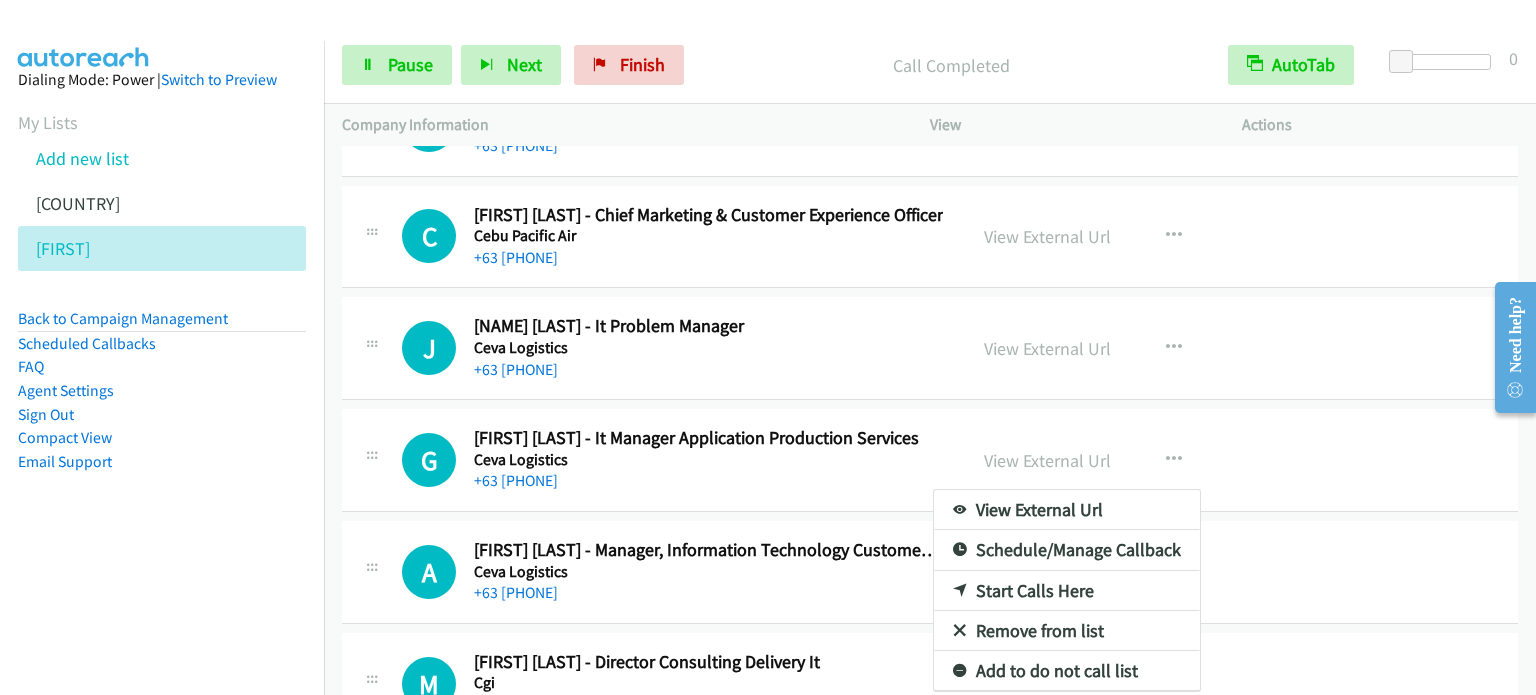 click at bounding box center (768, 347) 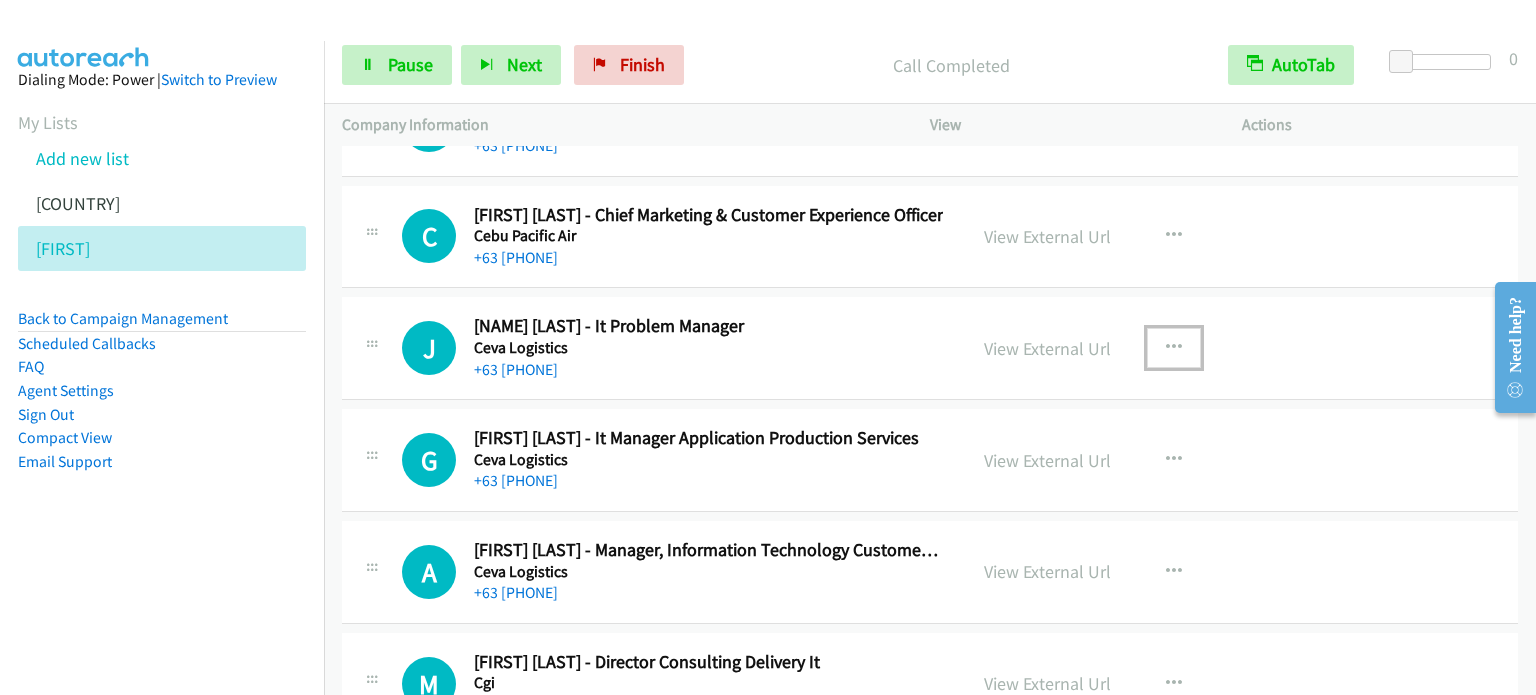 click at bounding box center (1174, 348) 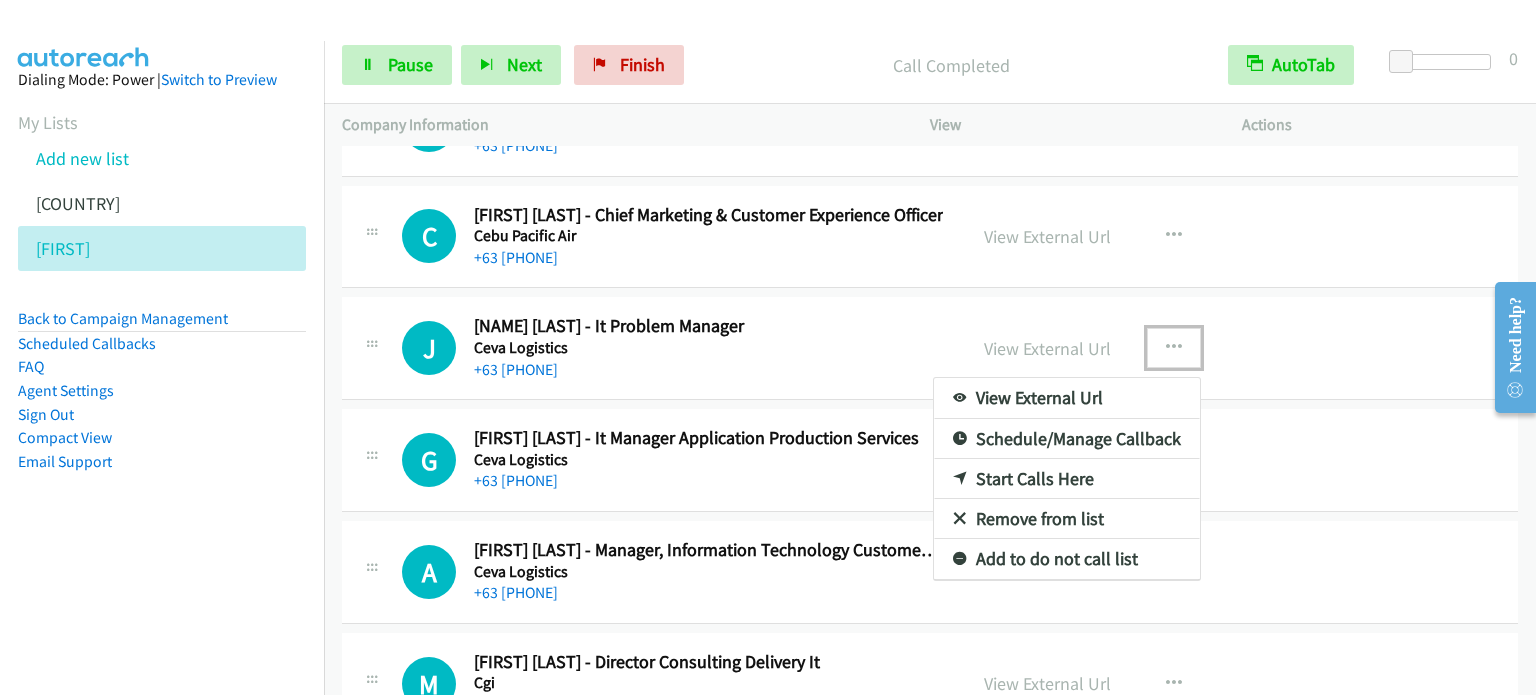 click on "Start Calls Here" at bounding box center (1067, 479) 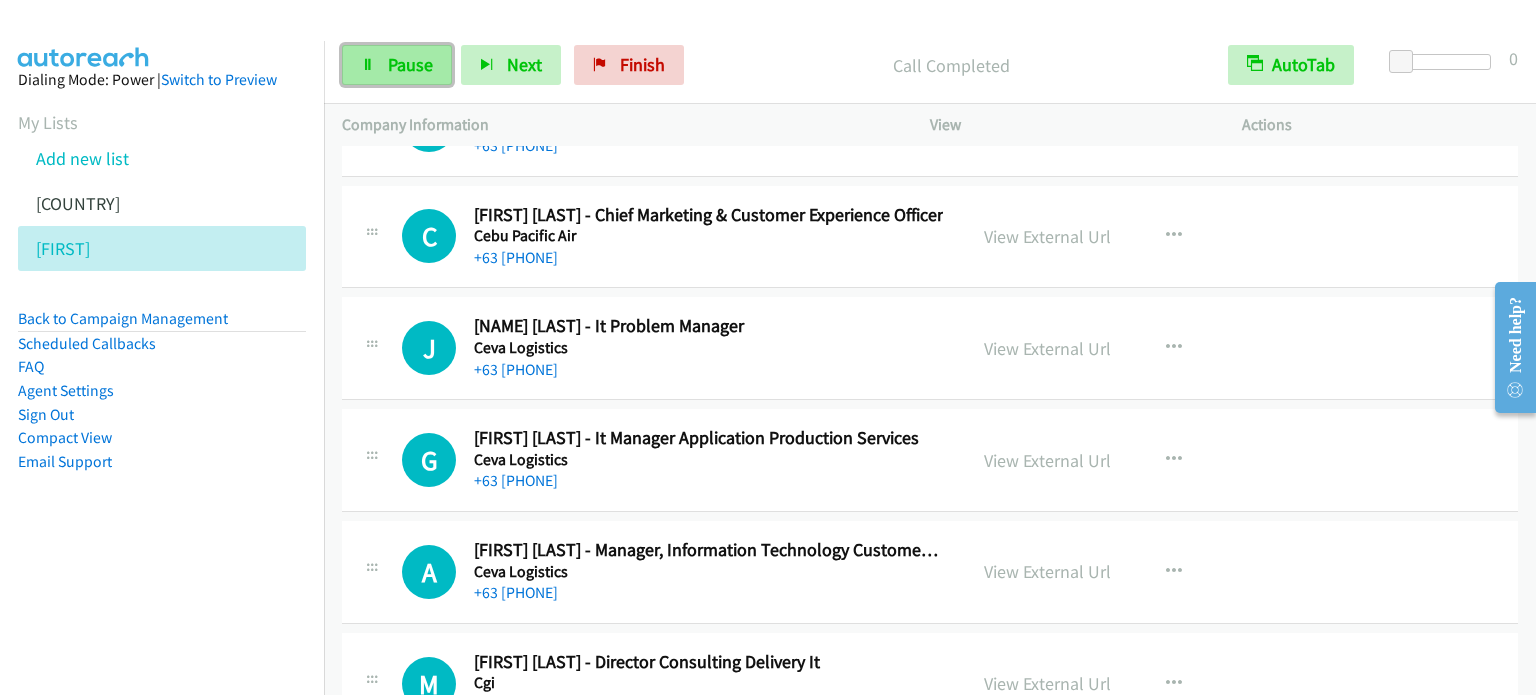 click on "Pause" at bounding box center [410, 64] 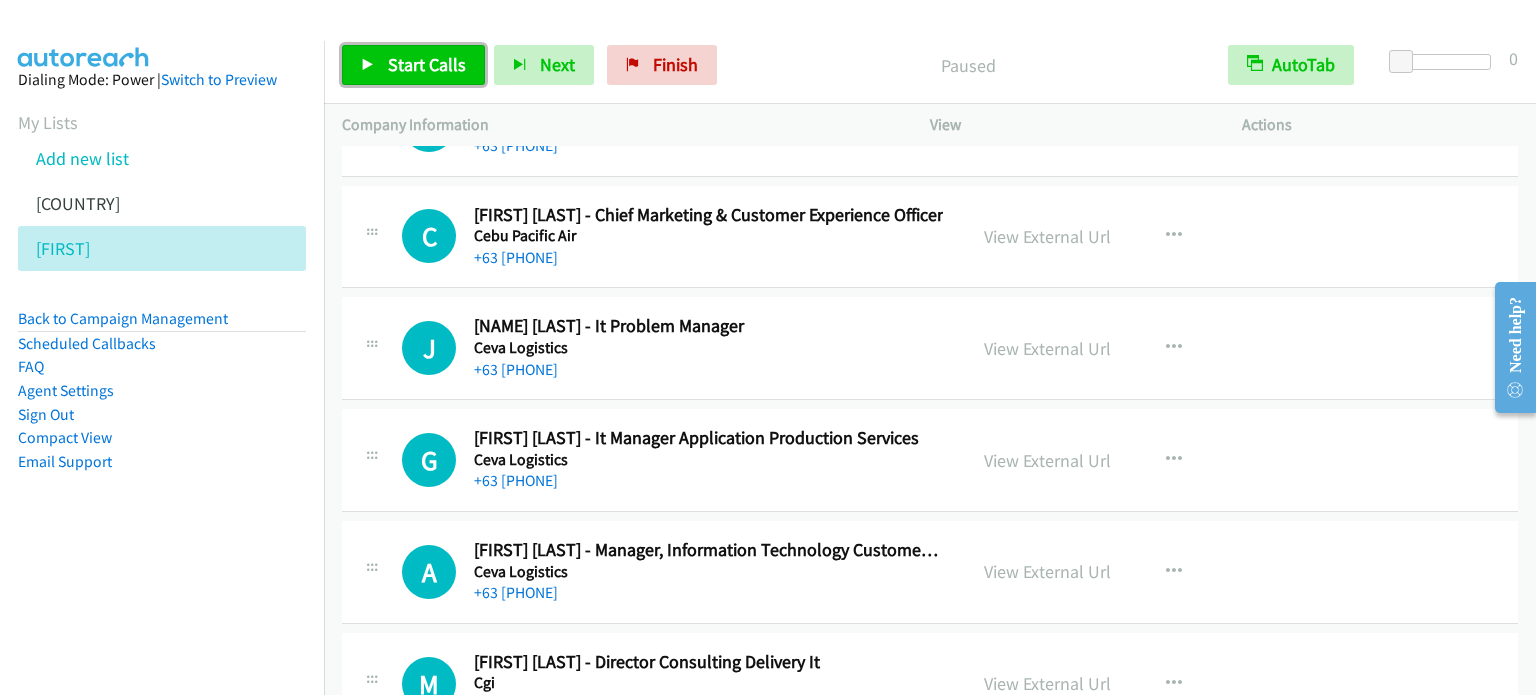 click on "Start Calls" at bounding box center [427, 64] 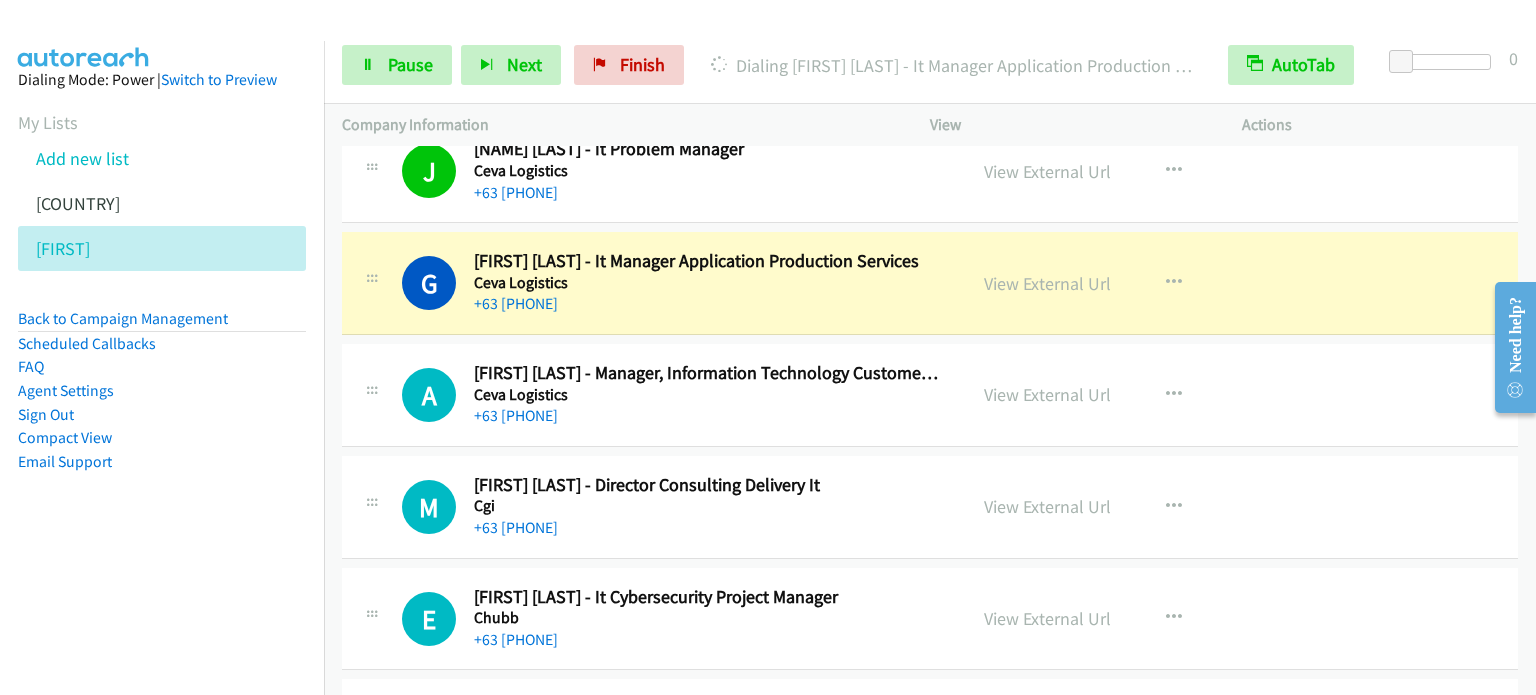 scroll, scrollTop: 15100, scrollLeft: 0, axis: vertical 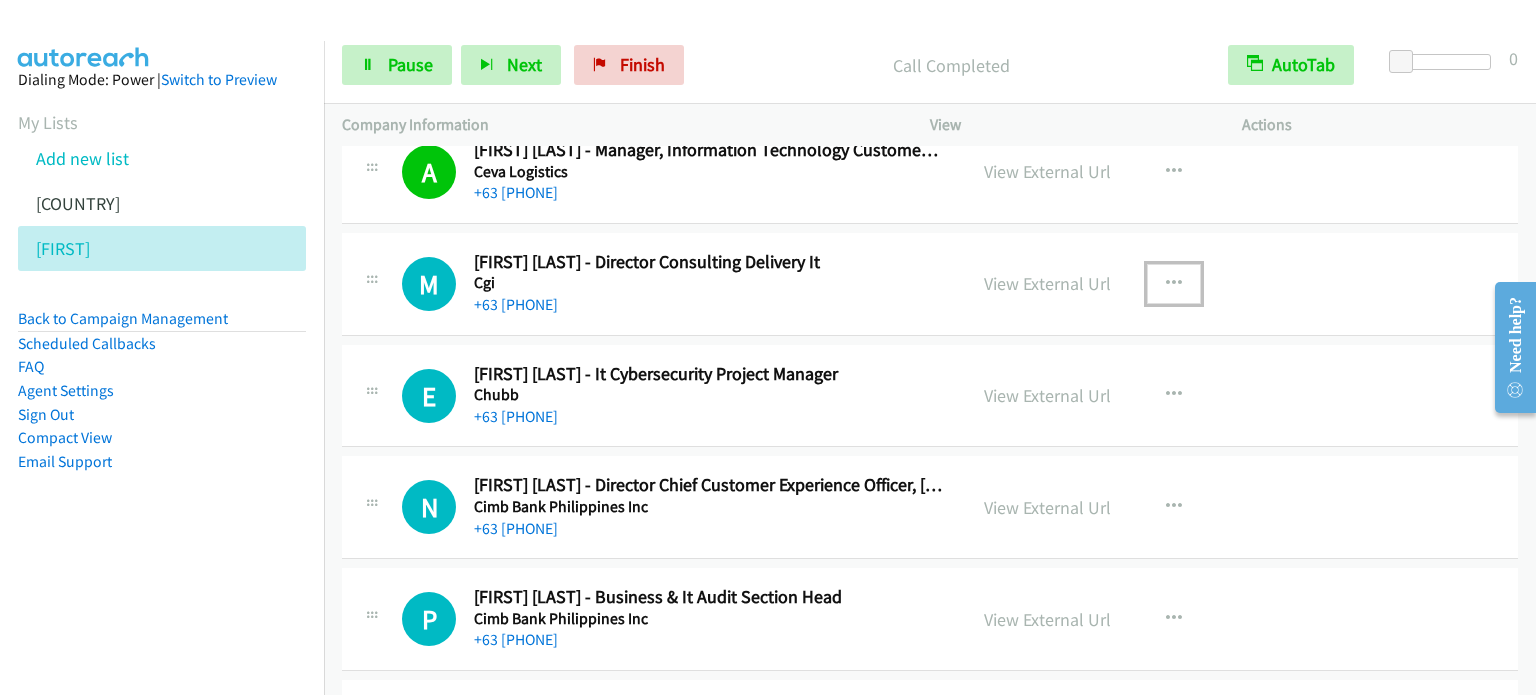 click at bounding box center [1174, 284] 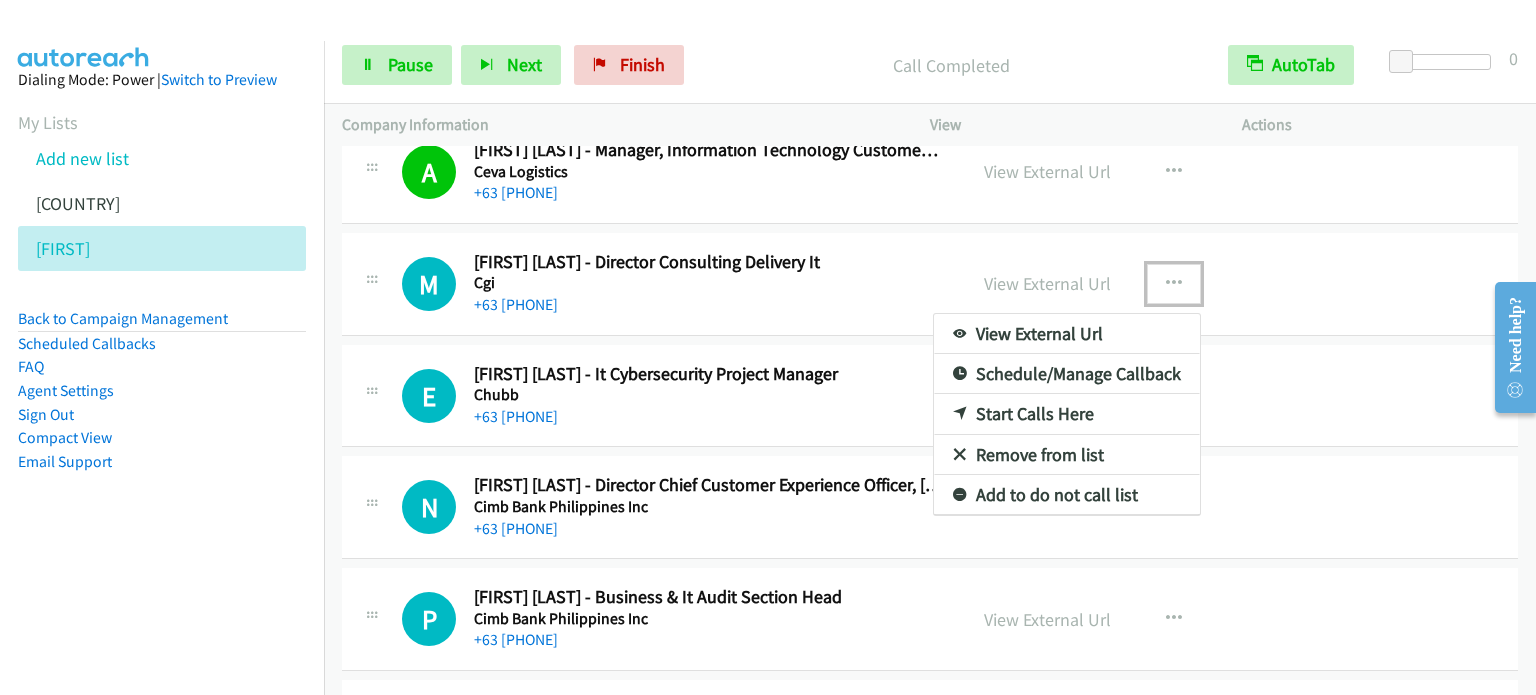 click on "Start Calls Here" at bounding box center (1067, 414) 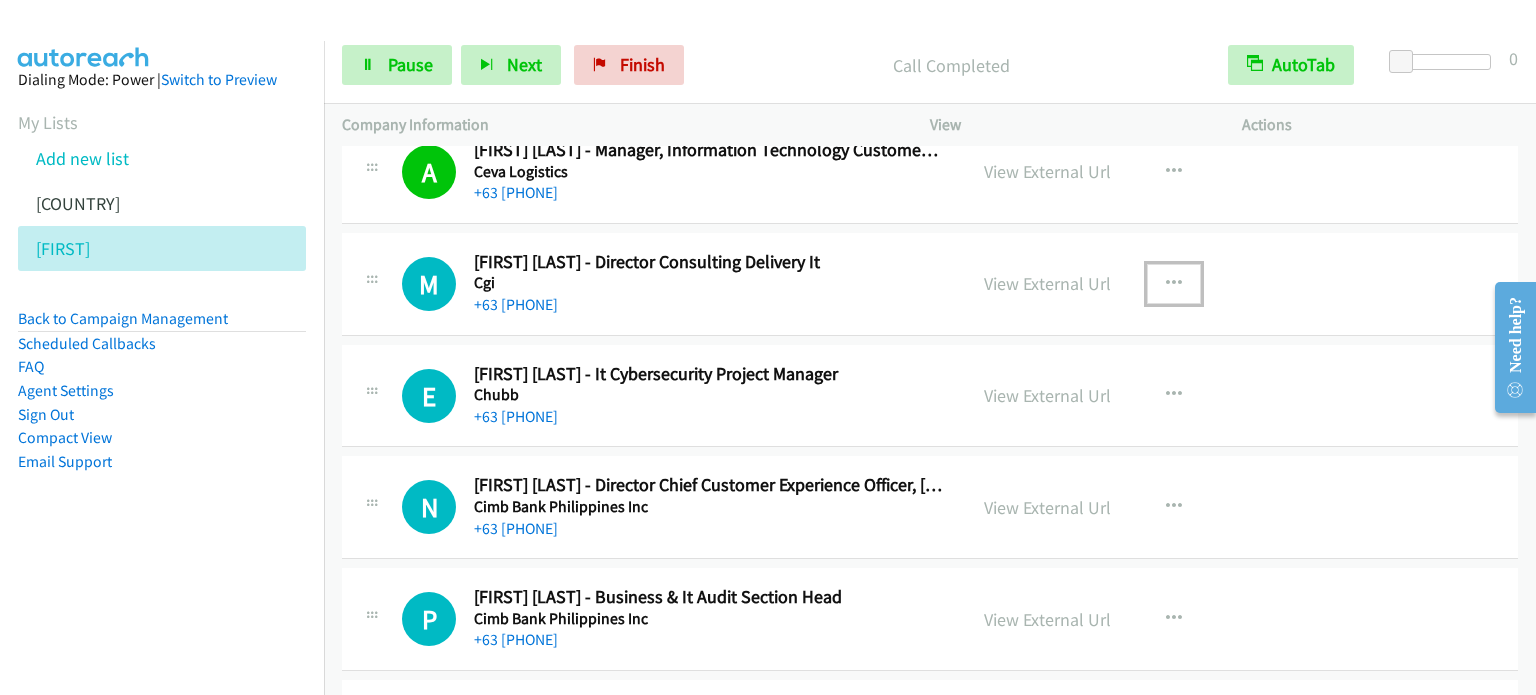 click at bounding box center [1174, 284] 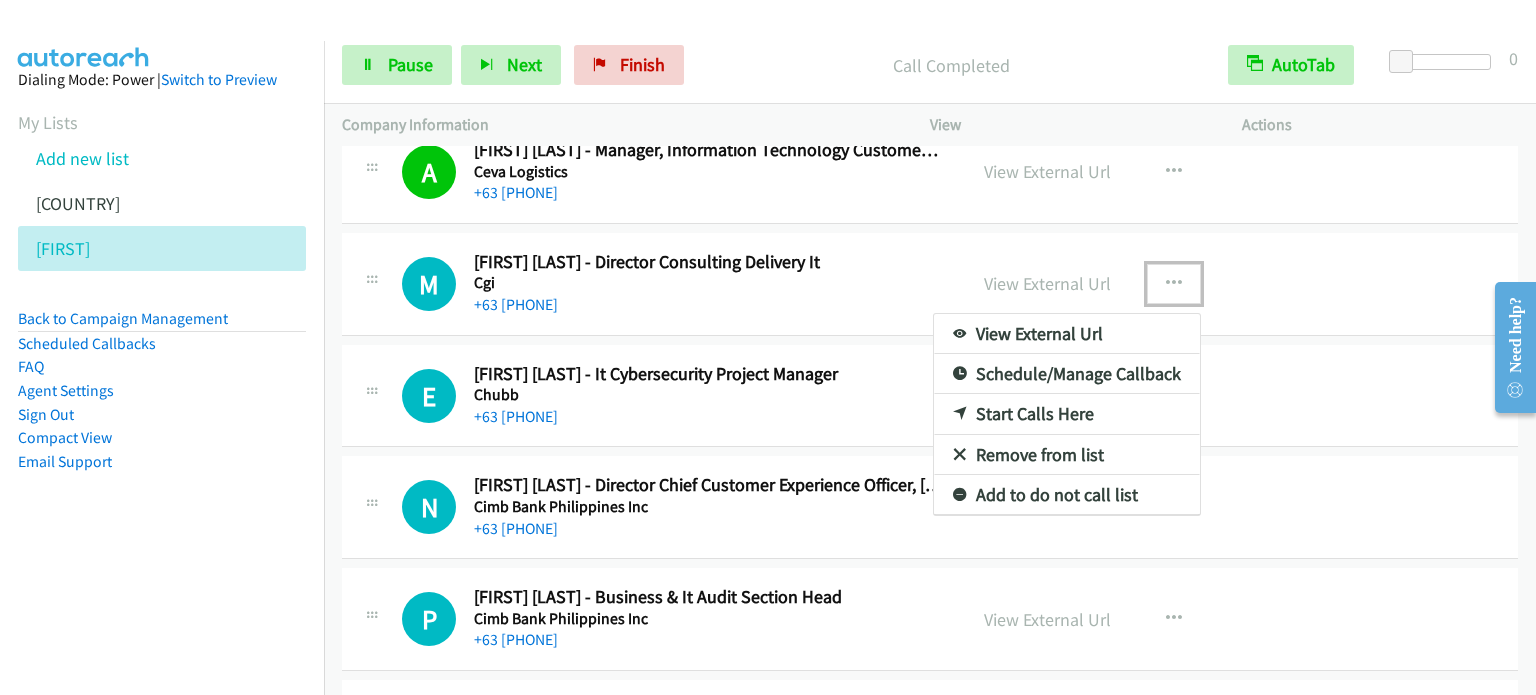 click on "Start Calls Here" at bounding box center (1067, 414) 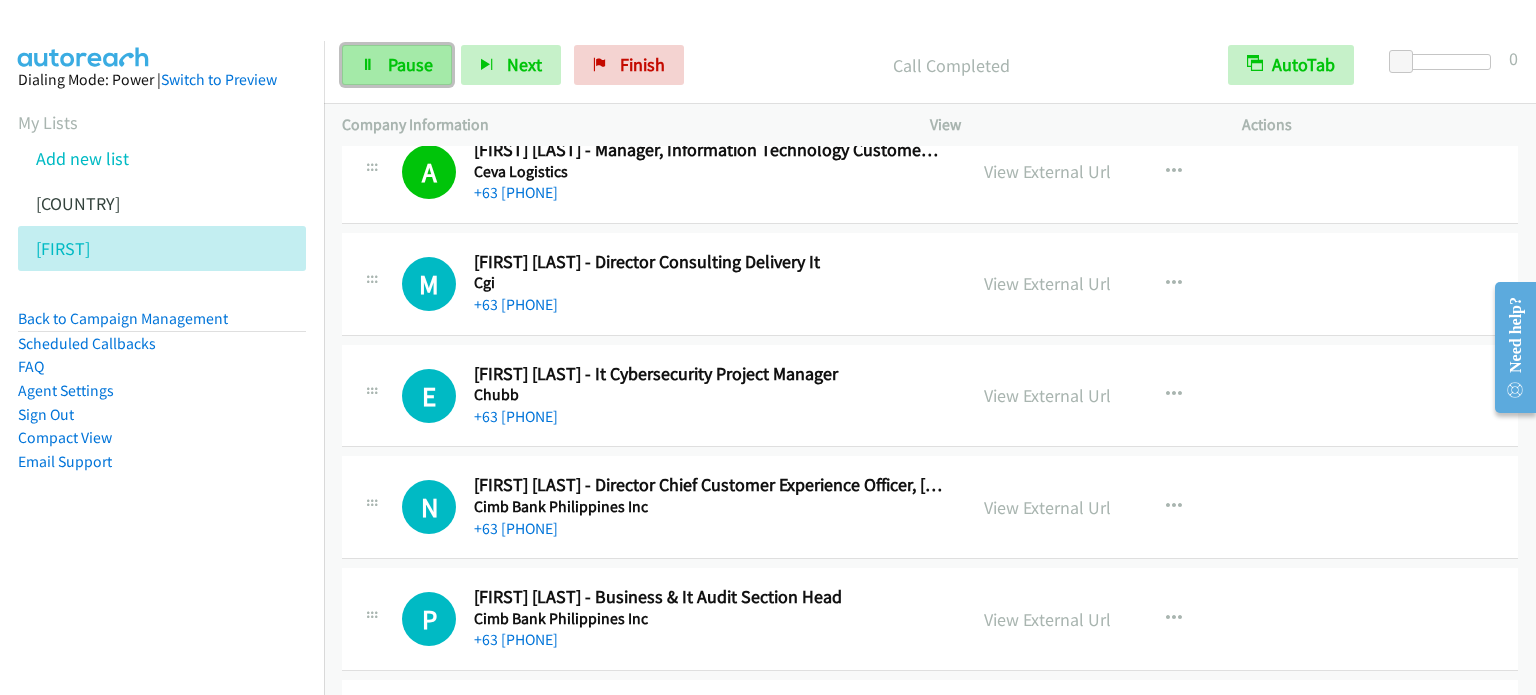 click on "Pause" at bounding box center [410, 64] 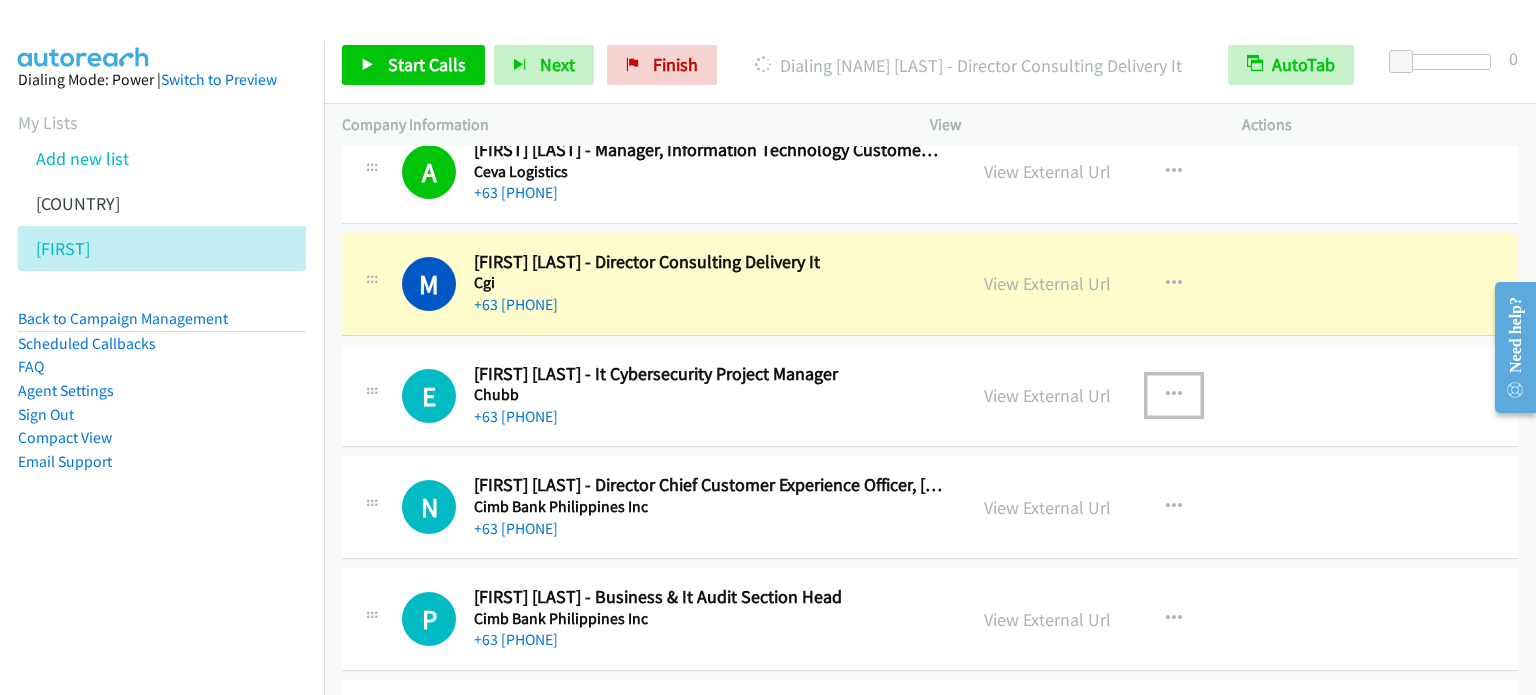 click at bounding box center (1174, 395) 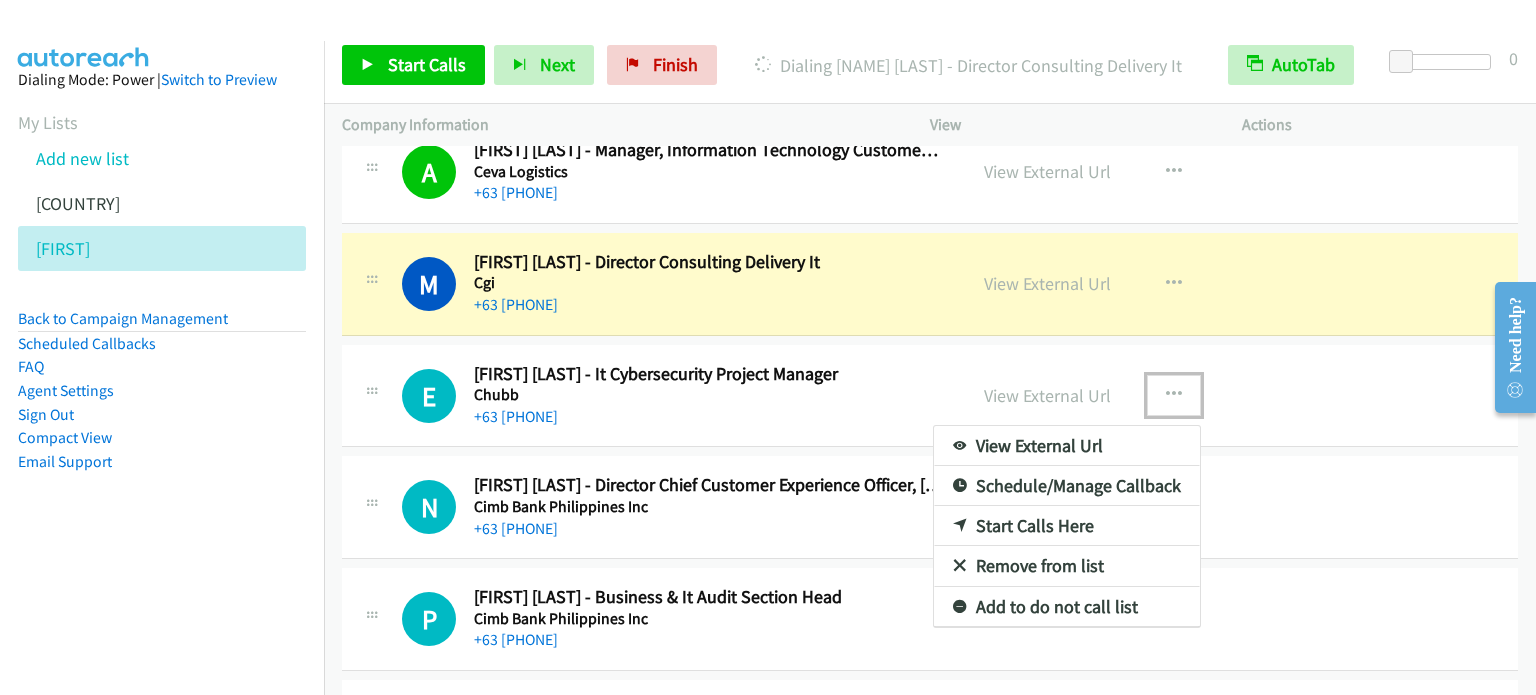 click on "Start Calls Here" at bounding box center (1067, 526) 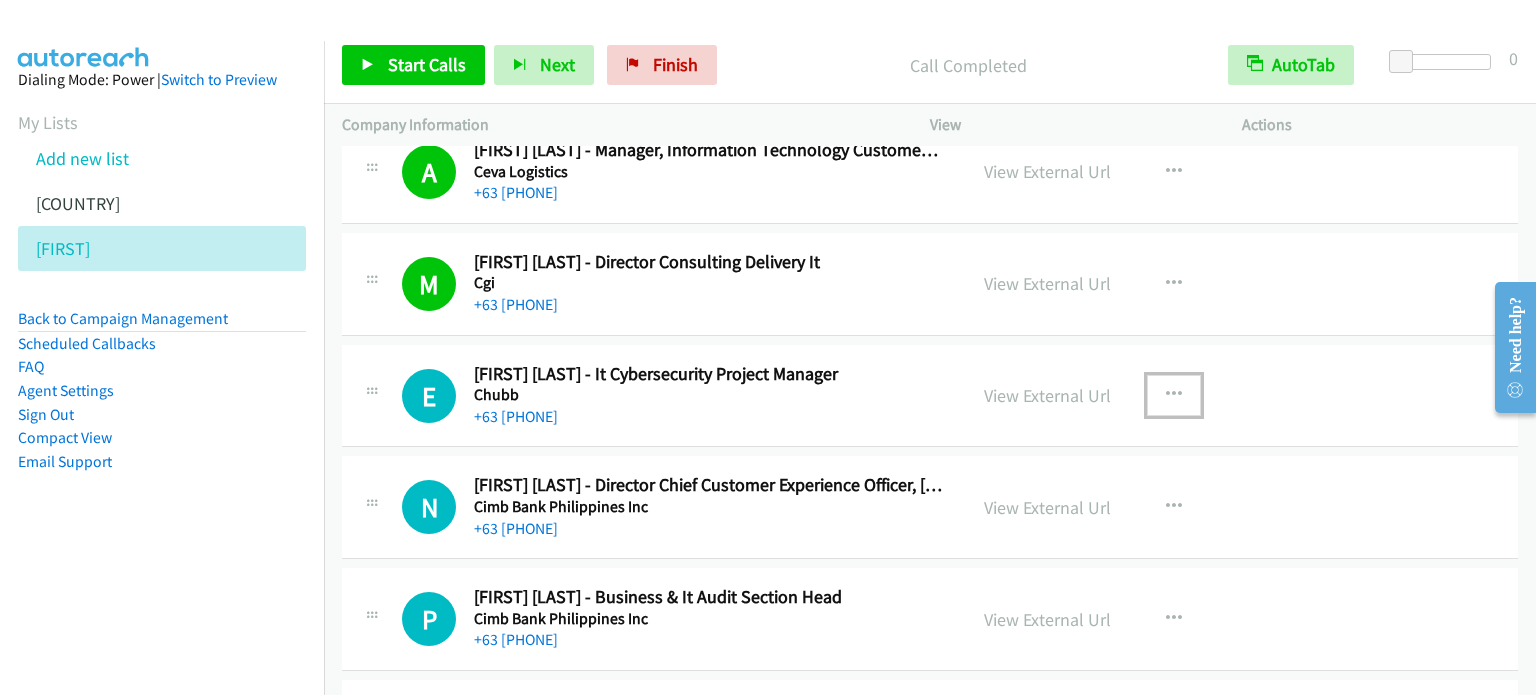 click at bounding box center [1174, 395] 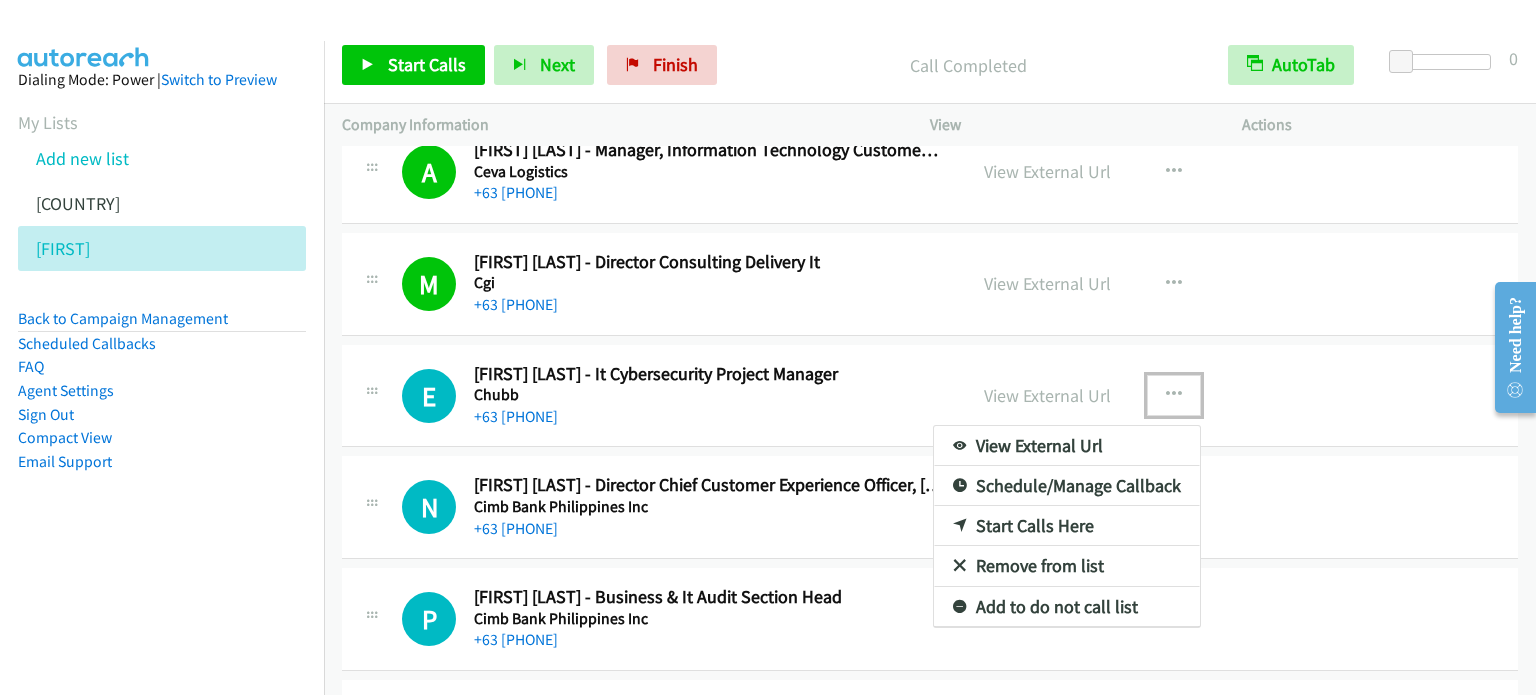 click on "Start Calls Here" at bounding box center (1067, 526) 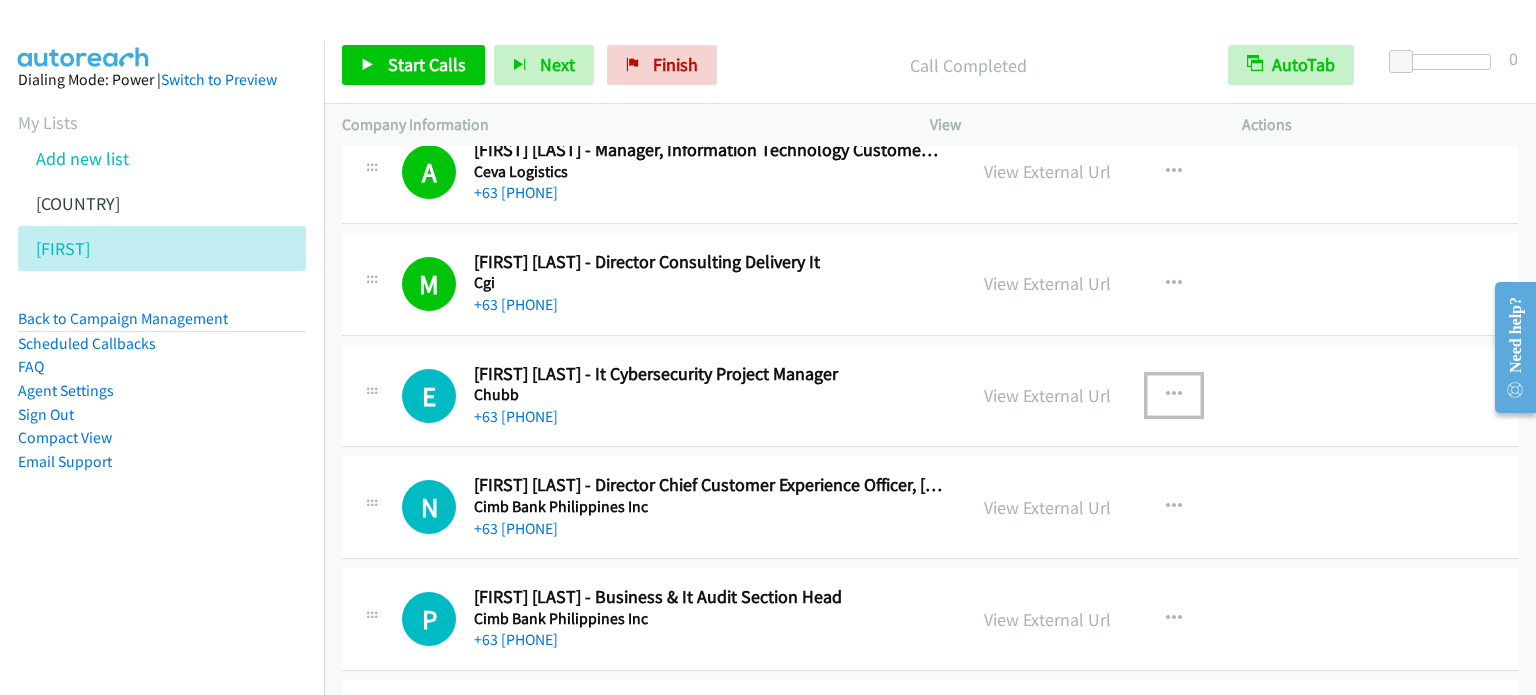scroll, scrollTop: 15400, scrollLeft: 0, axis: vertical 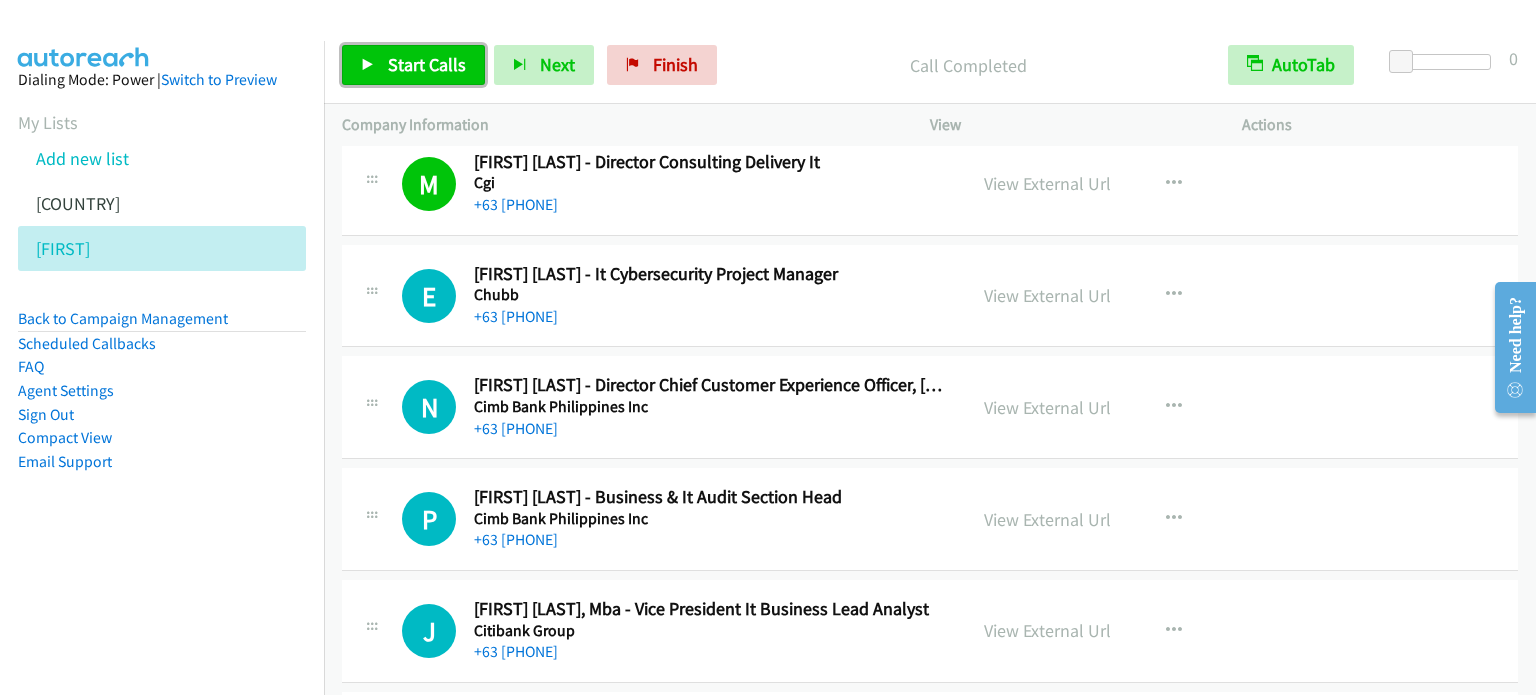 click on "Start Calls" at bounding box center [427, 64] 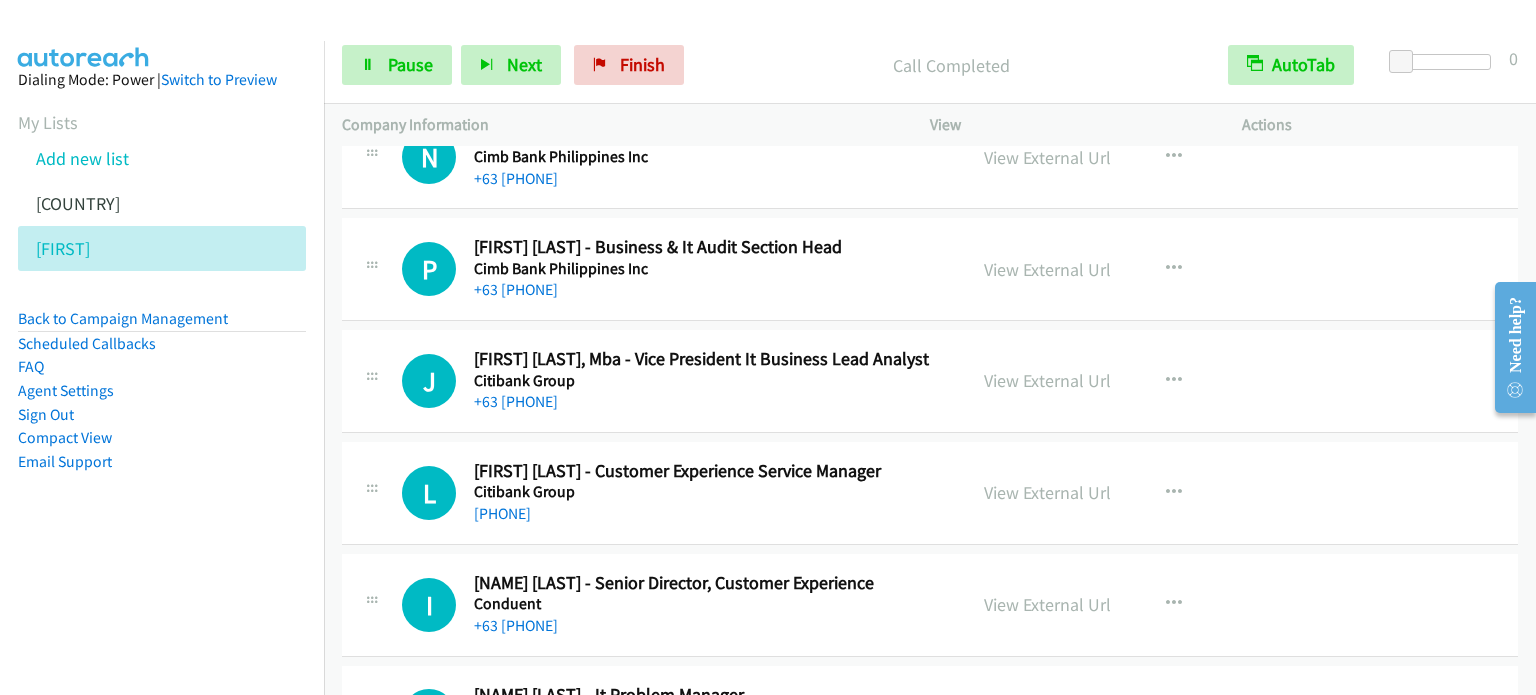 scroll, scrollTop: 15700, scrollLeft: 0, axis: vertical 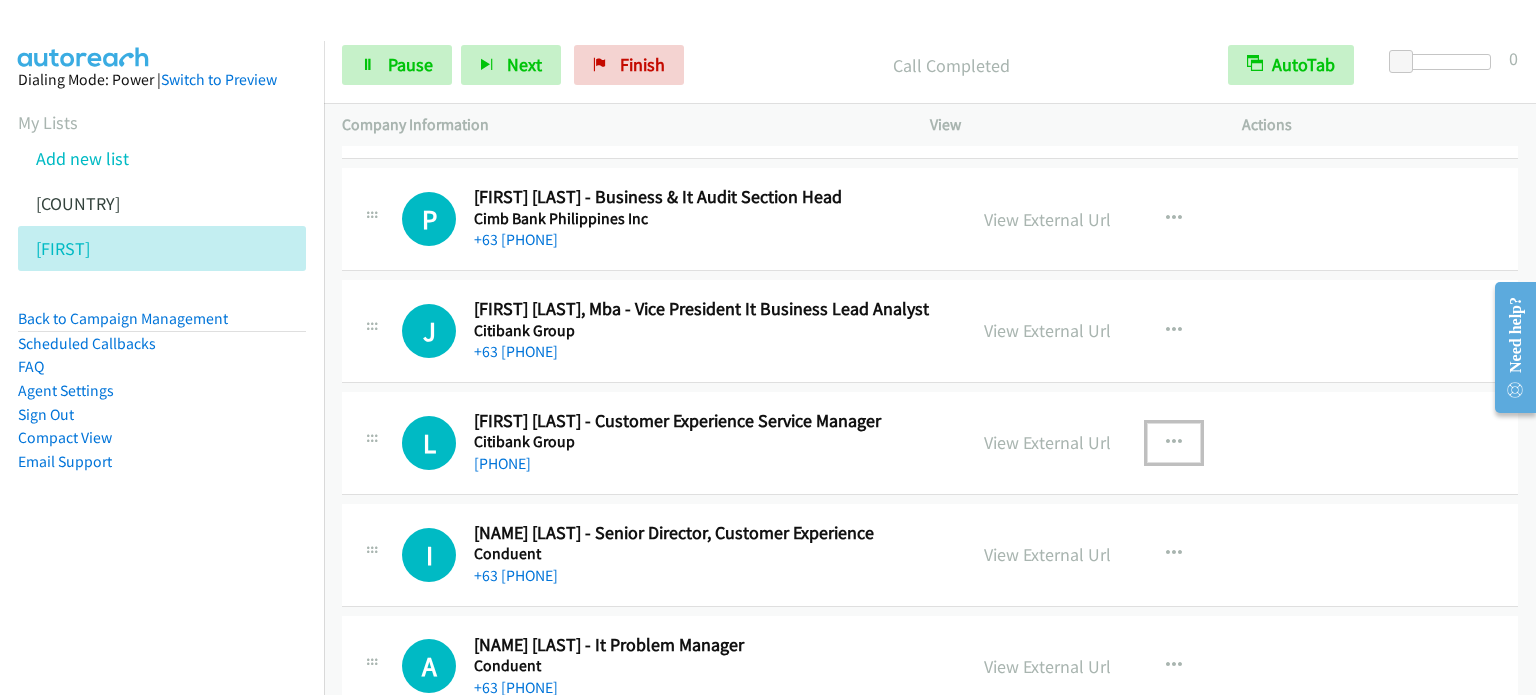 click at bounding box center [1174, 443] 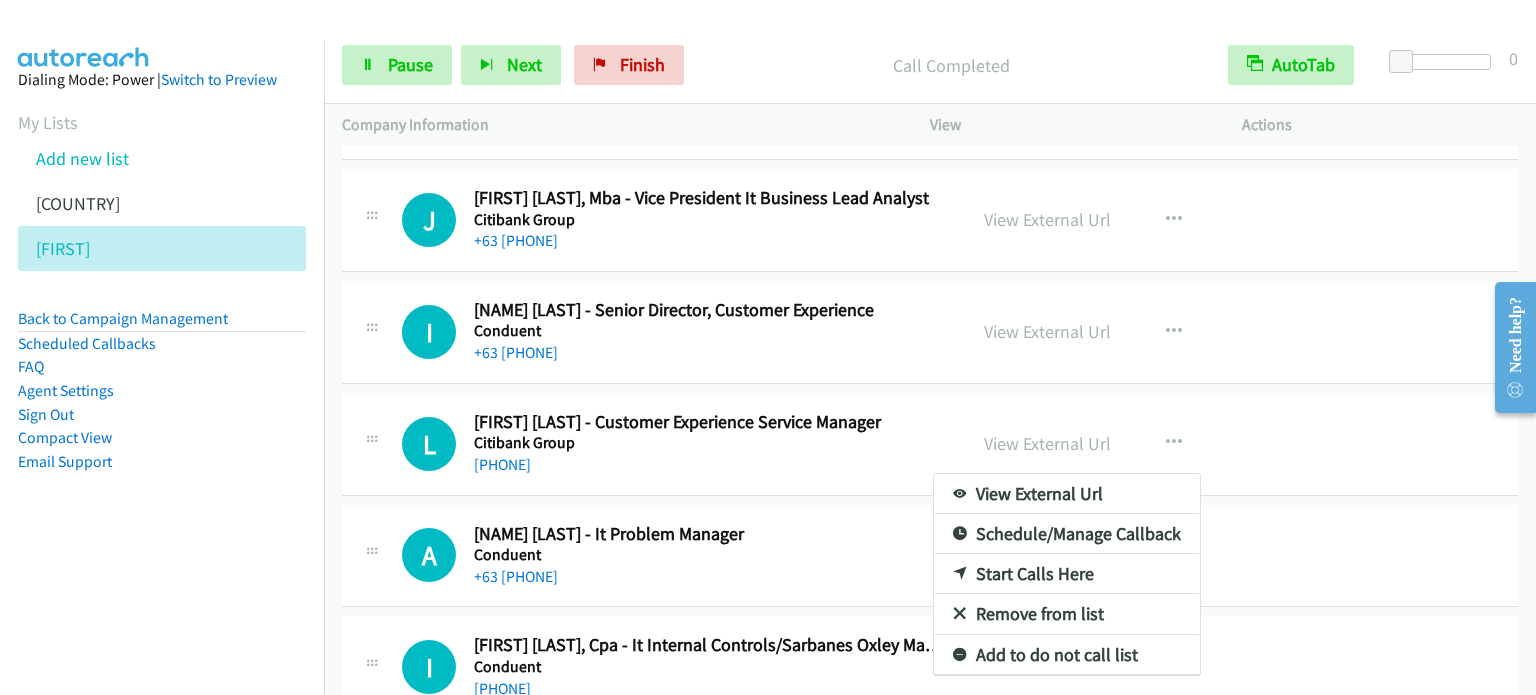 scroll, scrollTop: 15820, scrollLeft: 0, axis: vertical 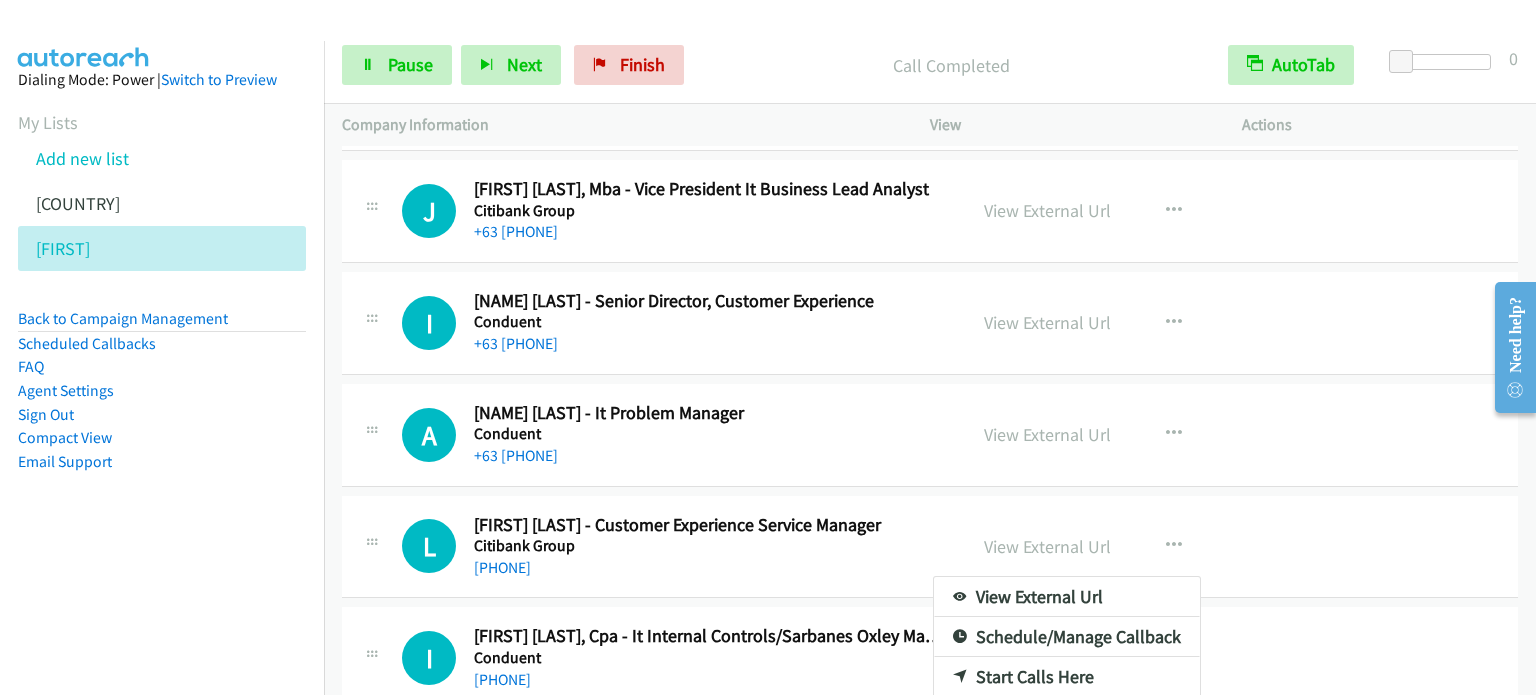 click at bounding box center [768, 347] 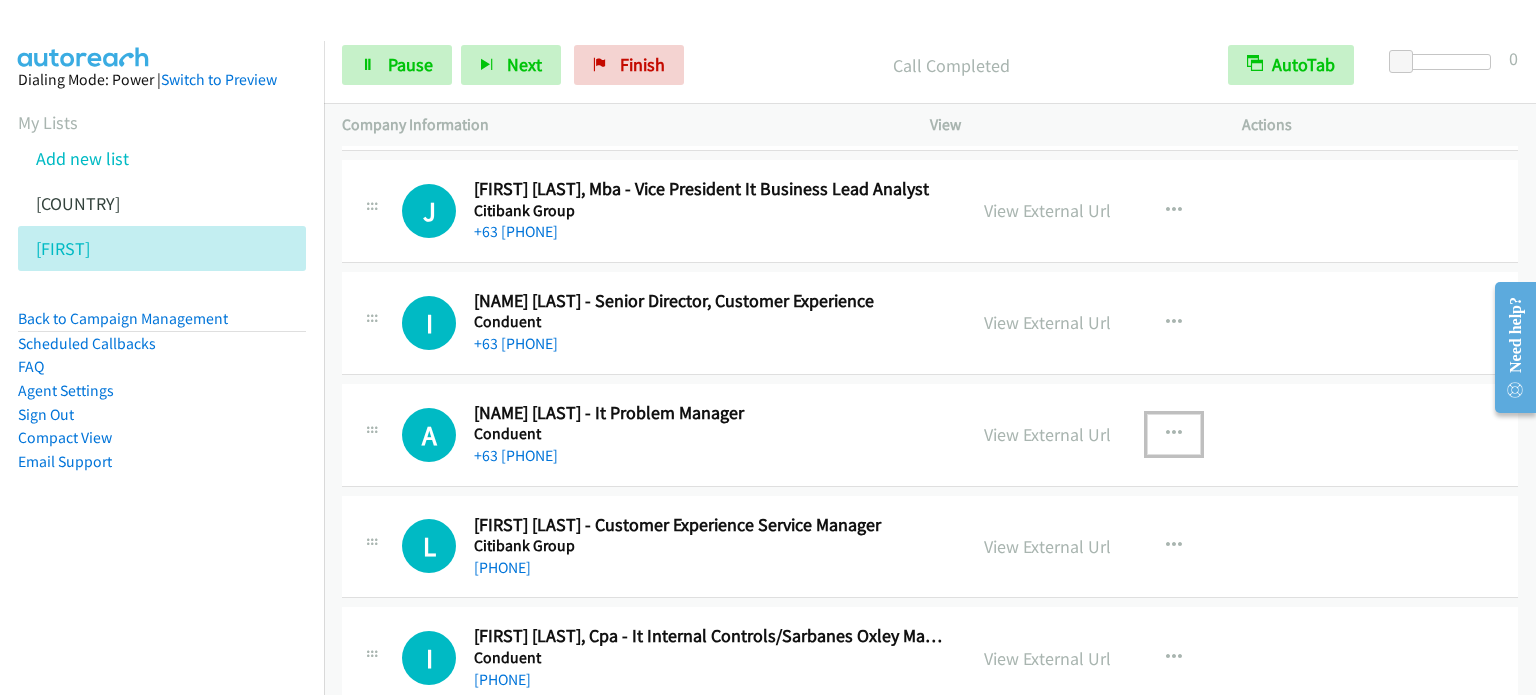 click at bounding box center [1174, 434] 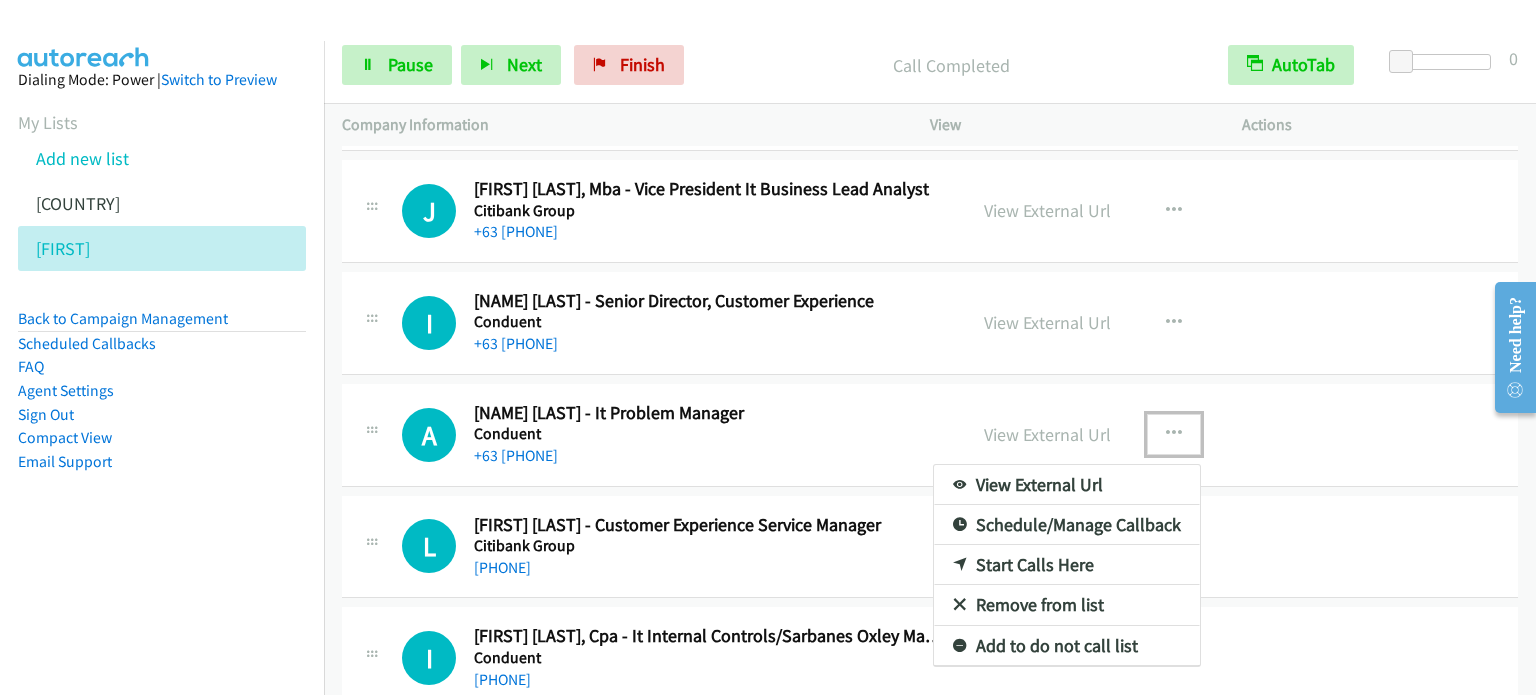 click on "Start Calls Here" at bounding box center (1067, 565) 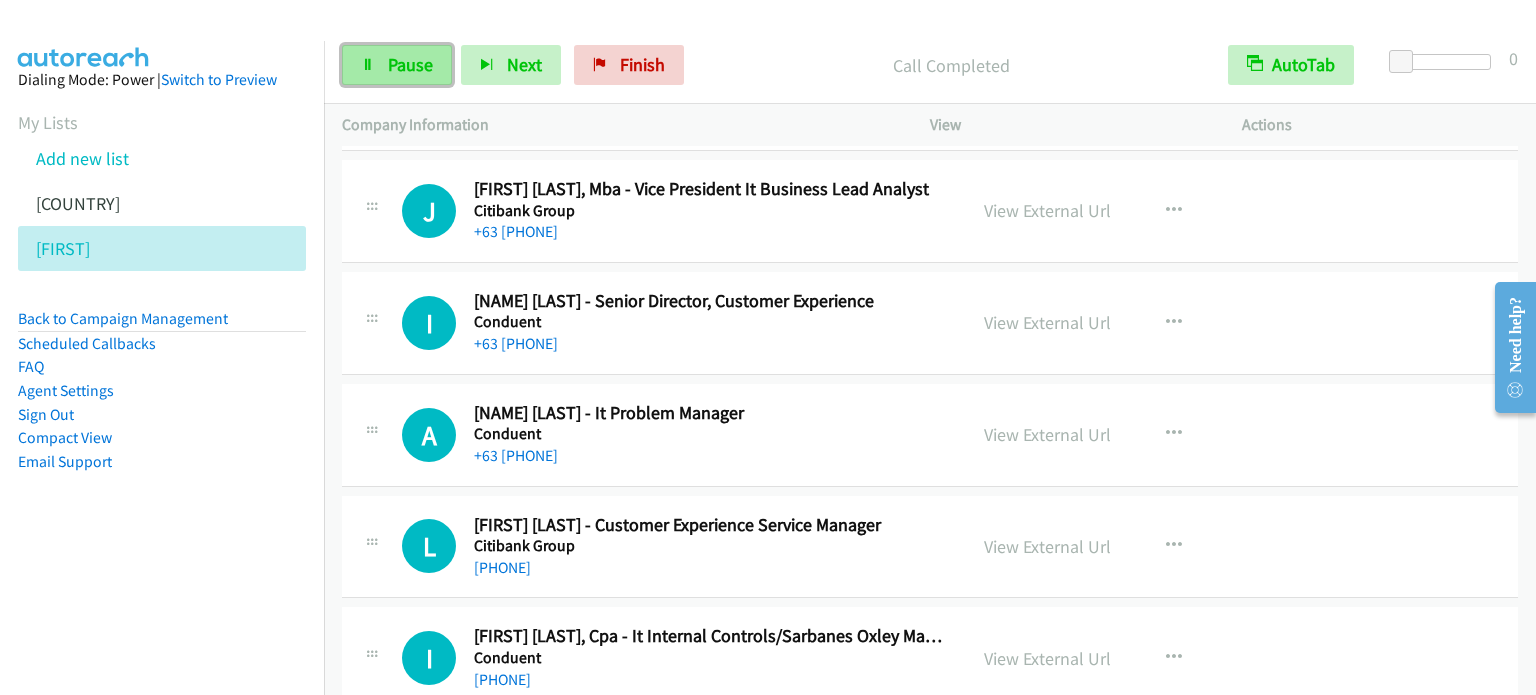 click on "Pause" at bounding box center (410, 64) 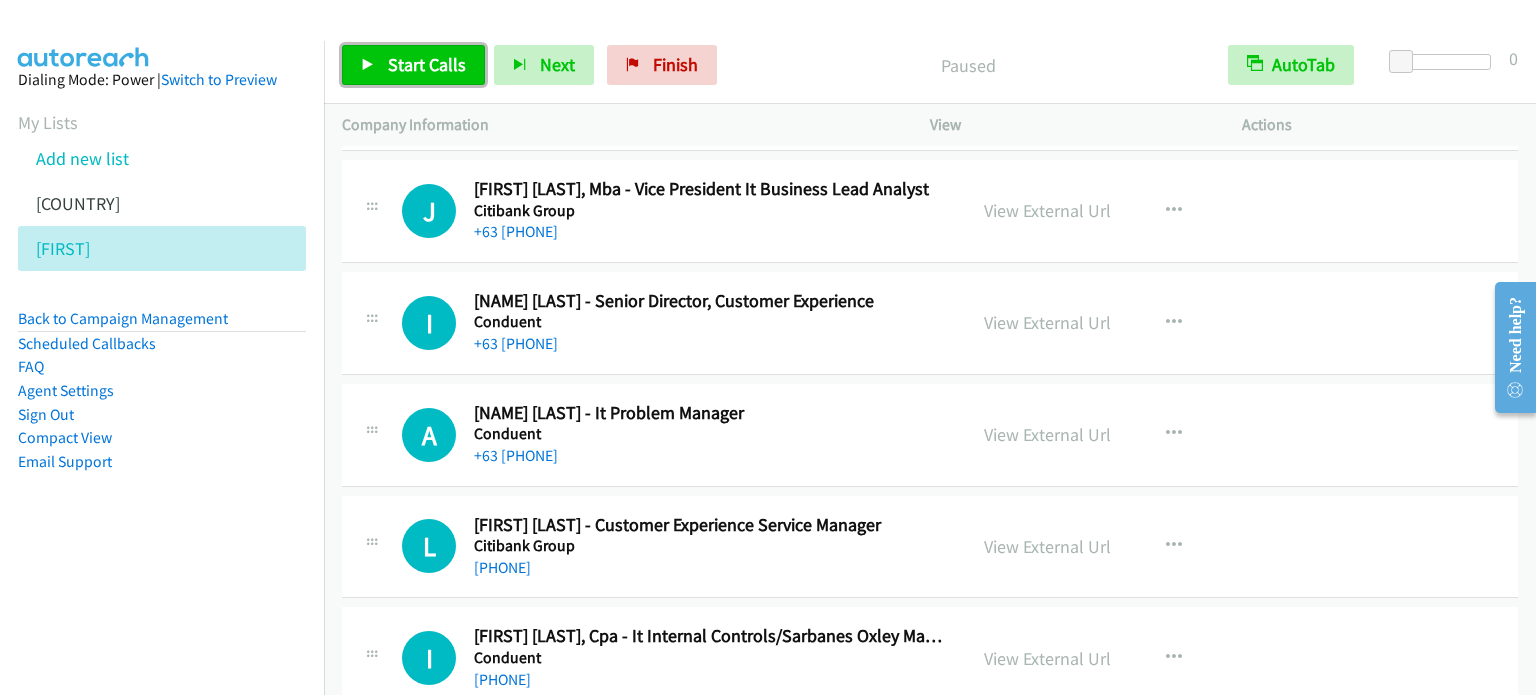 click on "Start Calls" at bounding box center (427, 64) 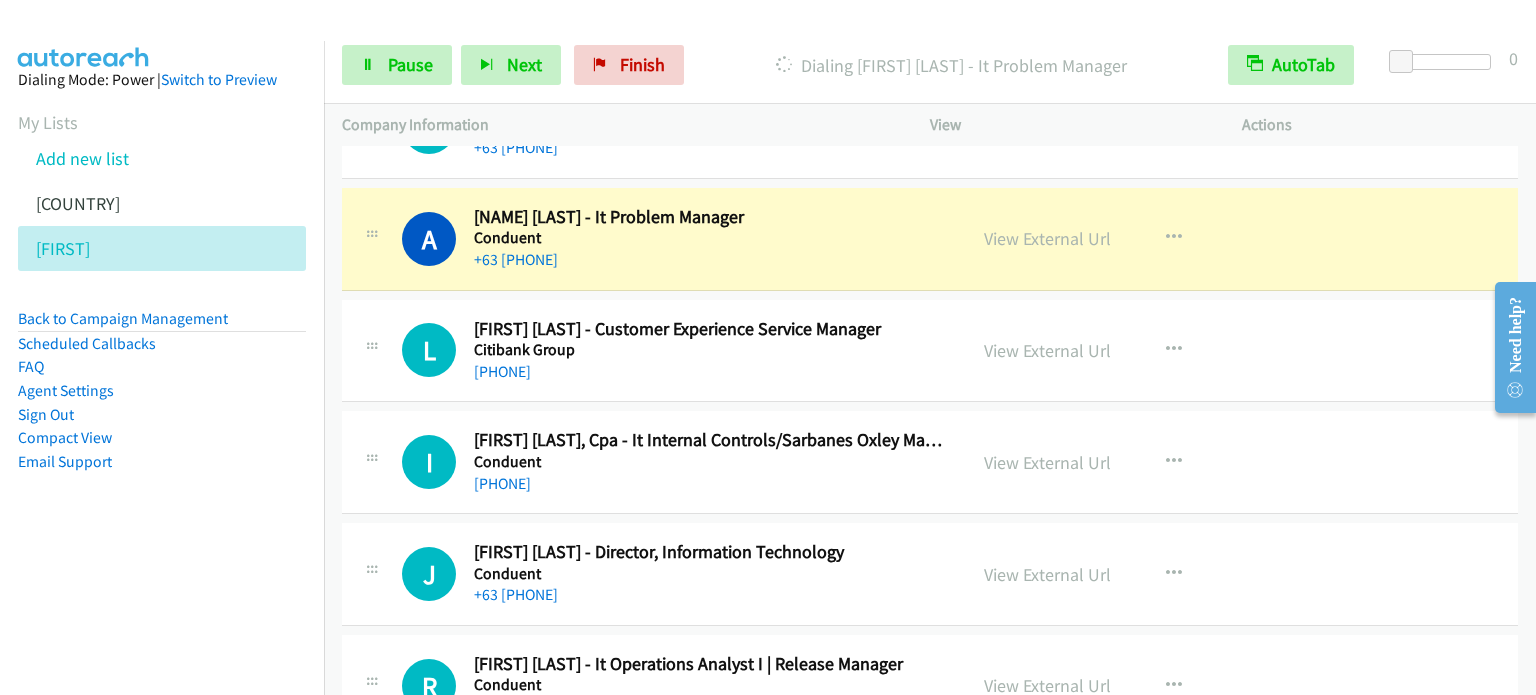 scroll, scrollTop: 16020, scrollLeft: 0, axis: vertical 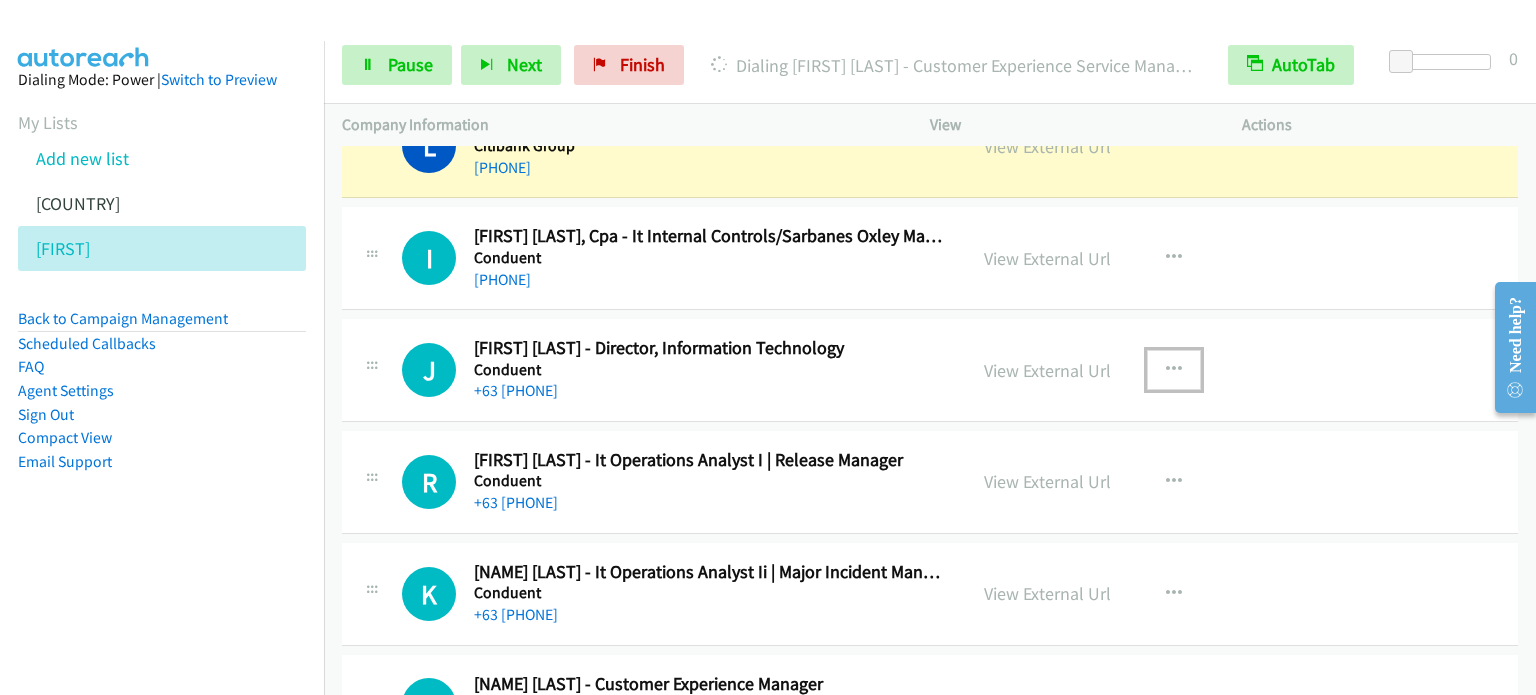 click at bounding box center (1174, 370) 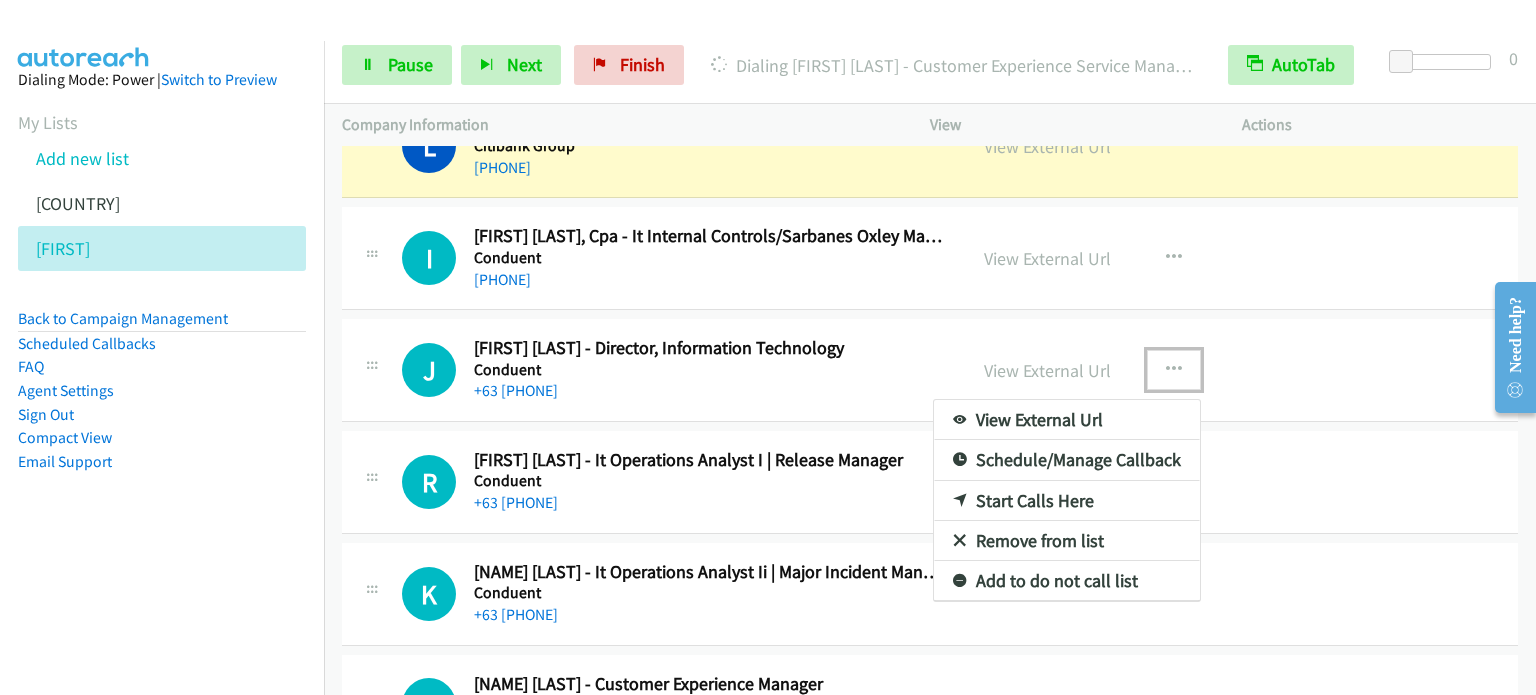 click on "Start Calls Here" at bounding box center (1067, 501) 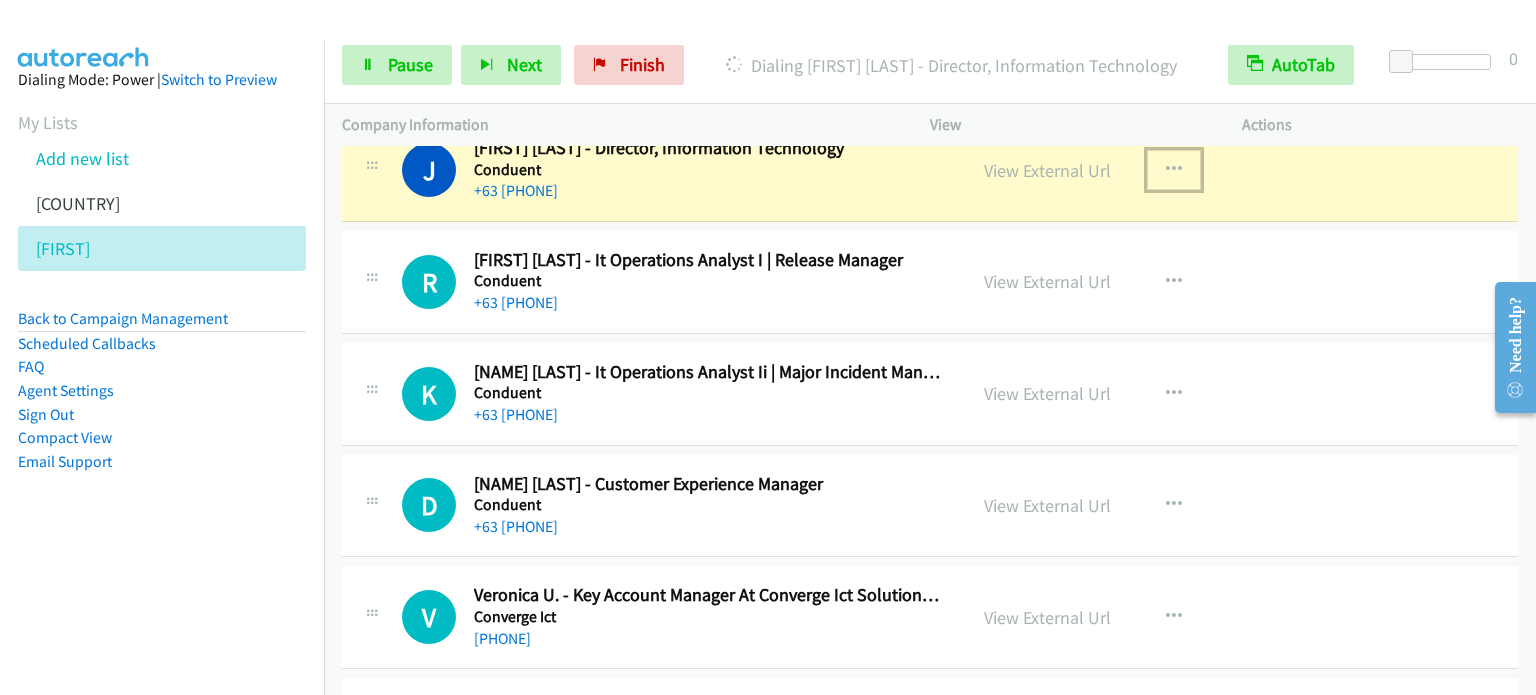 scroll, scrollTop: 16520, scrollLeft: 0, axis: vertical 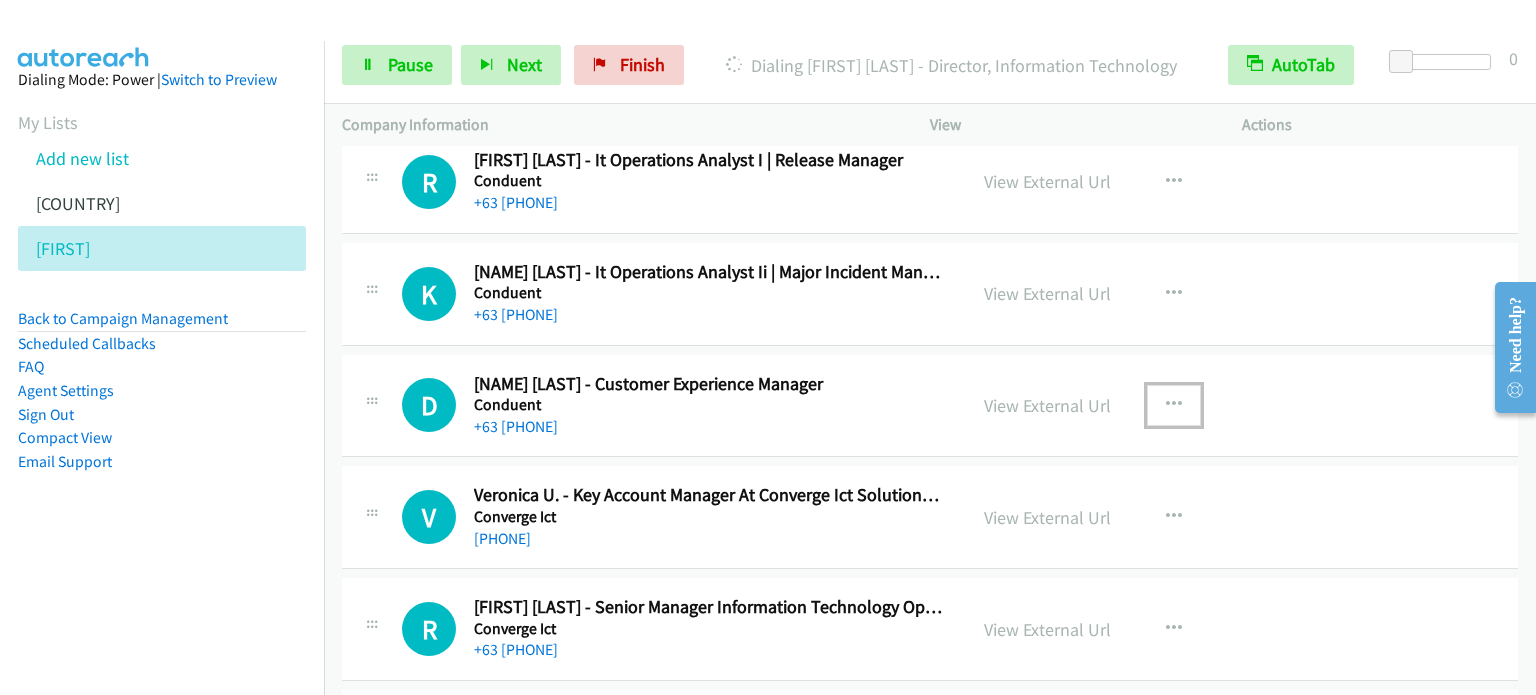 click at bounding box center (1174, 405) 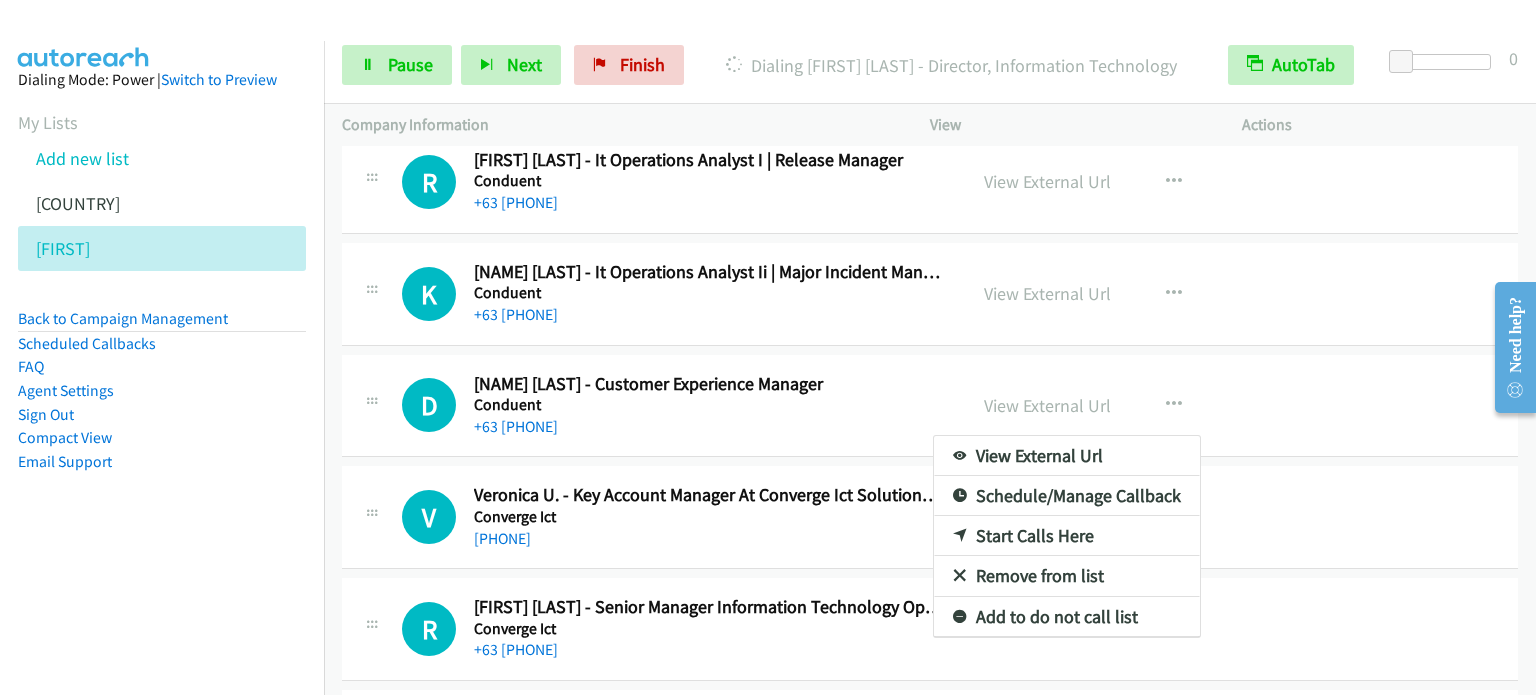 click on "Start Calls Here" at bounding box center (1067, 536) 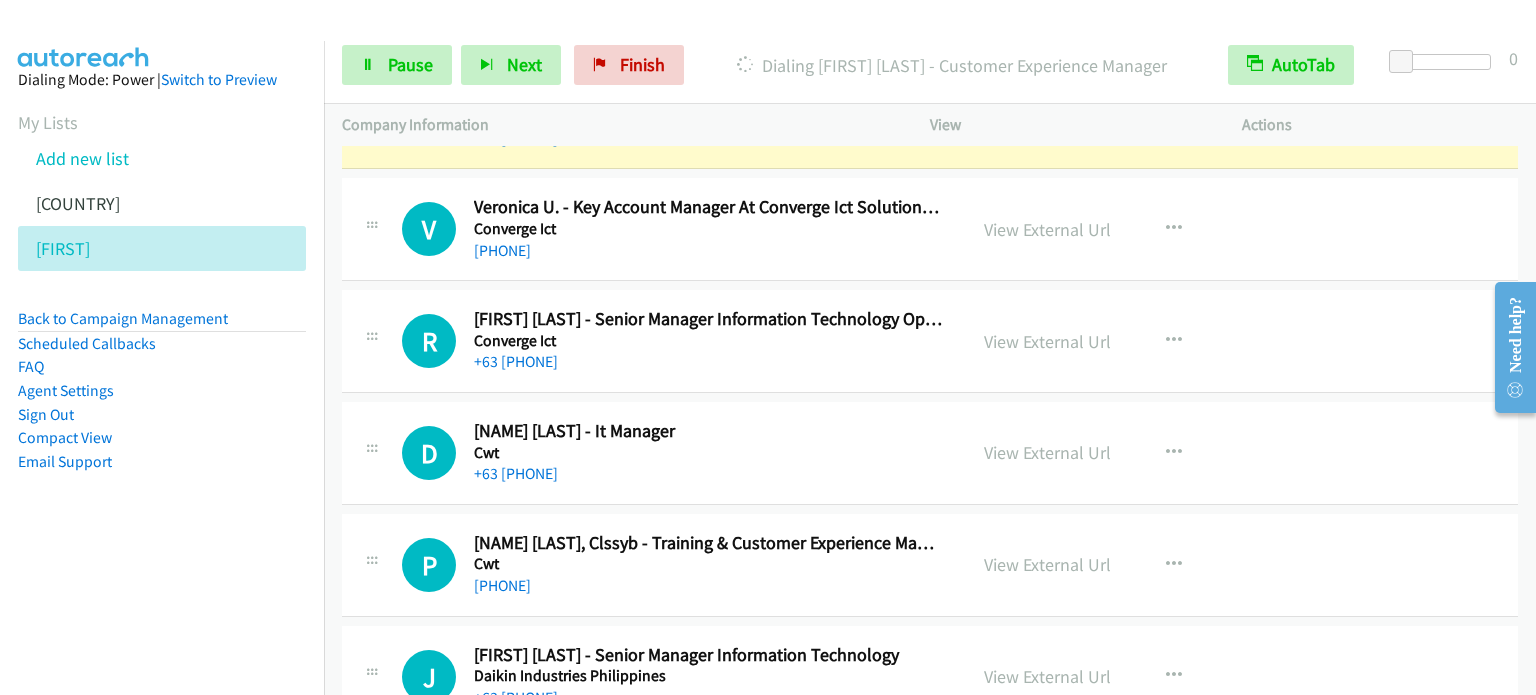 scroll, scrollTop: 16820, scrollLeft: 0, axis: vertical 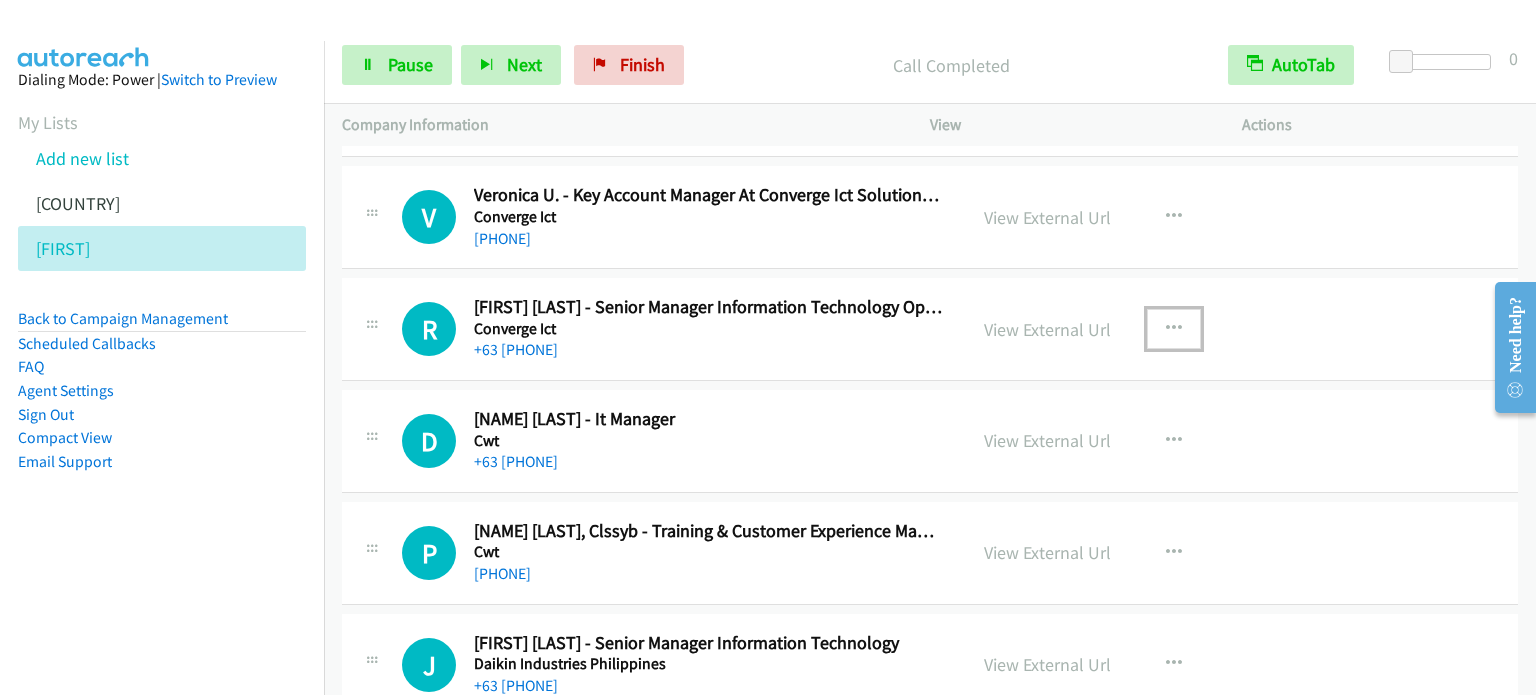 click at bounding box center [1174, 329] 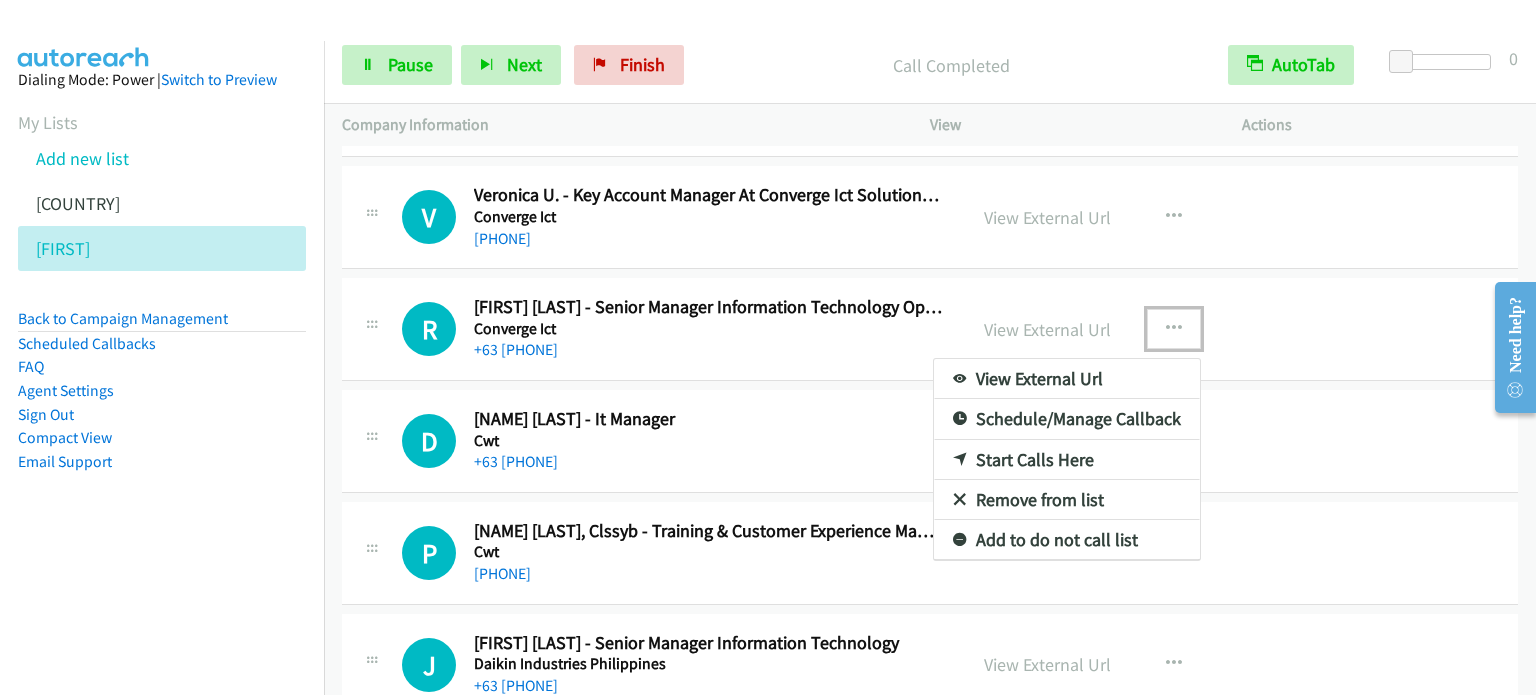 click on "Start Calls Here" at bounding box center [1067, 460] 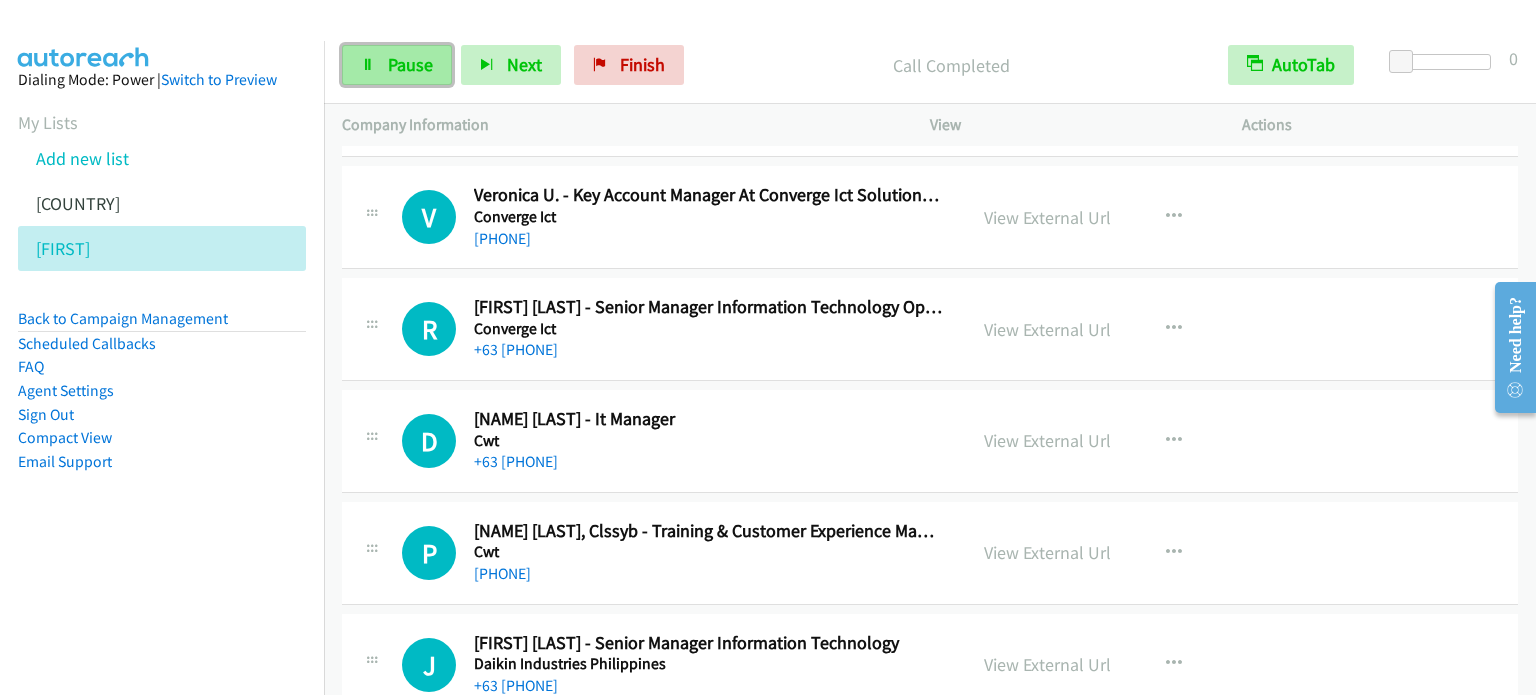 click on "Pause" at bounding box center [410, 64] 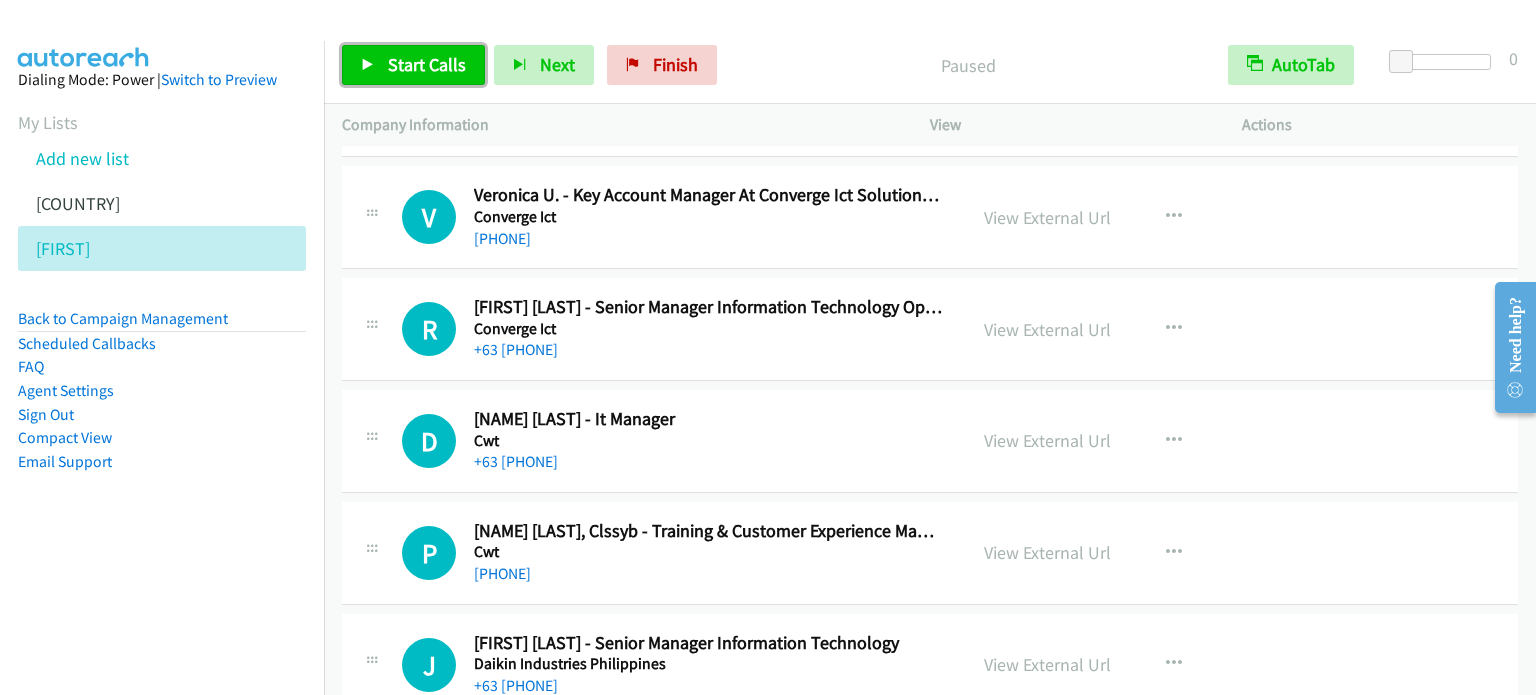 click on "Start Calls" at bounding box center [427, 64] 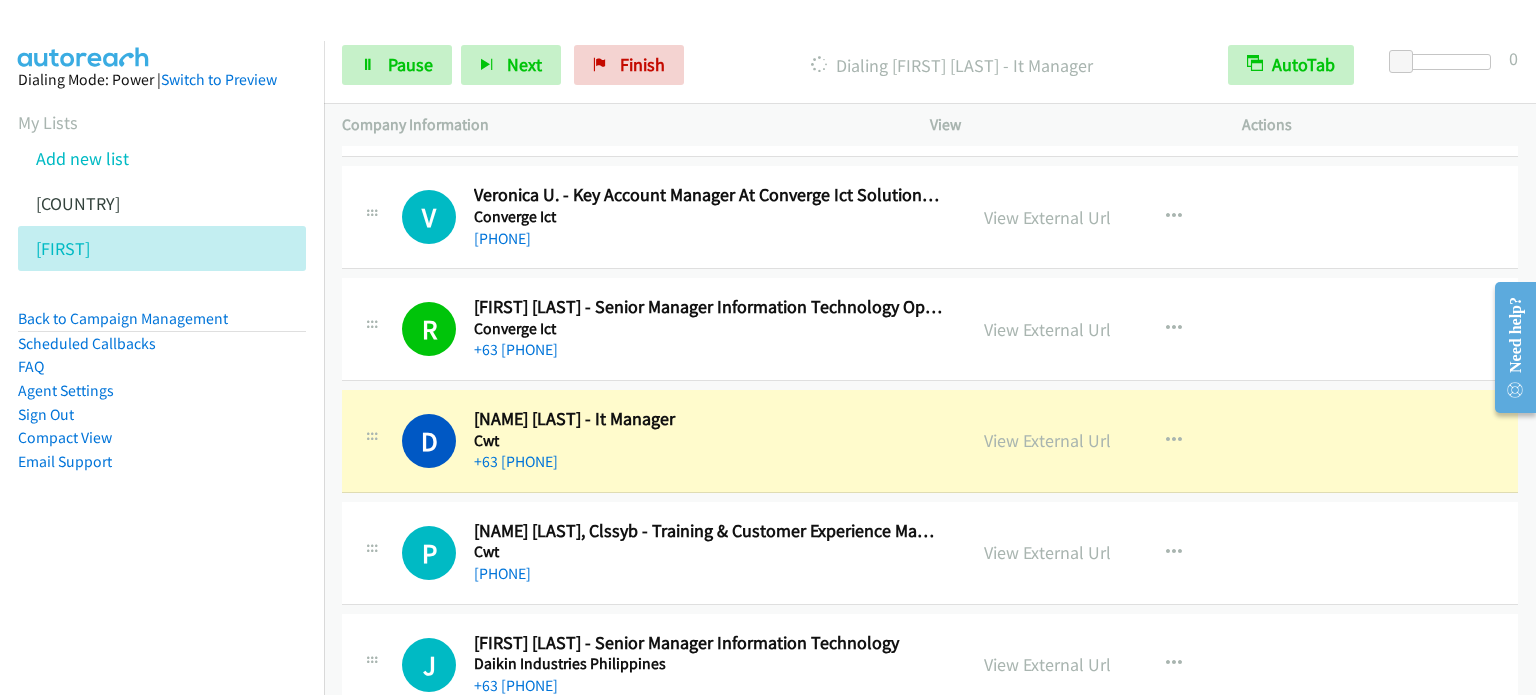 scroll, scrollTop: 16920, scrollLeft: 0, axis: vertical 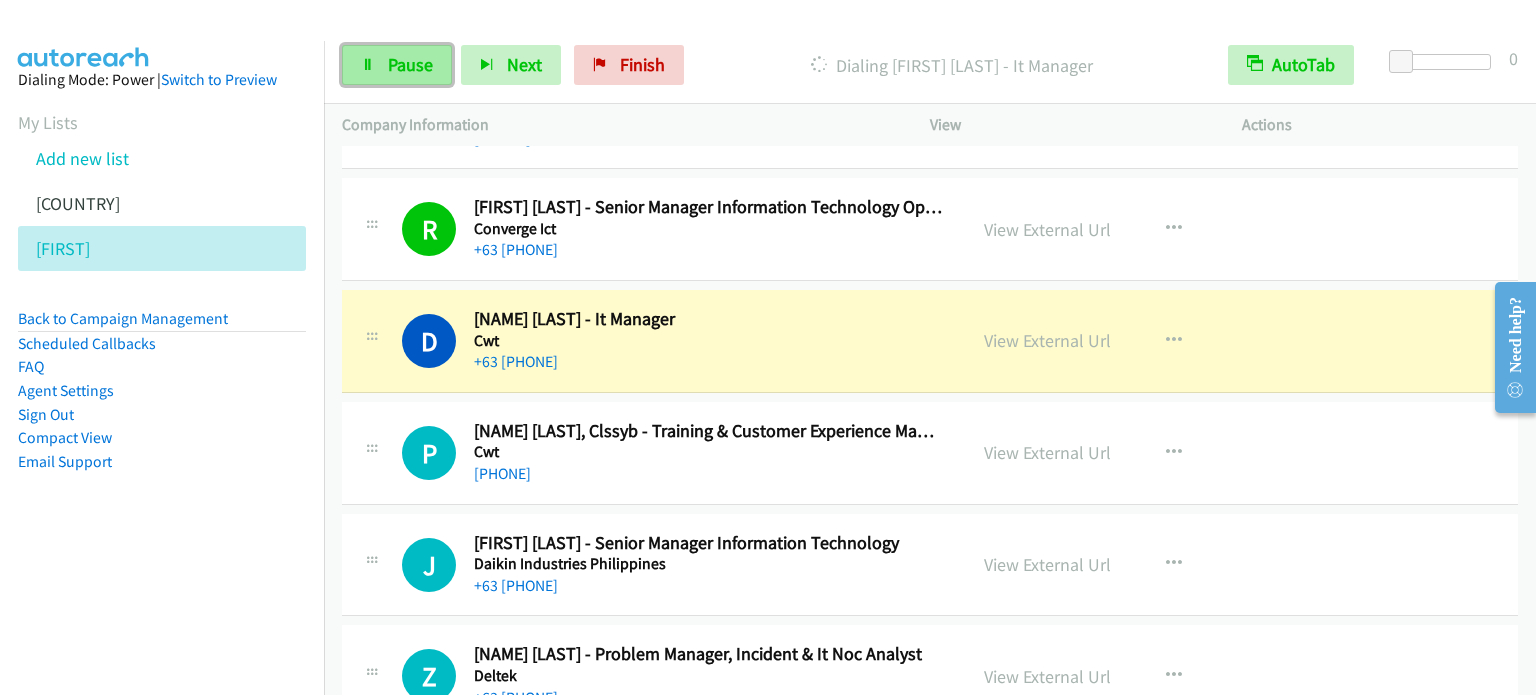 click on "Pause" at bounding box center [410, 64] 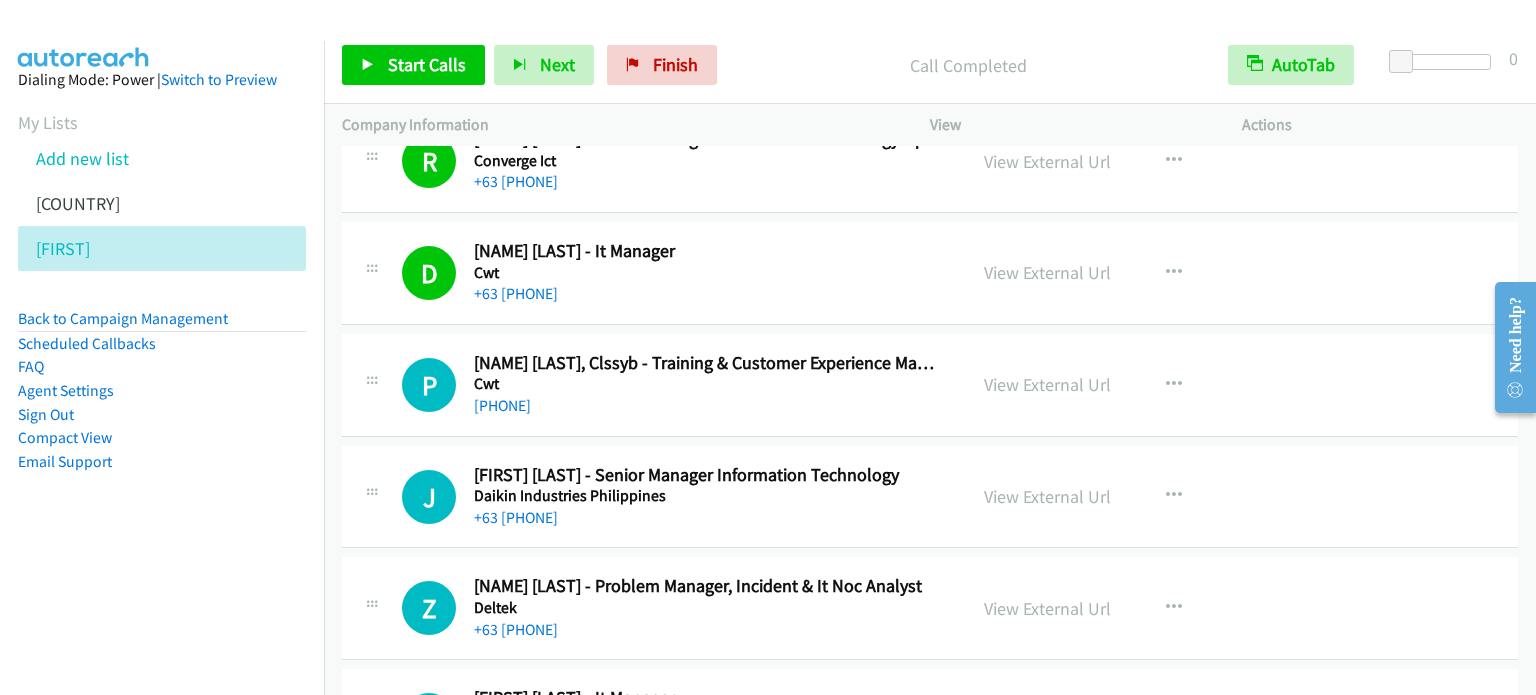 scroll, scrollTop: 17120, scrollLeft: 0, axis: vertical 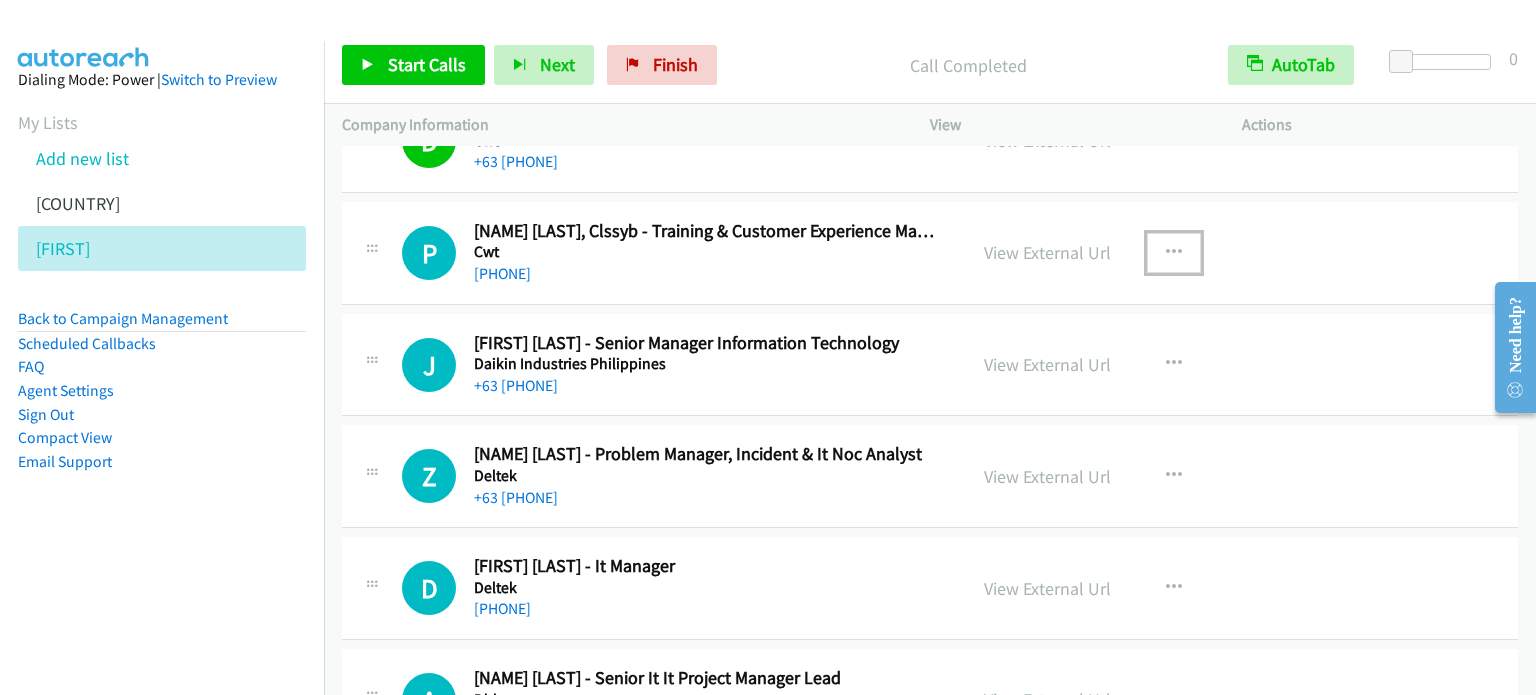 click at bounding box center (1174, 253) 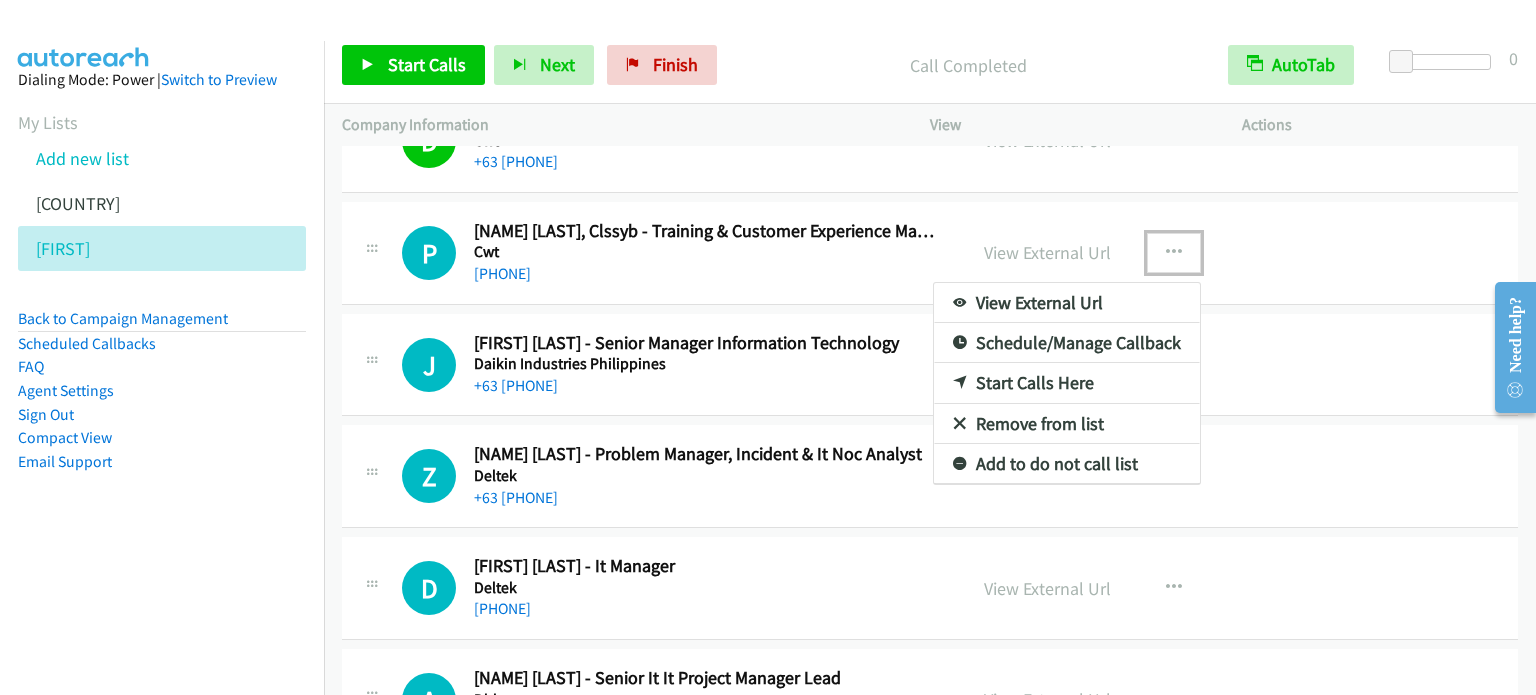 click on "Start Calls Here" at bounding box center (1067, 383) 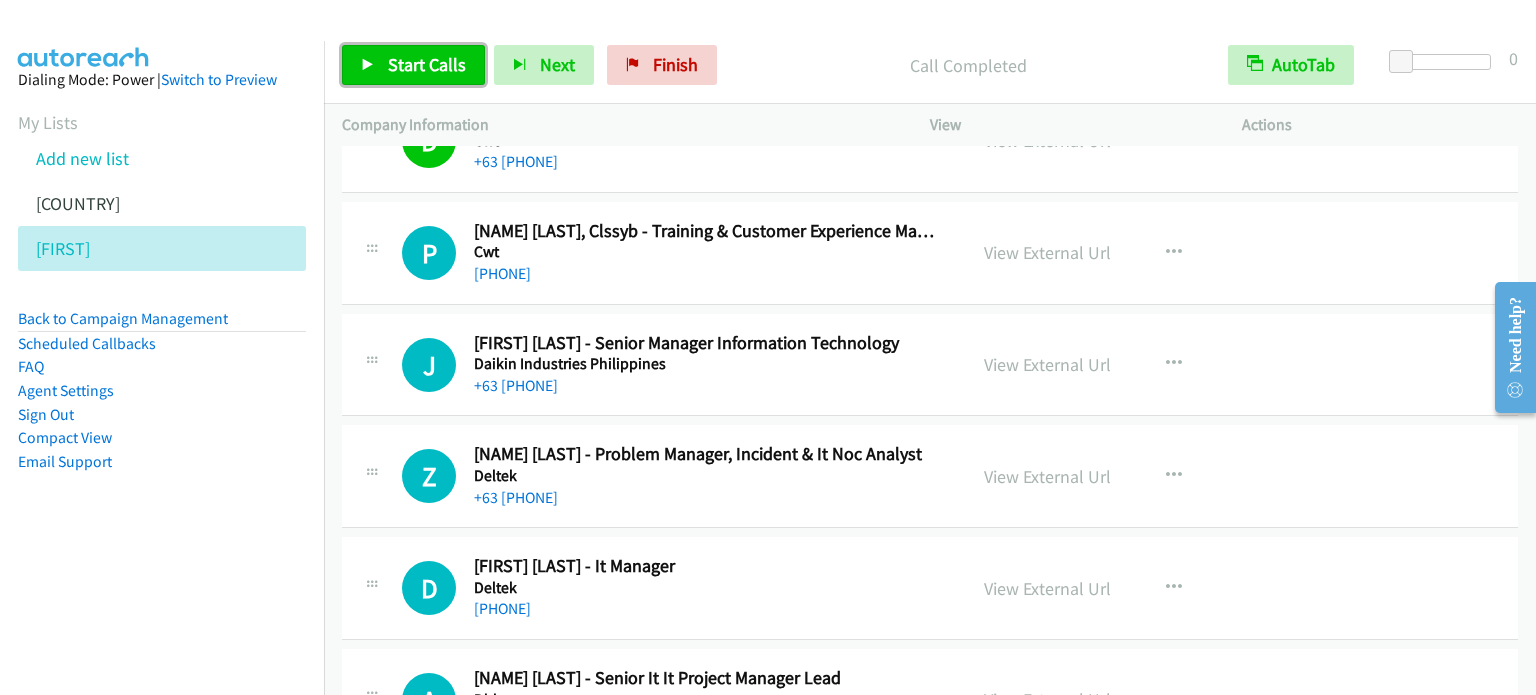 click on "Start Calls" at bounding box center (427, 64) 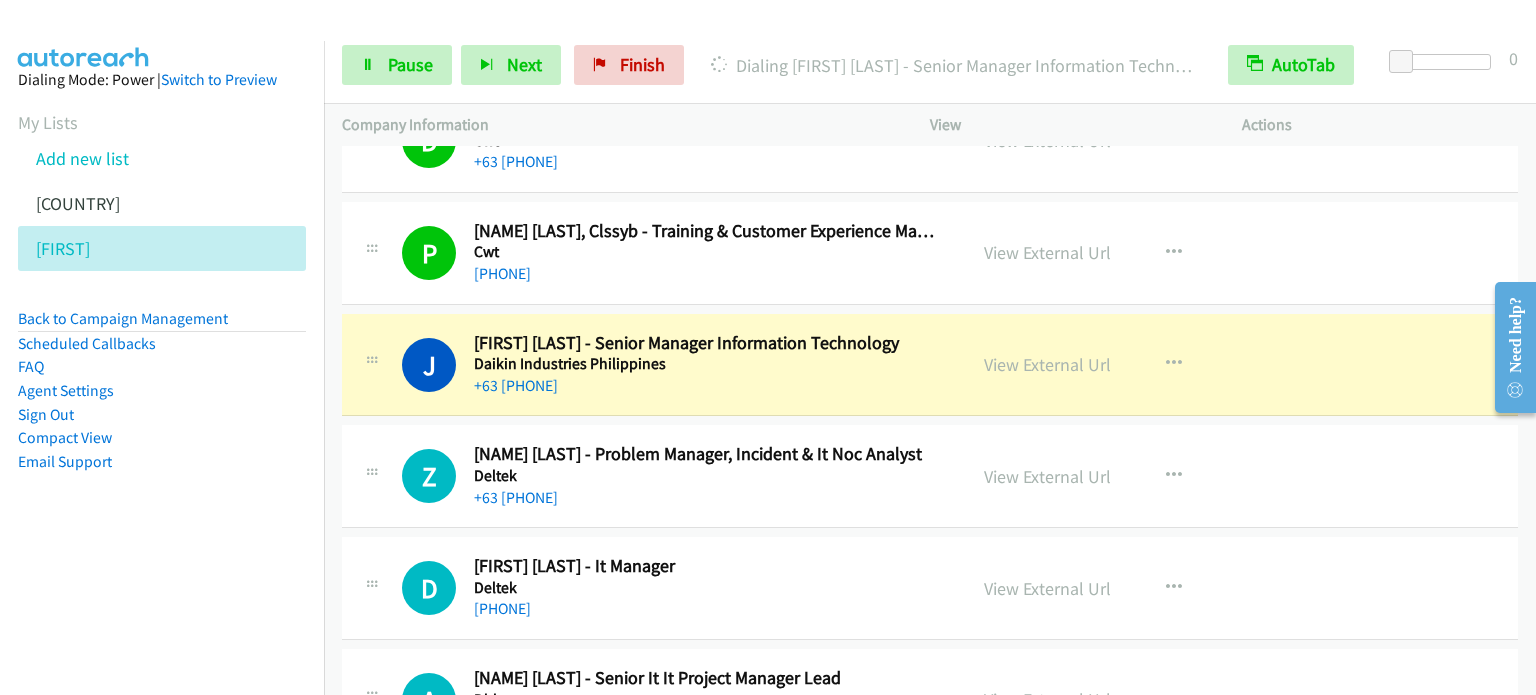scroll, scrollTop: 17220, scrollLeft: 0, axis: vertical 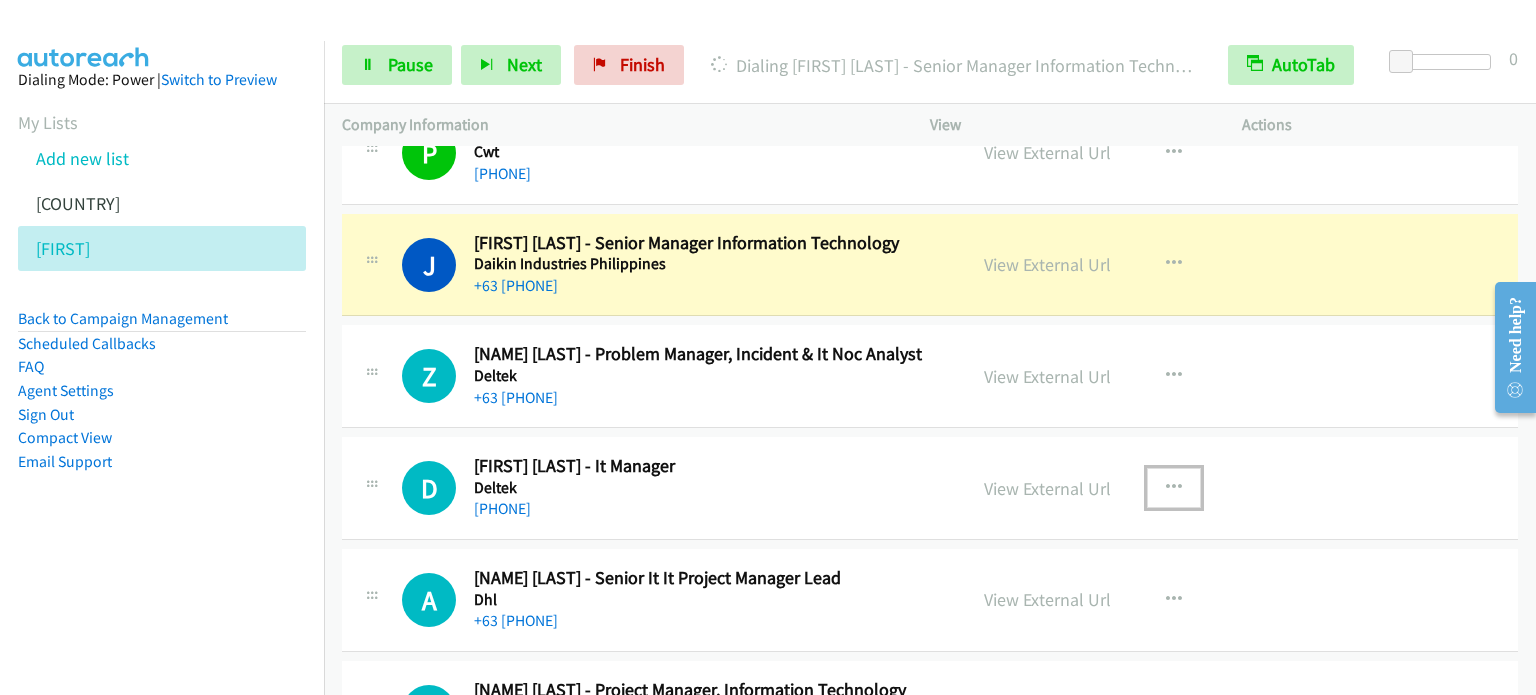 drag, startPoint x: 1168, startPoint y: 456, endPoint x: 1144, endPoint y: 464, distance: 25.298222 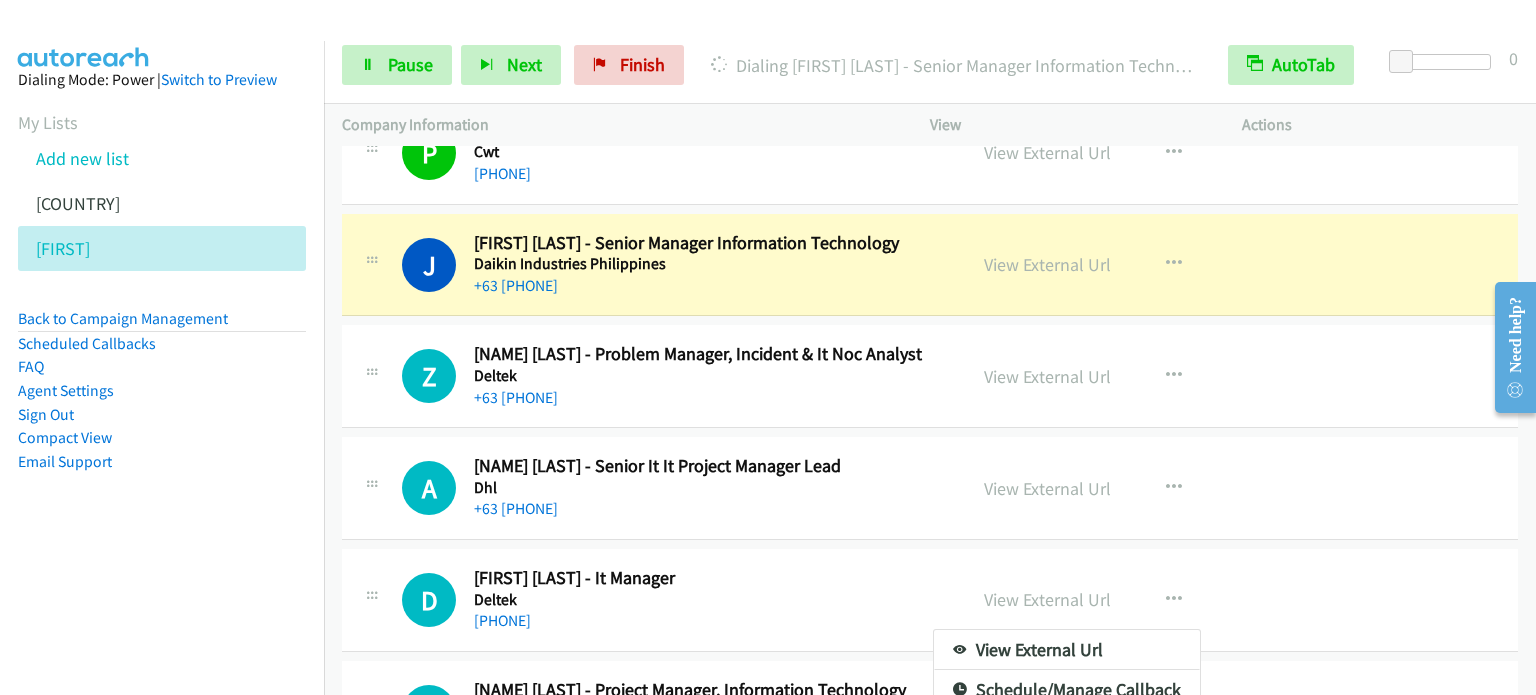 click at bounding box center (768, 347) 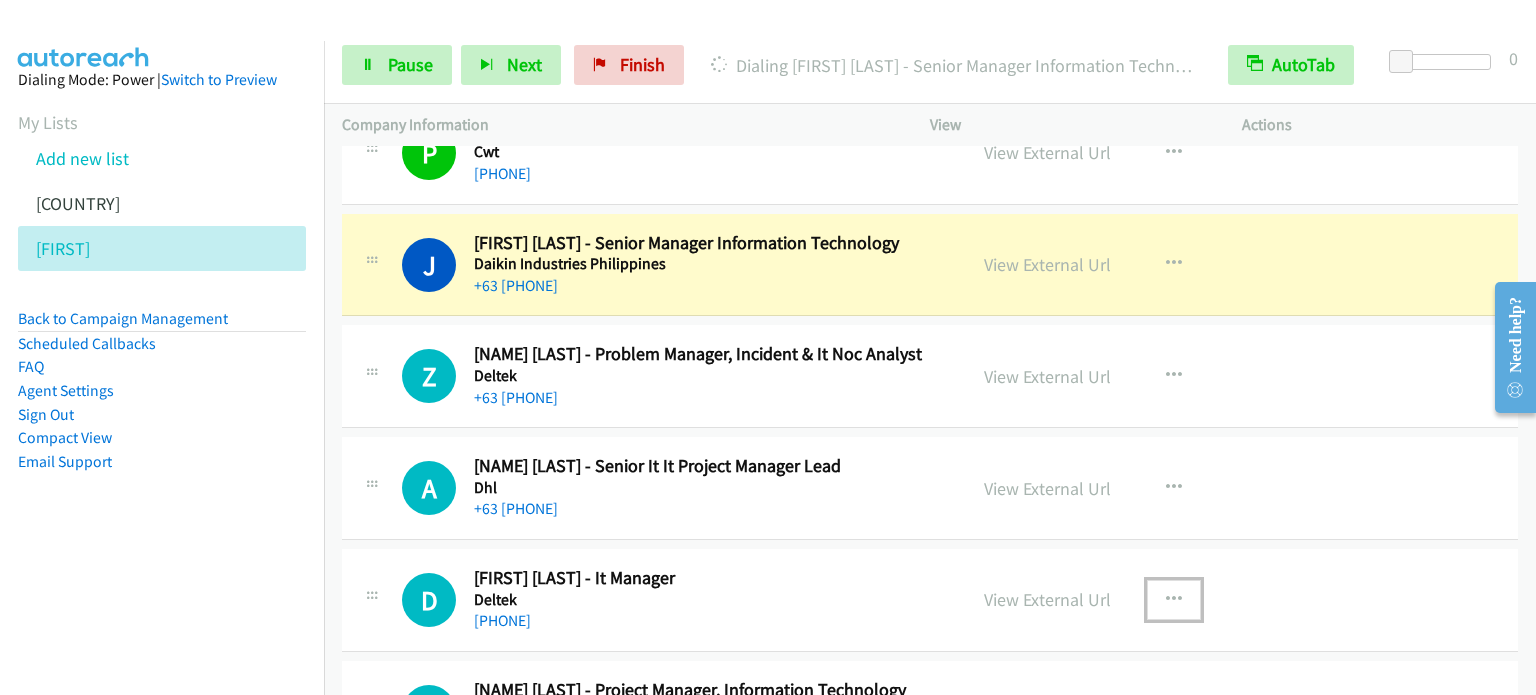 click at bounding box center [1174, 600] 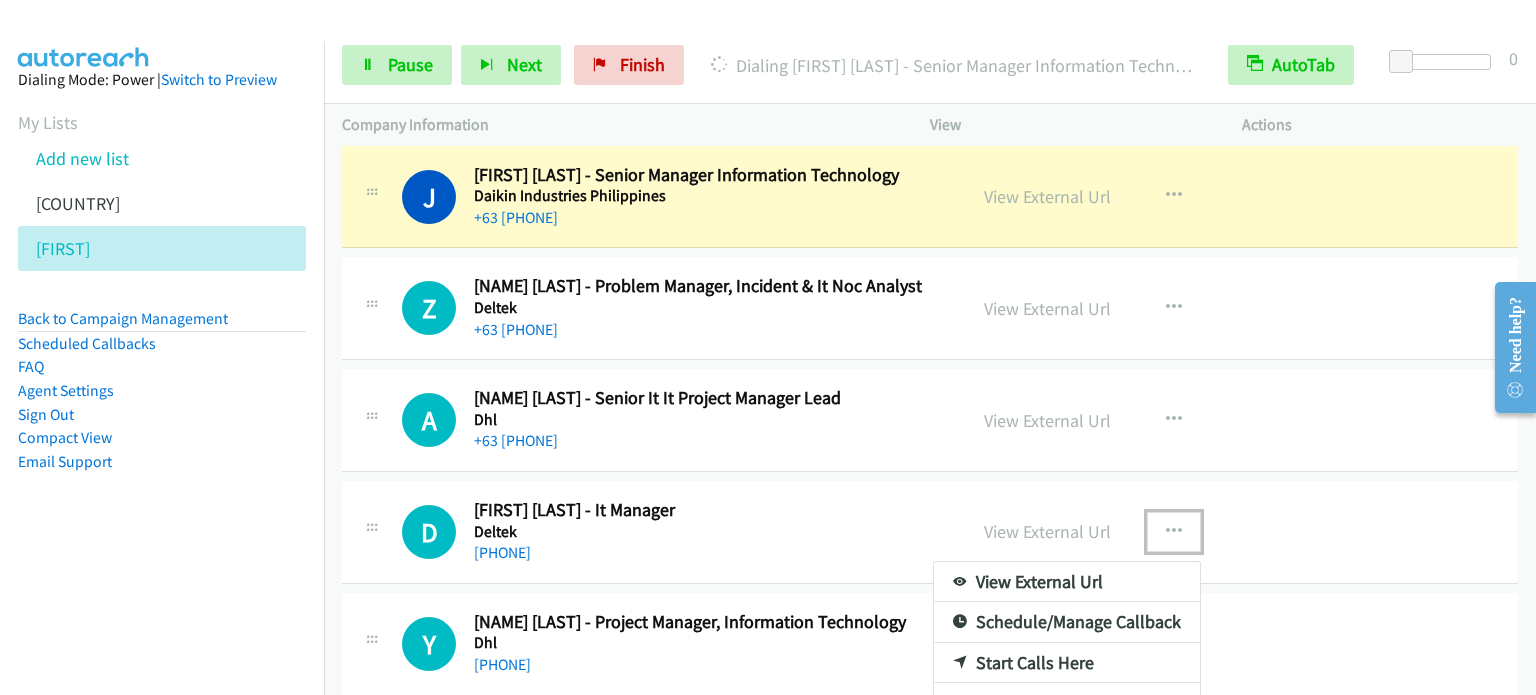 scroll, scrollTop: 17300, scrollLeft: 0, axis: vertical 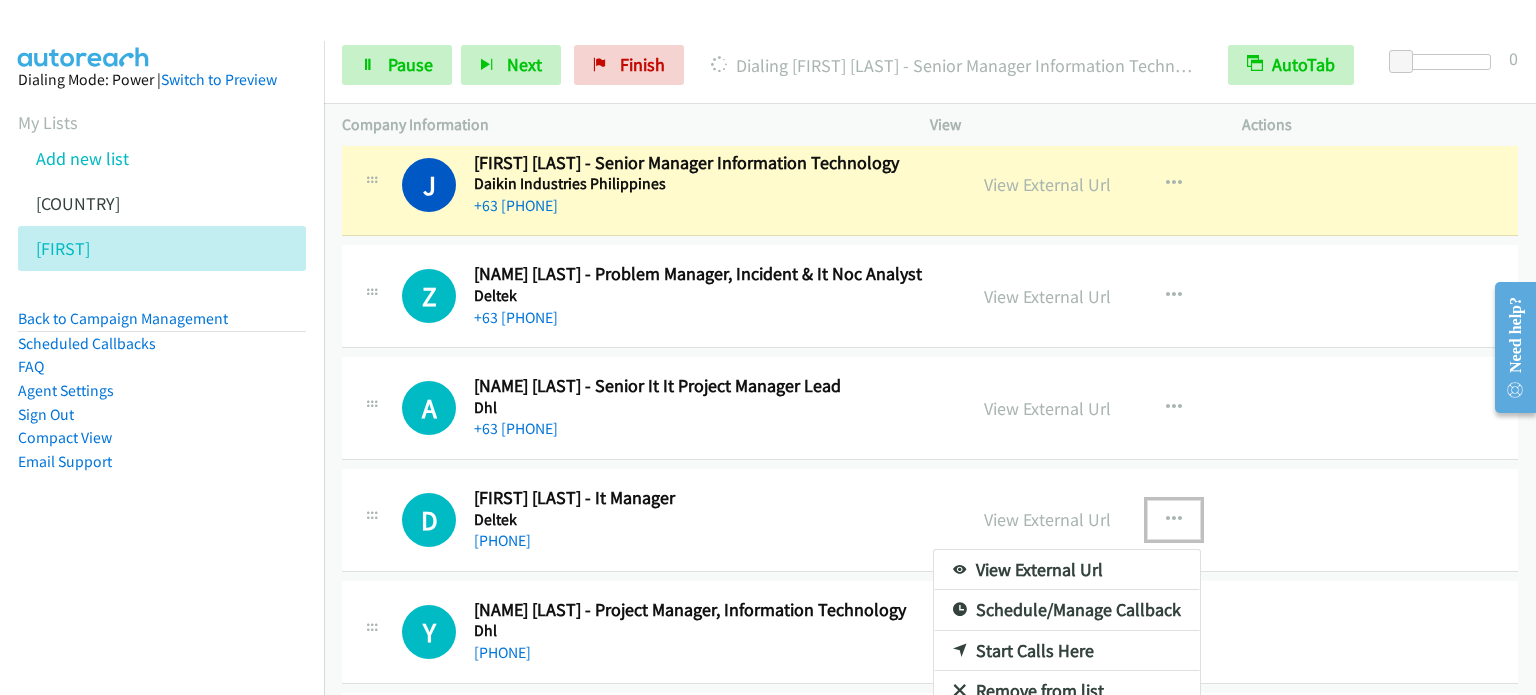 click on "Start Calls Here" at bounding box center [1067, 651] 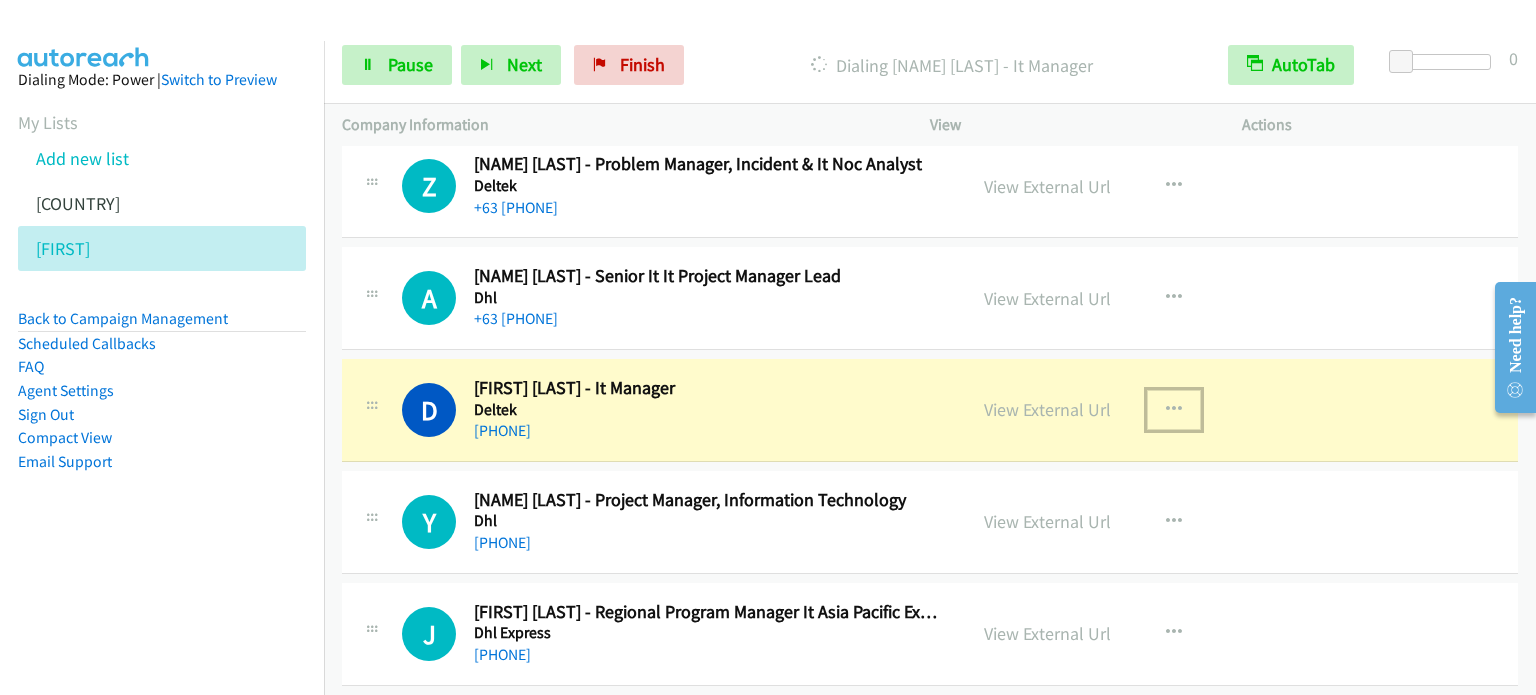 scroll, scrollTop: 17500, scrollLeft: 0, axis: vertical 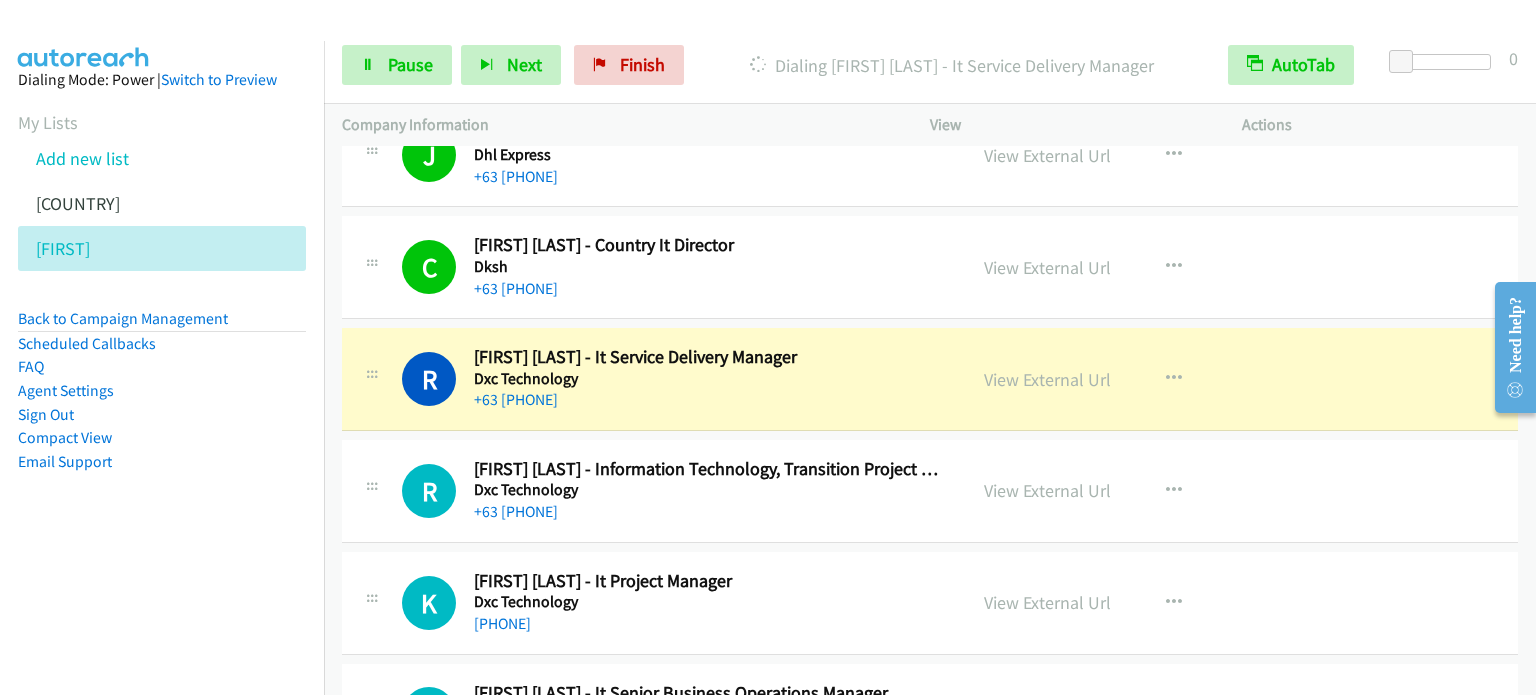 click on "Callback Scheduled
[NAME] [LAST] - Country It Director
Dksh
Asia/Manila
+63 [PHONE]
View External Url
View External Url
Schedule/Manage Callback
Start Calls Here
Remove from list
Add to do not call list
Reset Call Status" at bounding box center (930, 268) 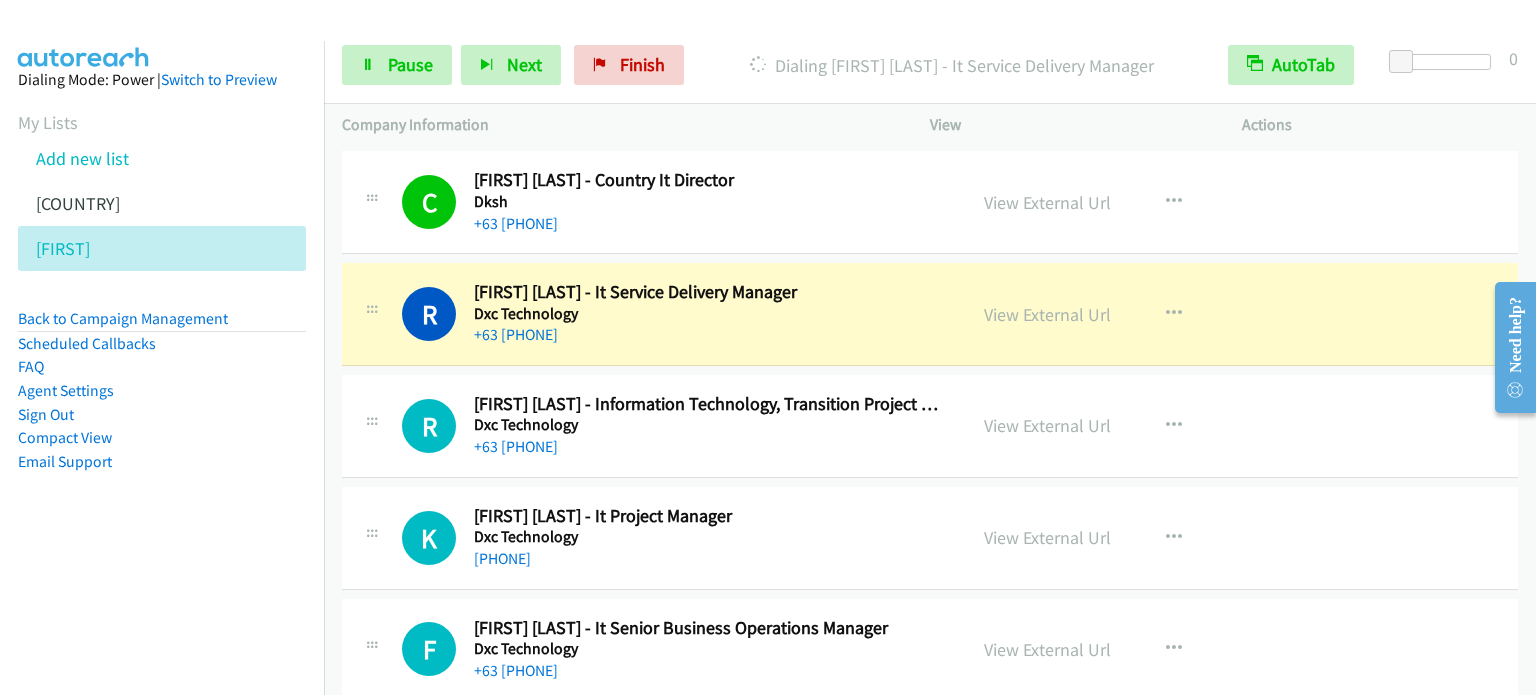 scroll, scrollTop: 18100, scrollLeft: 0, axis: vertical 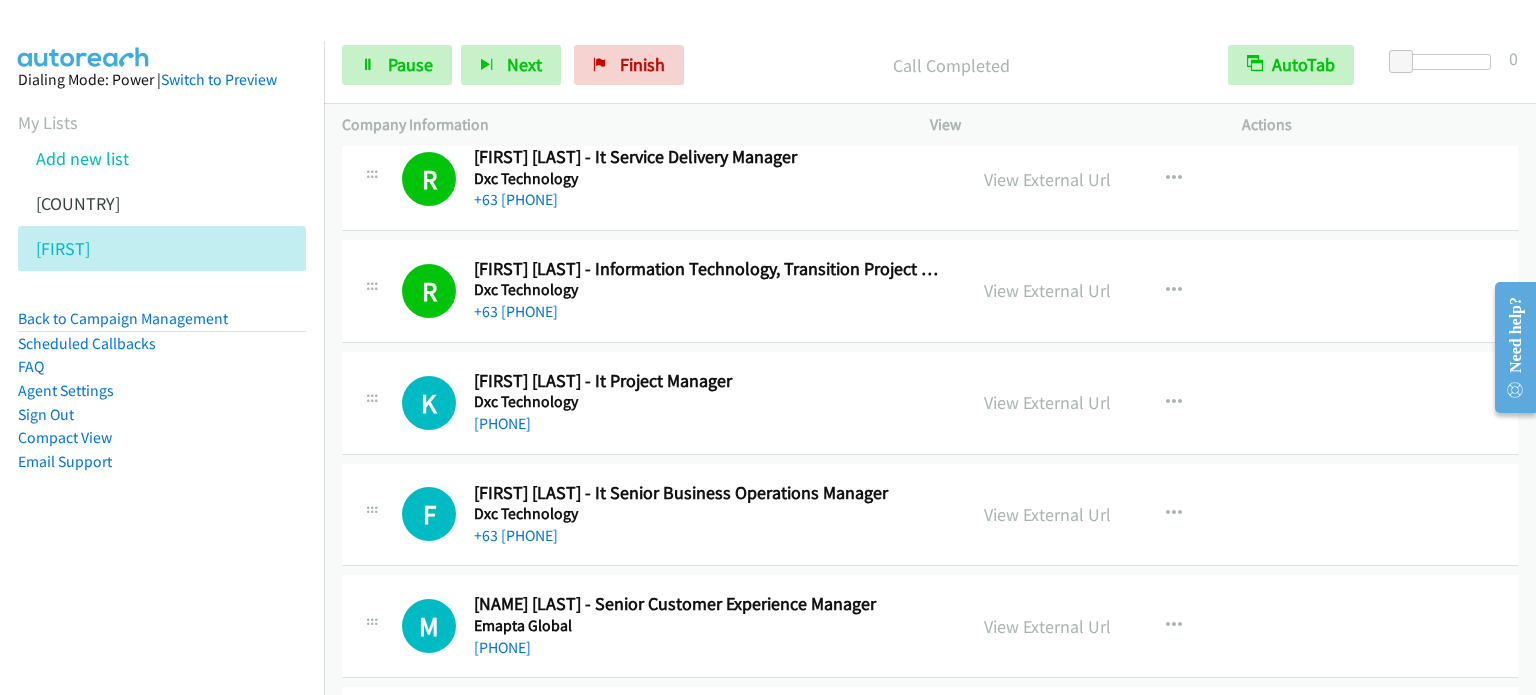 click on "Dialing Mode: Power
|
Switch to Preview
My Lists
Add new list
India
[NAME]
Back to Campaign Management
Scheduled Callbacks
FAQ
Agent Settings
Sign Out
Compact View
Email Support" at bounding box center (162, 388) 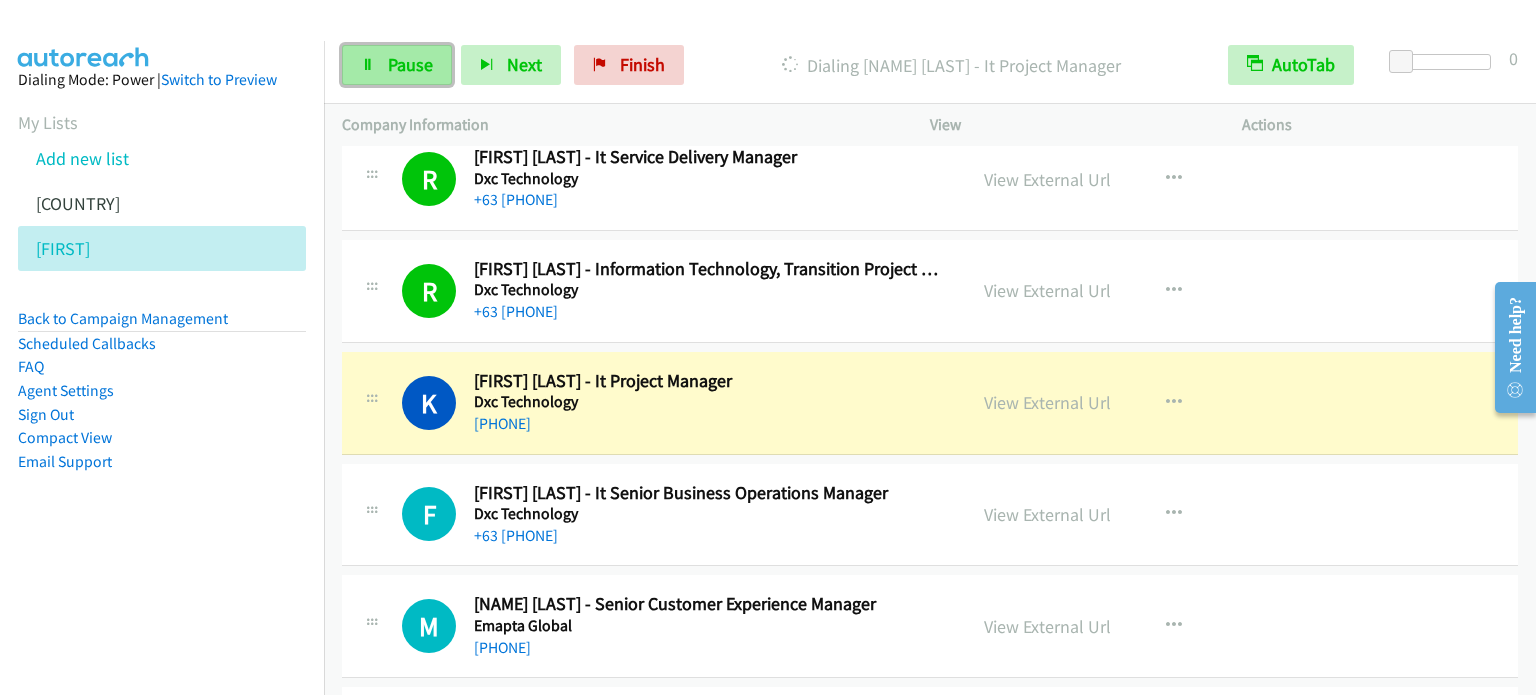 click on "Pause" at bounding box center [410, 64] 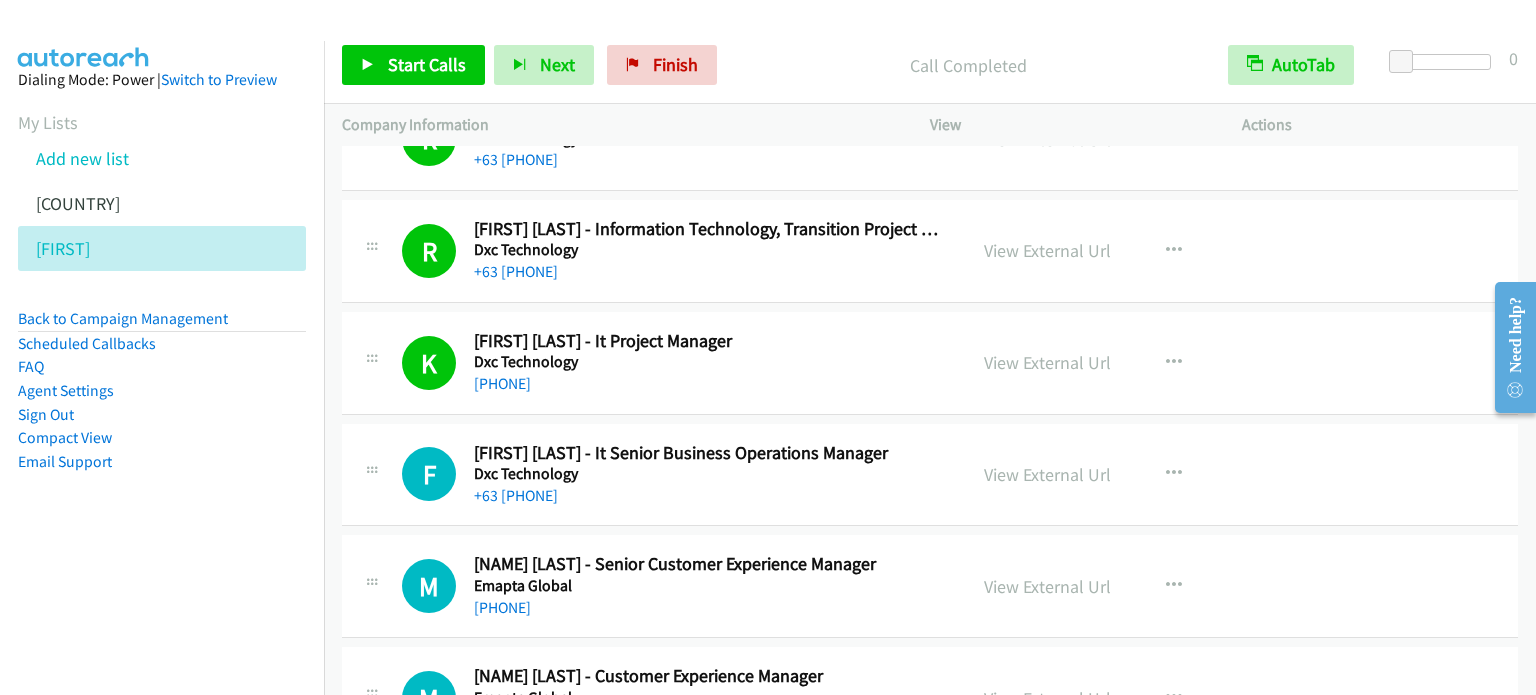 scroll, scrollTop: 18300, scrollLeft: 0, axis: vertical 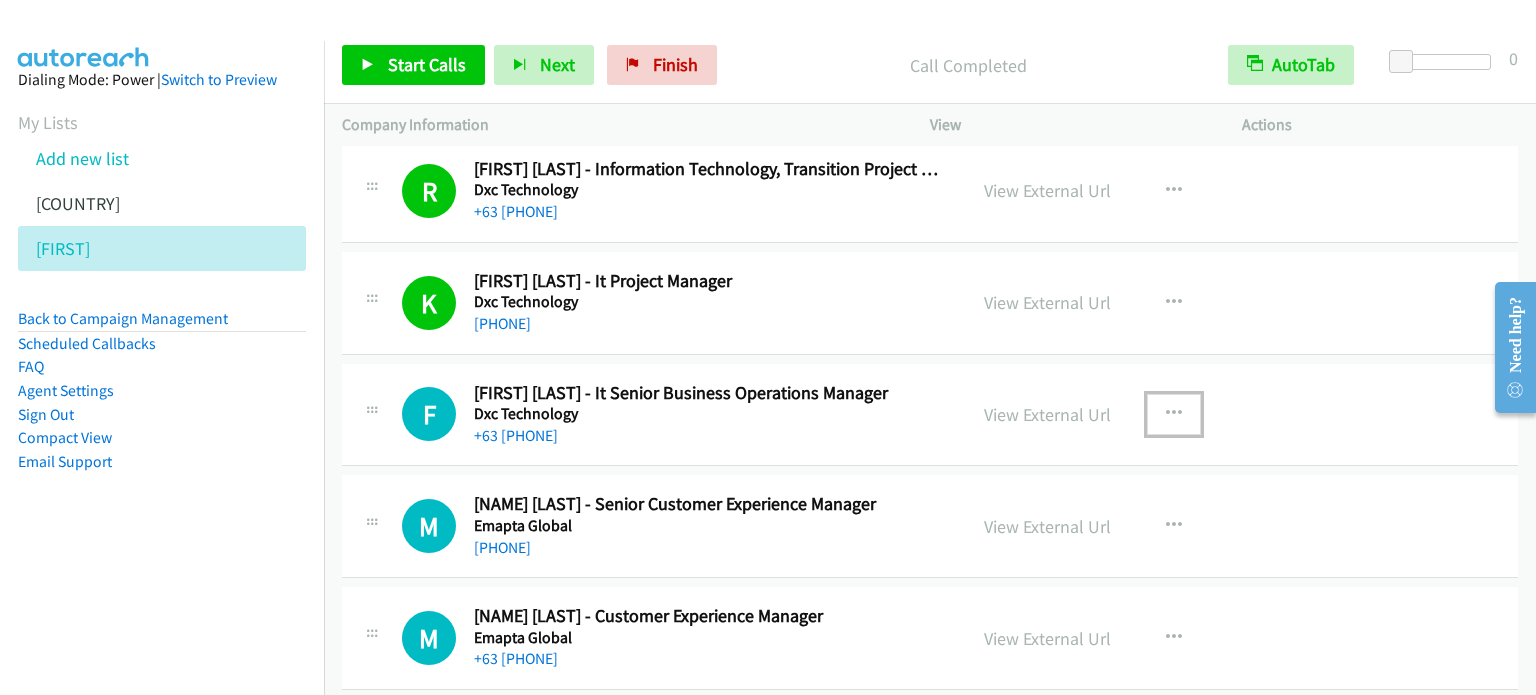 click at bounding box center [1174, 414] 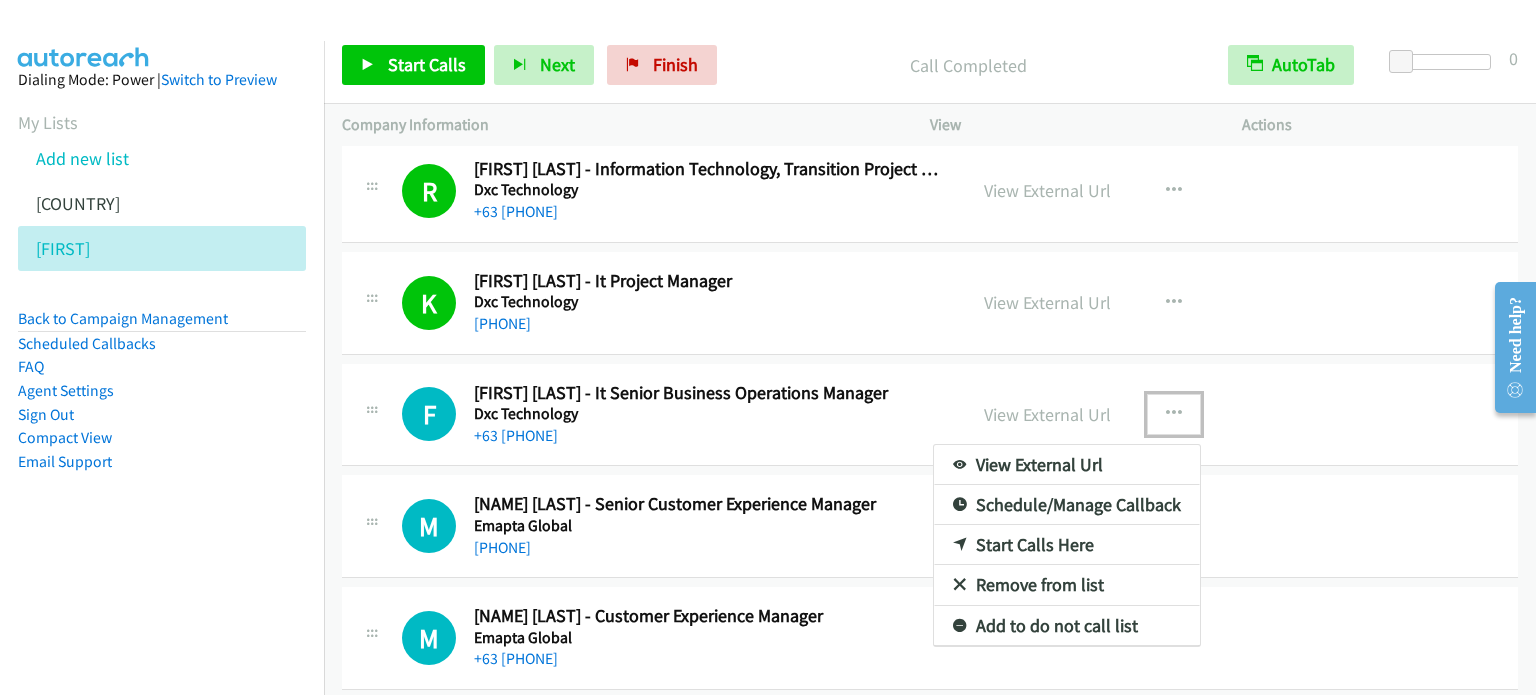 click on "Start Calls Here" at bounding box center [1067, 545] 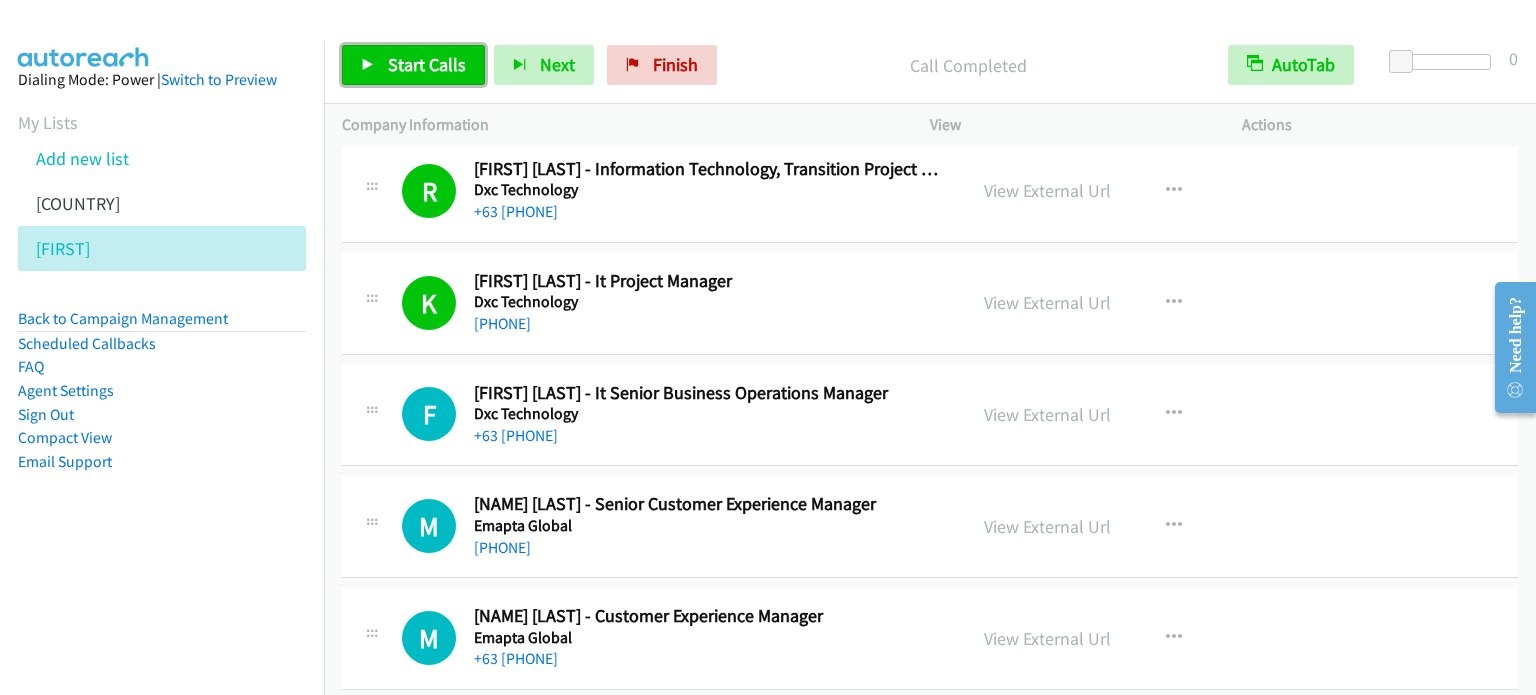 click on "Start Calls" at bounding box center [427, 64] 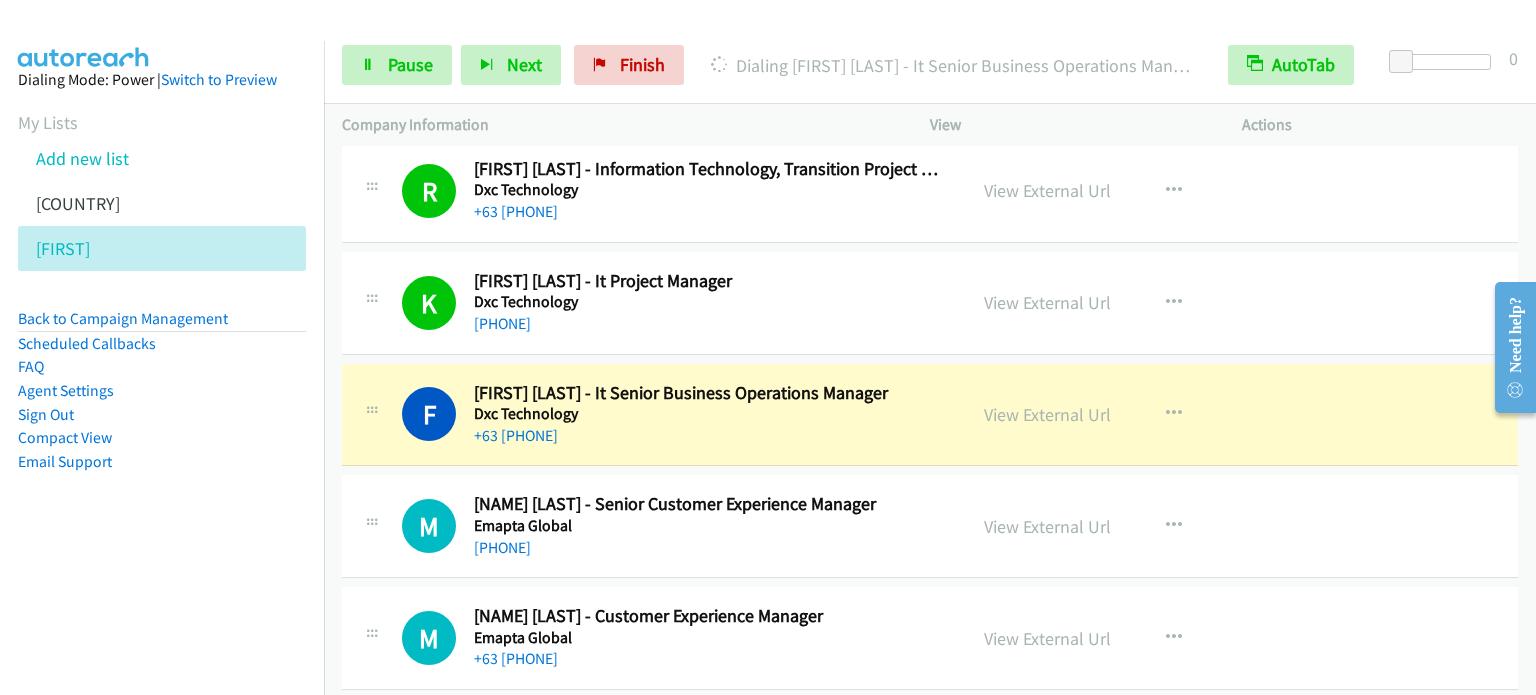 drag, startPoint x: 335, startPoint y: 218, endPoint x: 976, endPoint y: 359, distance: 656.3246 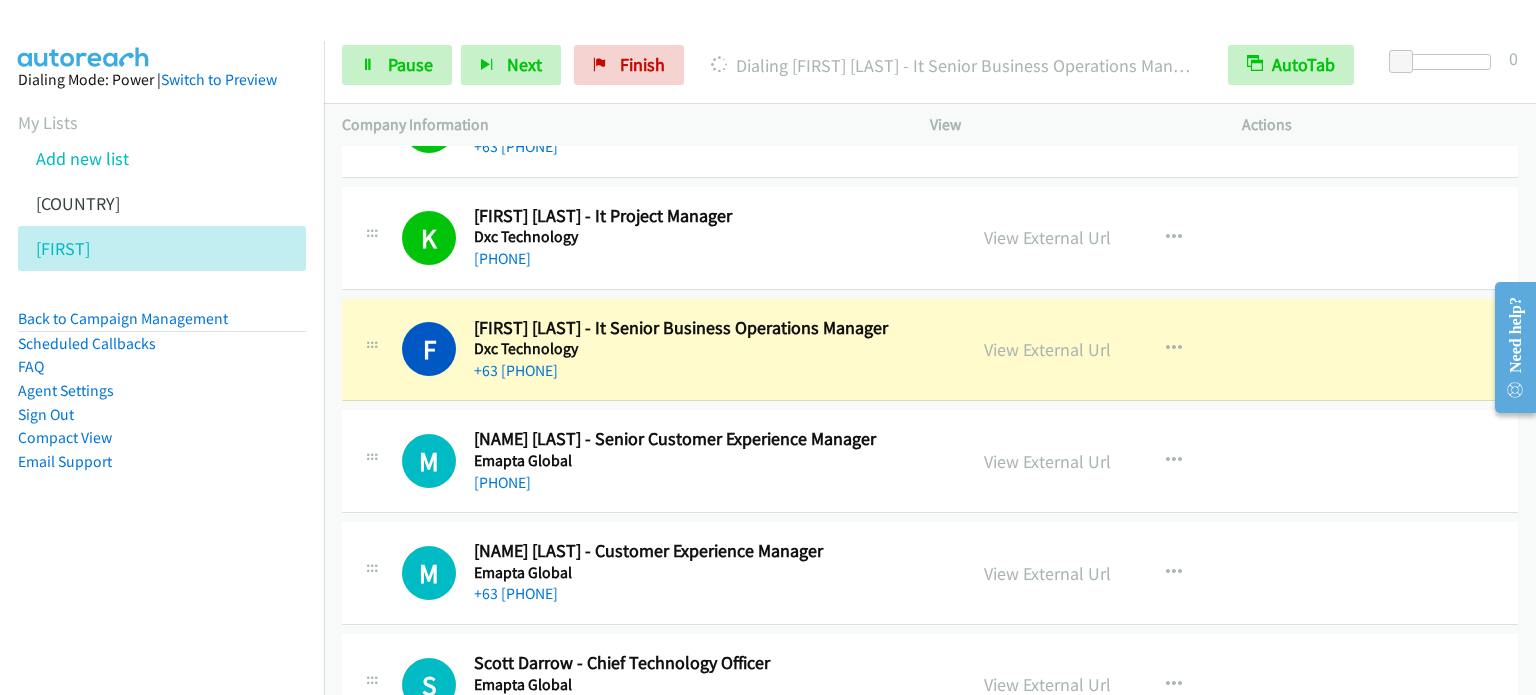 scroll, scrollTop: 18400, scrollLeft: 0, axis: vertical 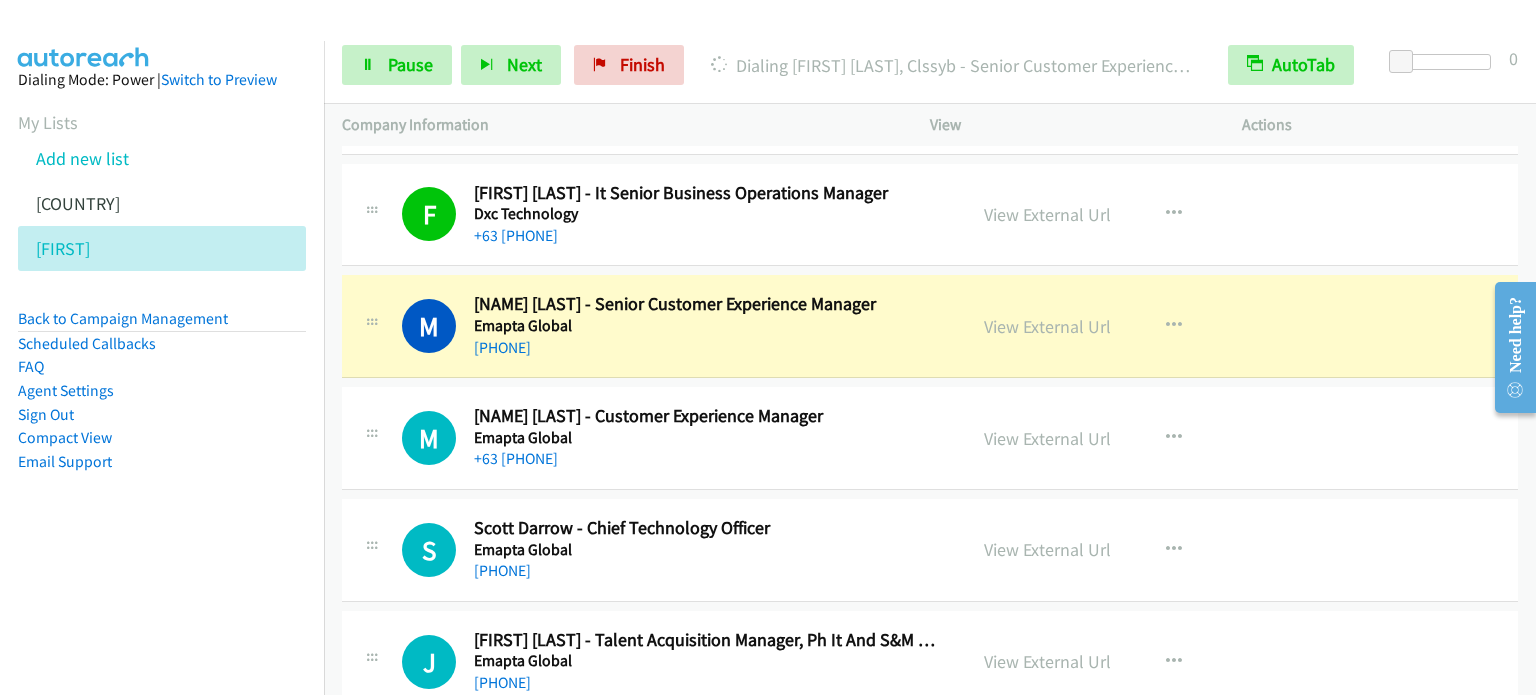 drag, startPoint x: 336, startPoint y: 275, endPoint x: 365, endPoint y: 271, distance: 29.274563 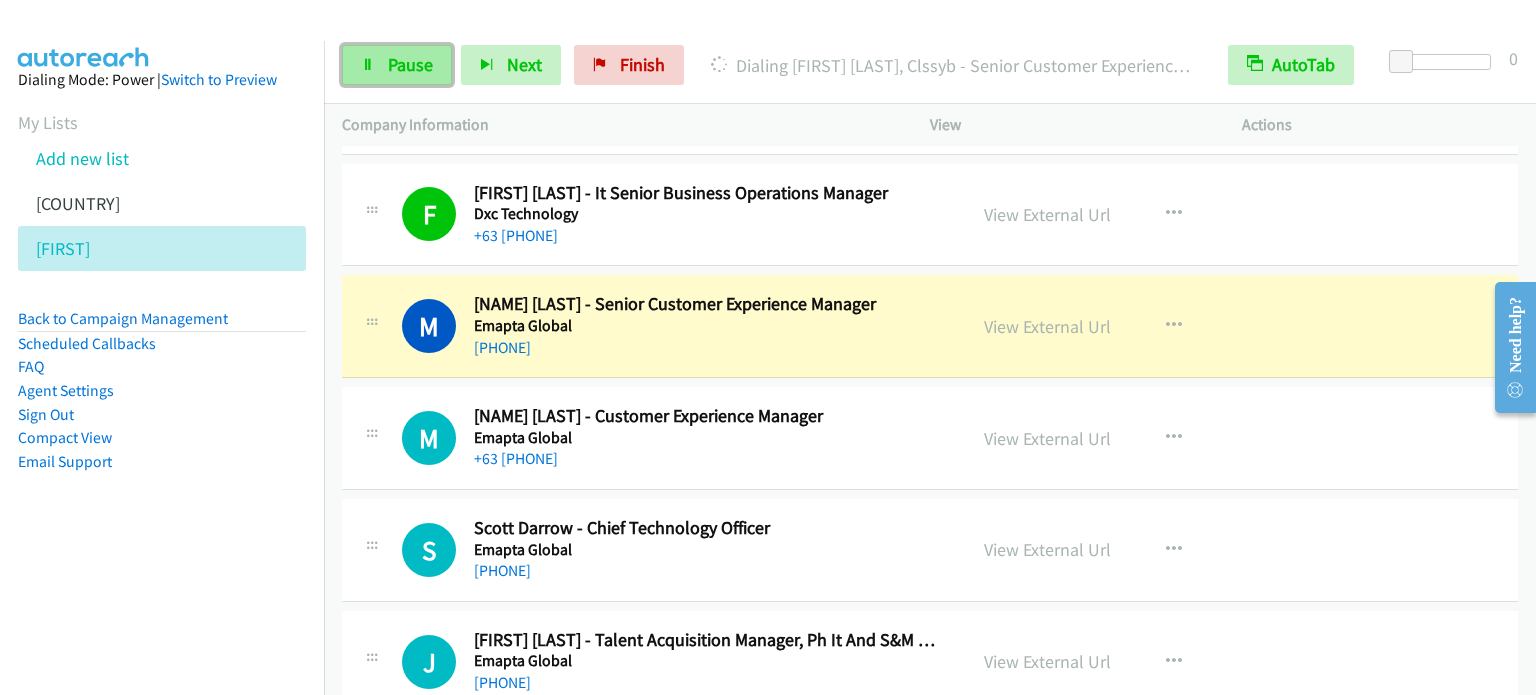 click on "Pause" at bounding box center (410, 64) 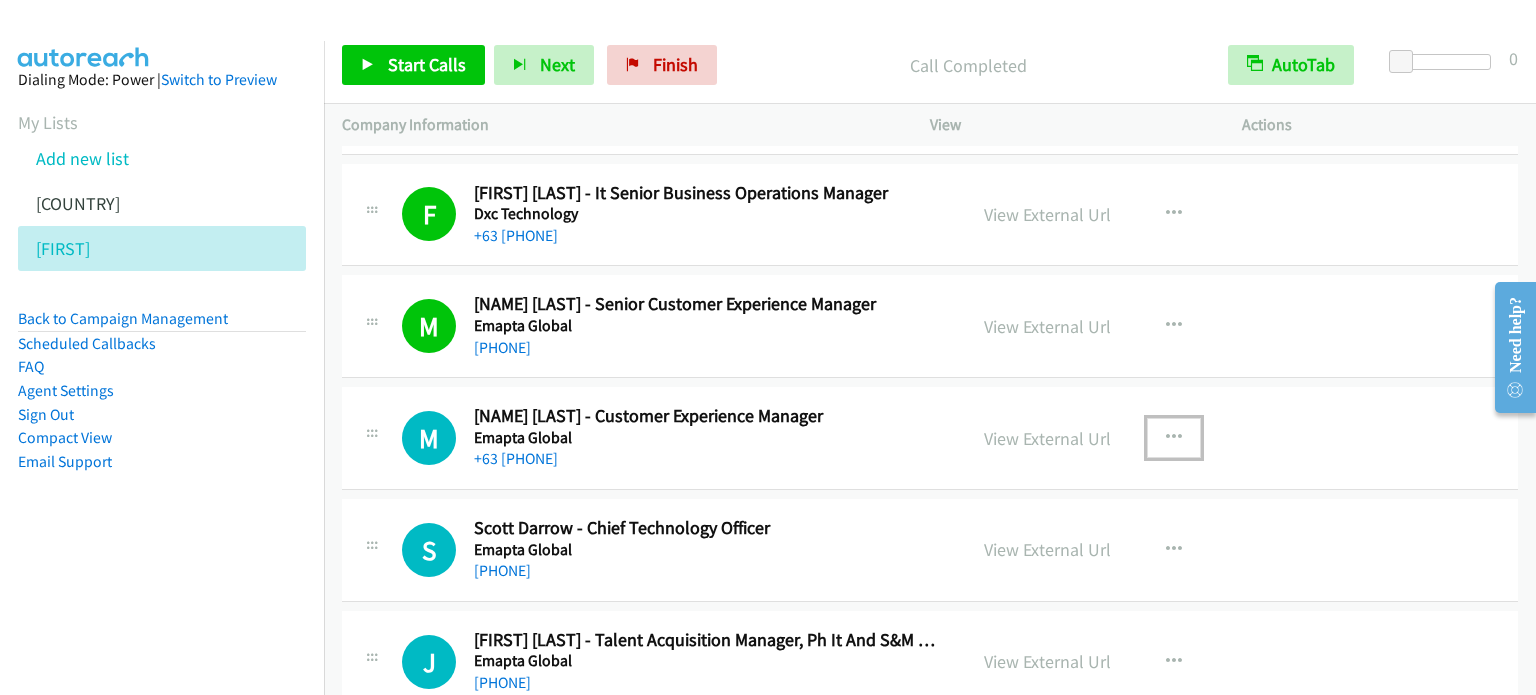 click at bounding box center [1174, 438] 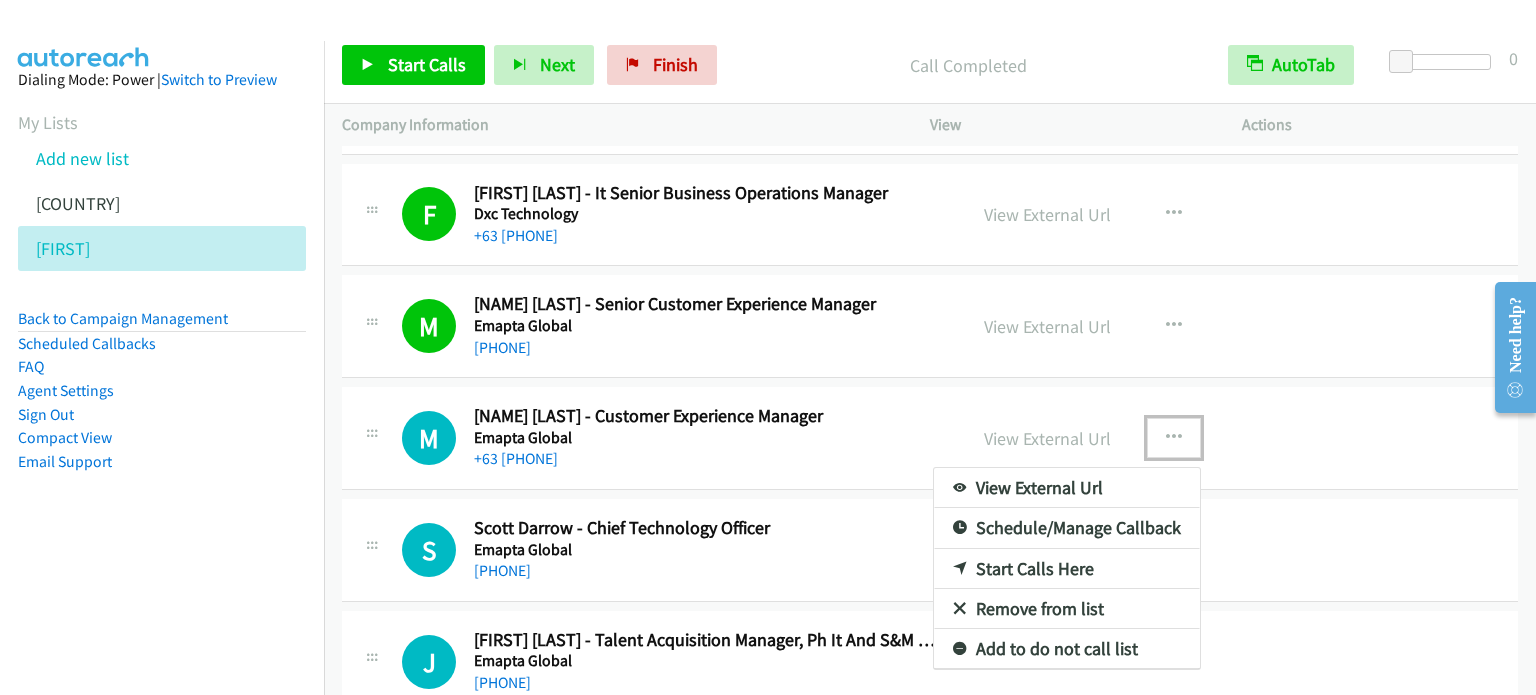 click on "Start Calls Here" at bounding box center [1067, 569] 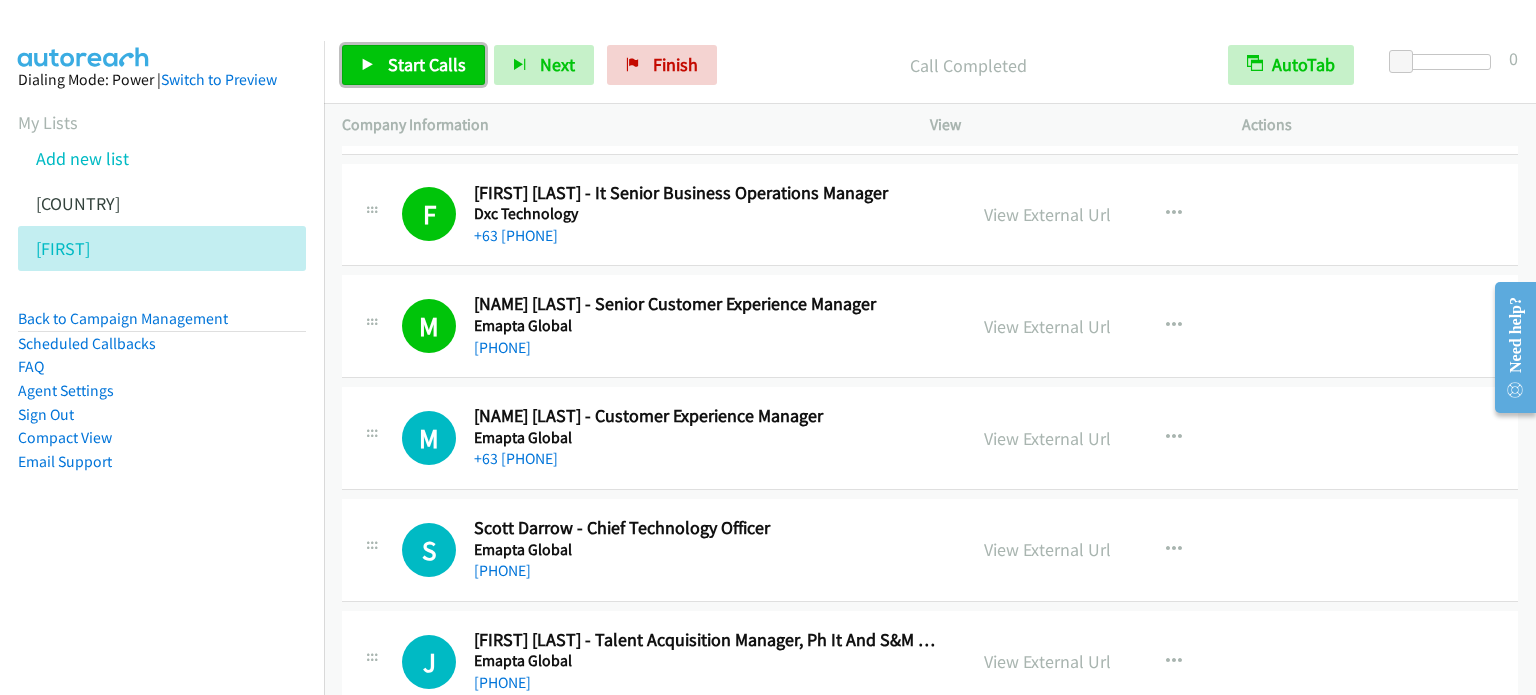 click on "Start Calls" at bounding box center [427, 64] 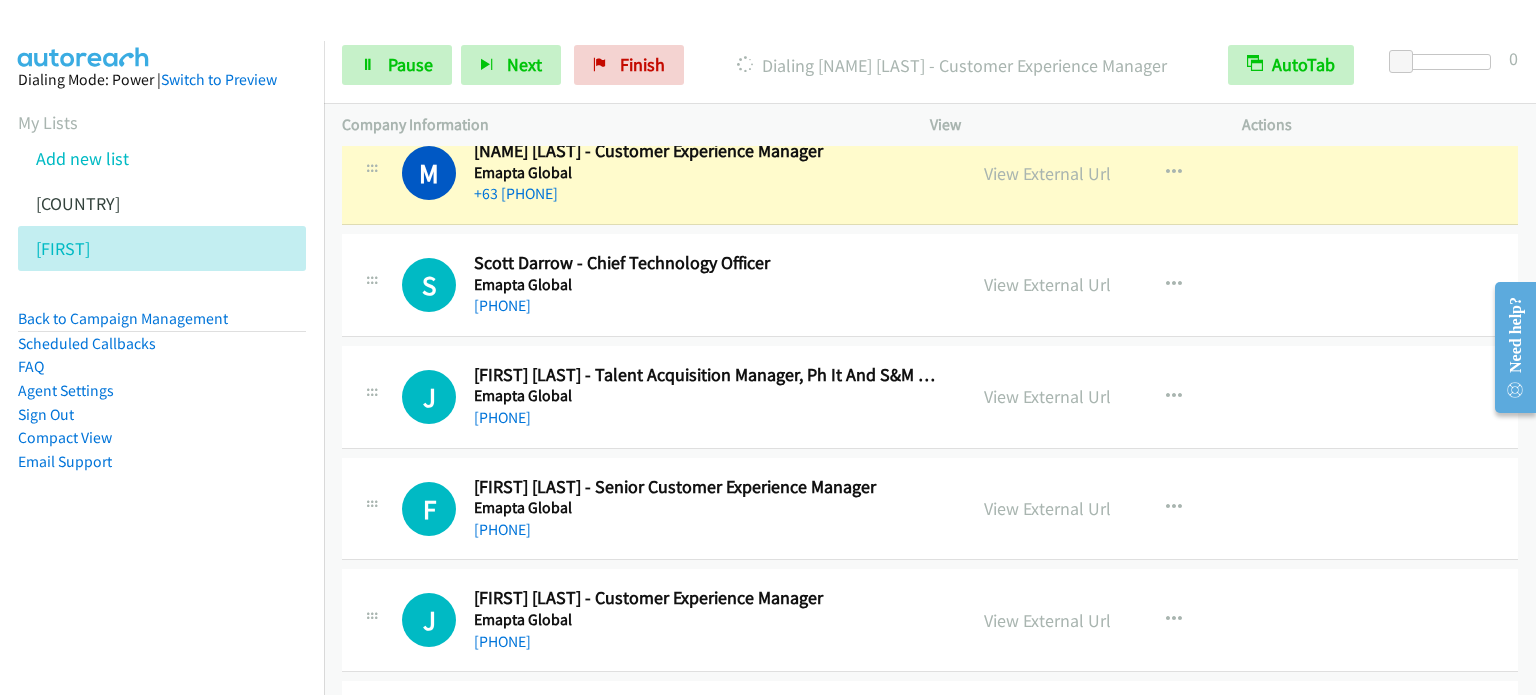 scroll, scrollTop: 18800, scrollLeft: 0, axis: vertical 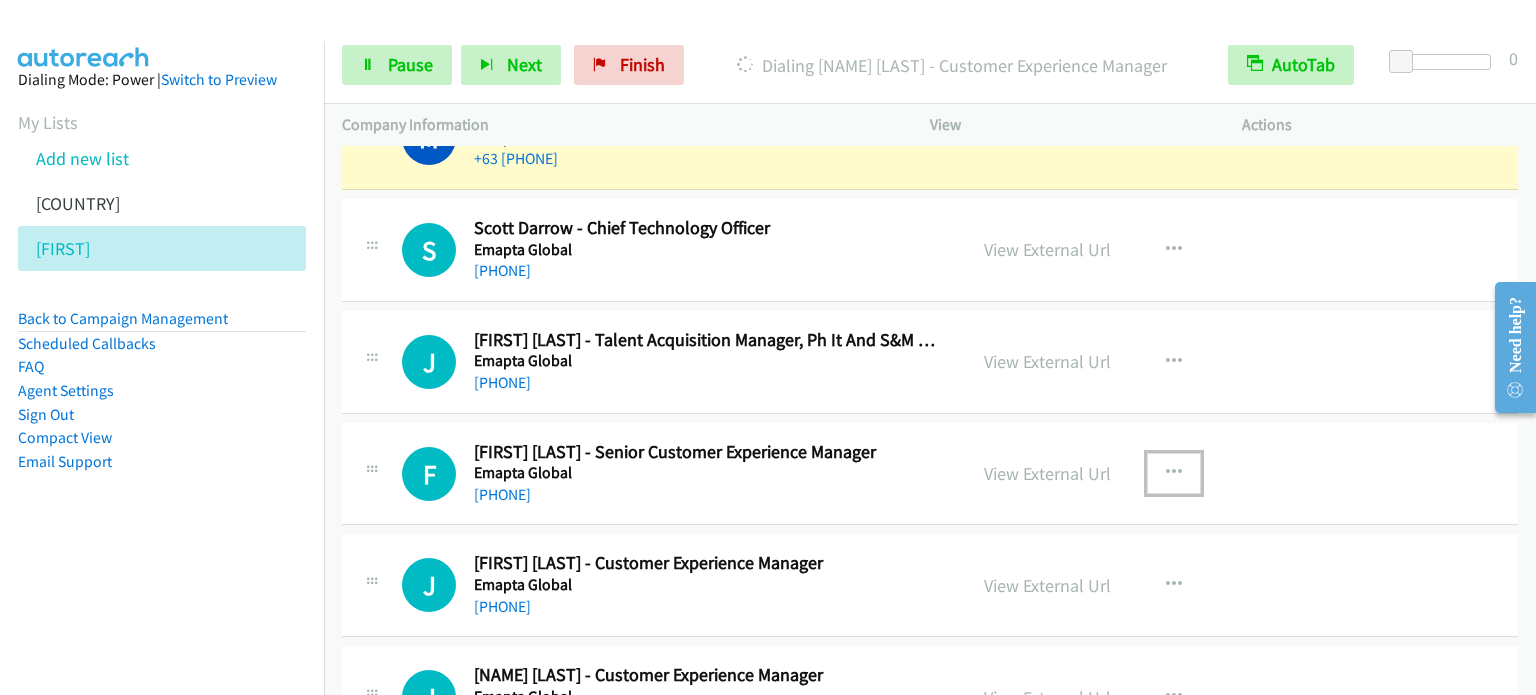 click at bounding box center [1174, 473] 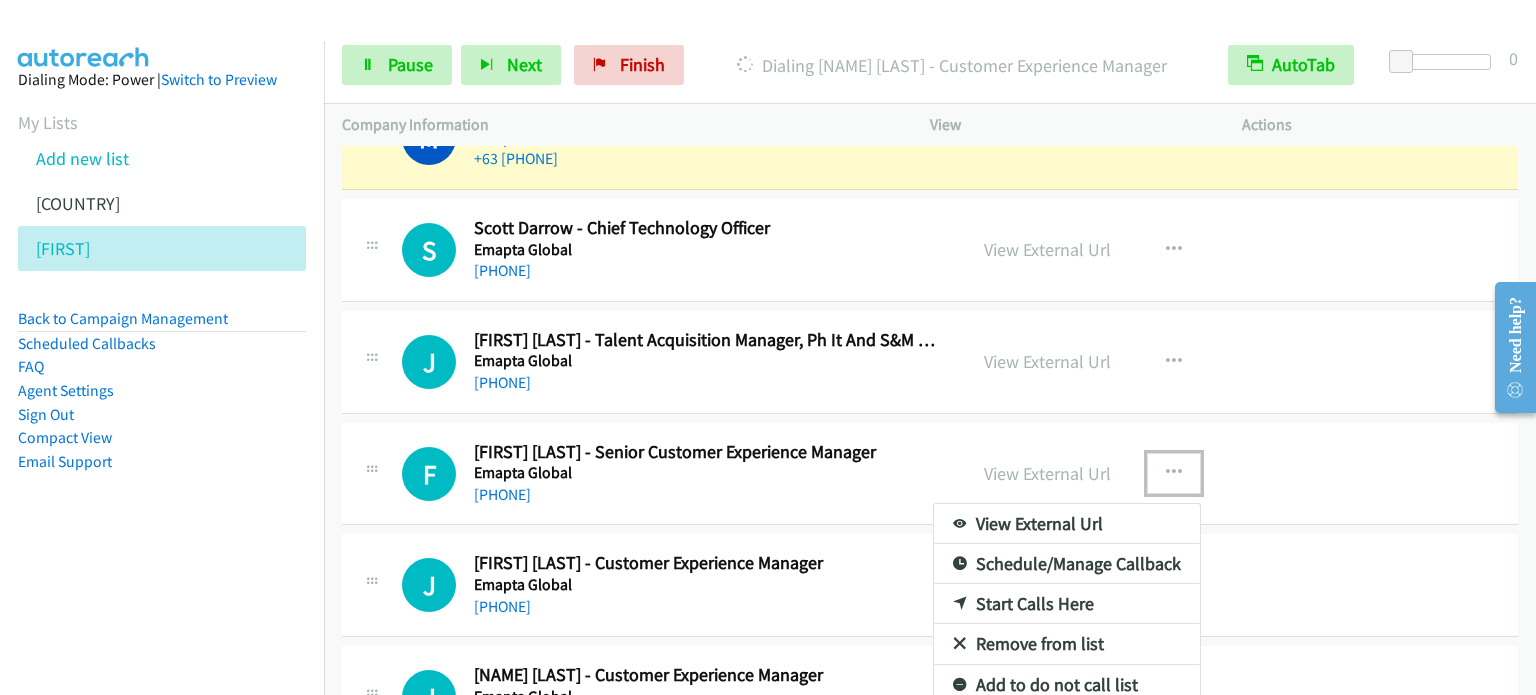 click on "Start Calls Here" at bounding box center [1067, 604] 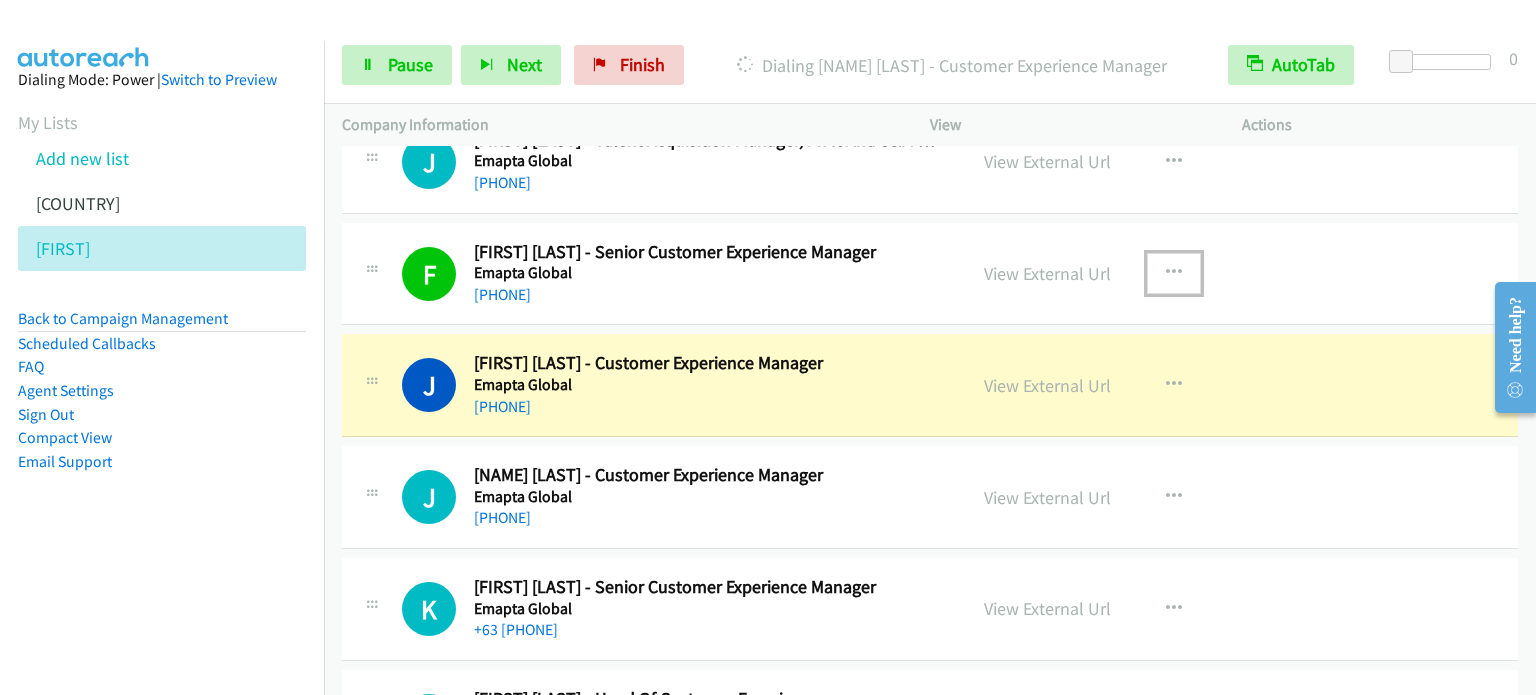 scroll, scrollTop: 19100, scrollLeft: 0, axis: vertical 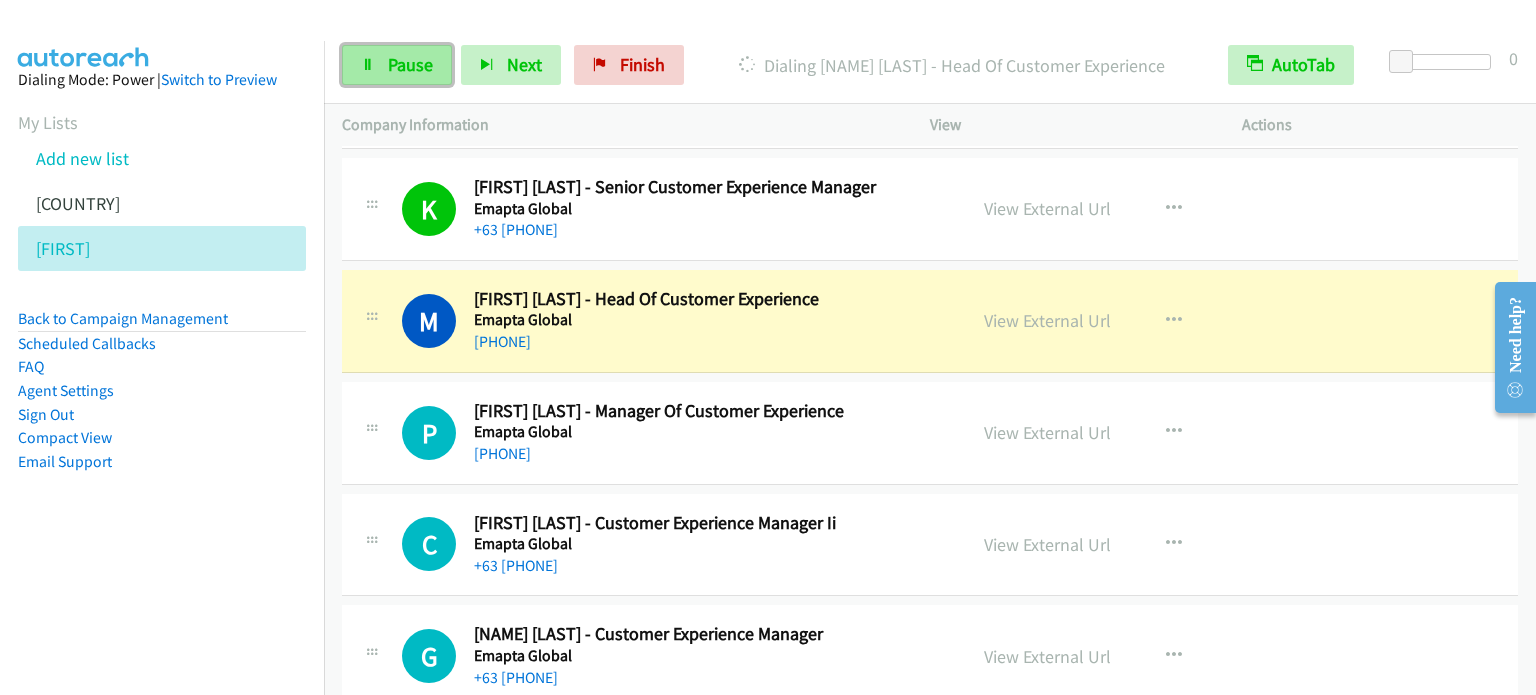 click on "Pause" at bounding box center [410, 64] 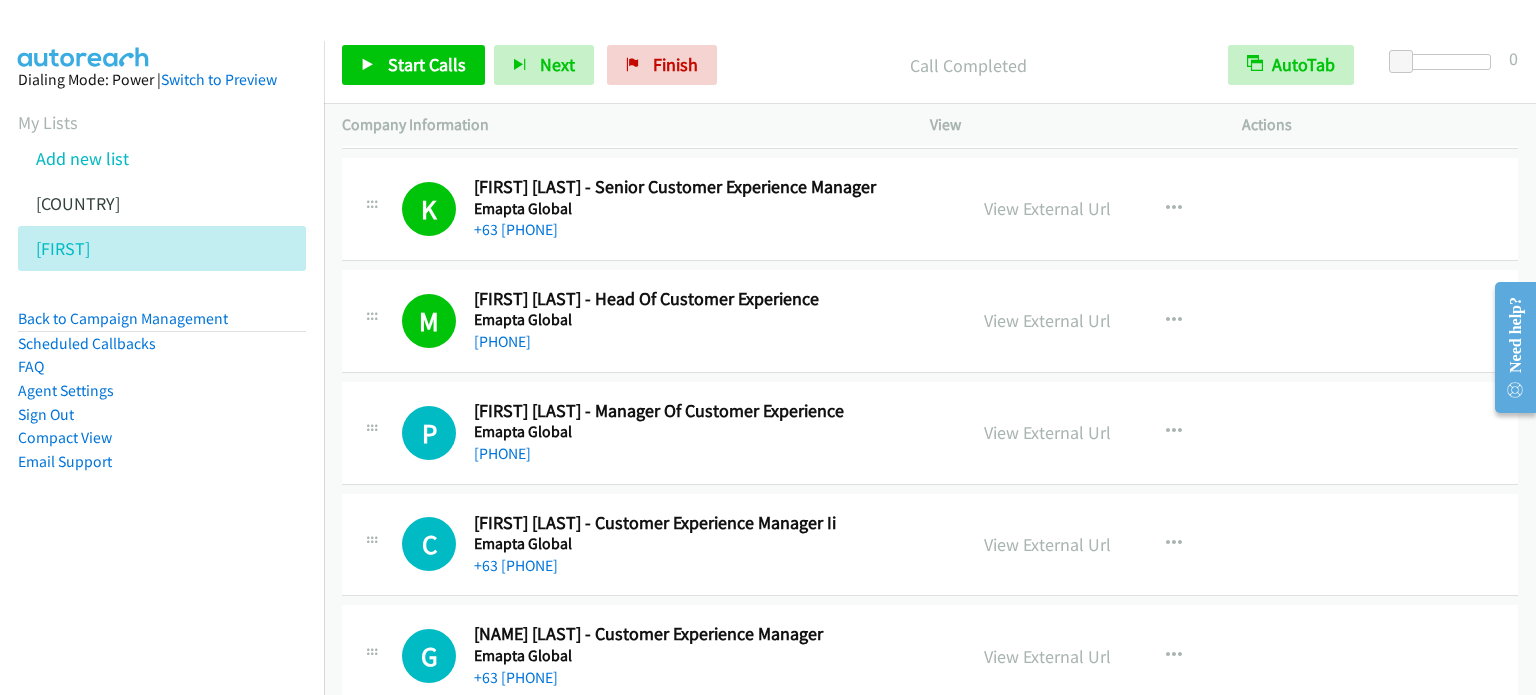 scroll, scrollTop: 19500, scrollLeft: 0, axis: vertical 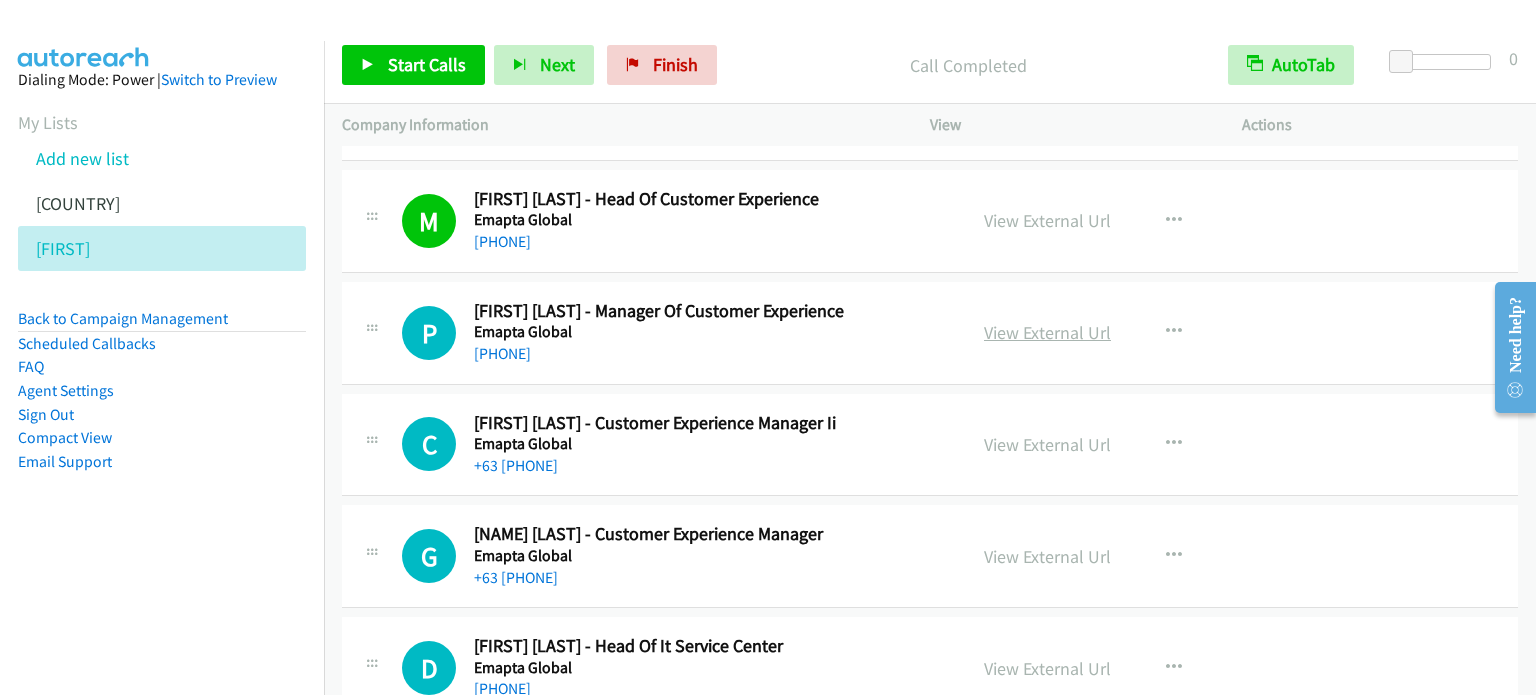 click on "View External Url" at bounding box center [1047, 332] 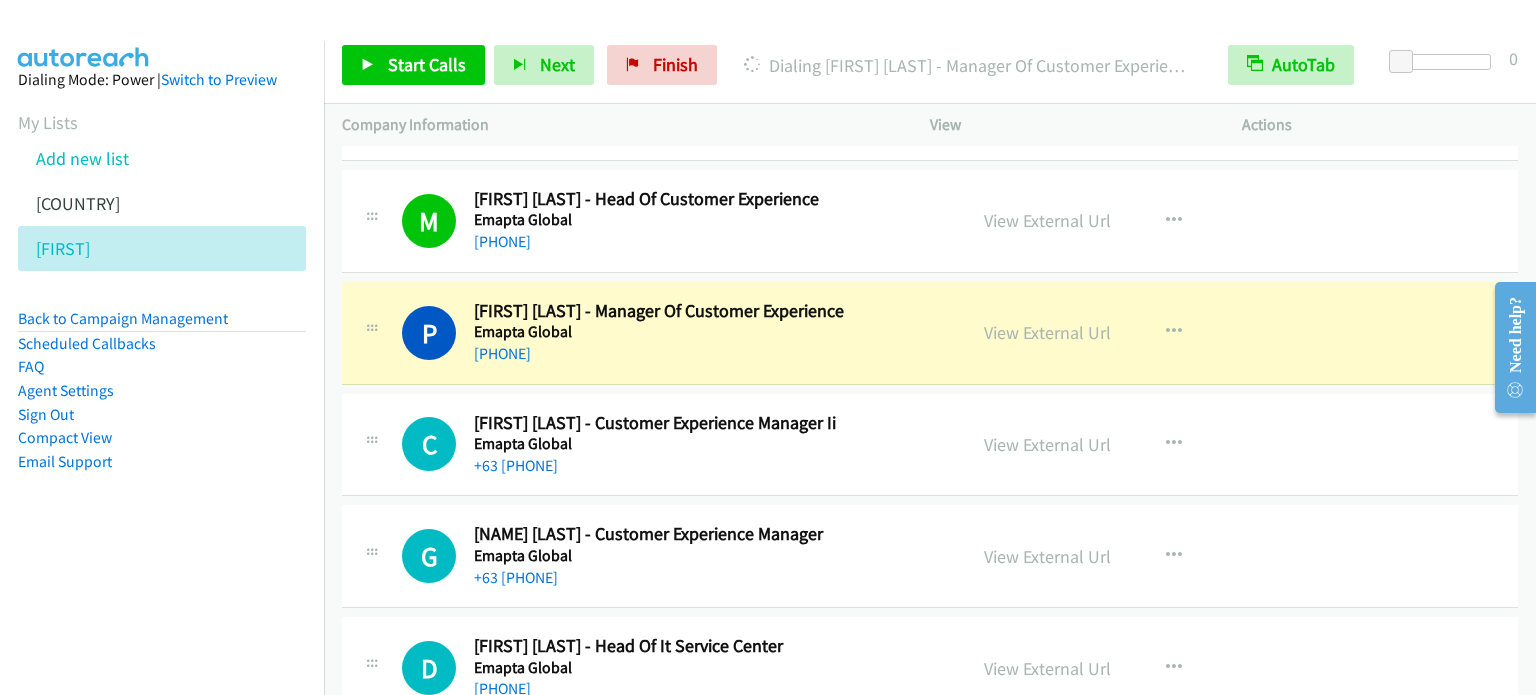 scroll, scrollTop: 19600, scrollLeft: 0, axis: vertical 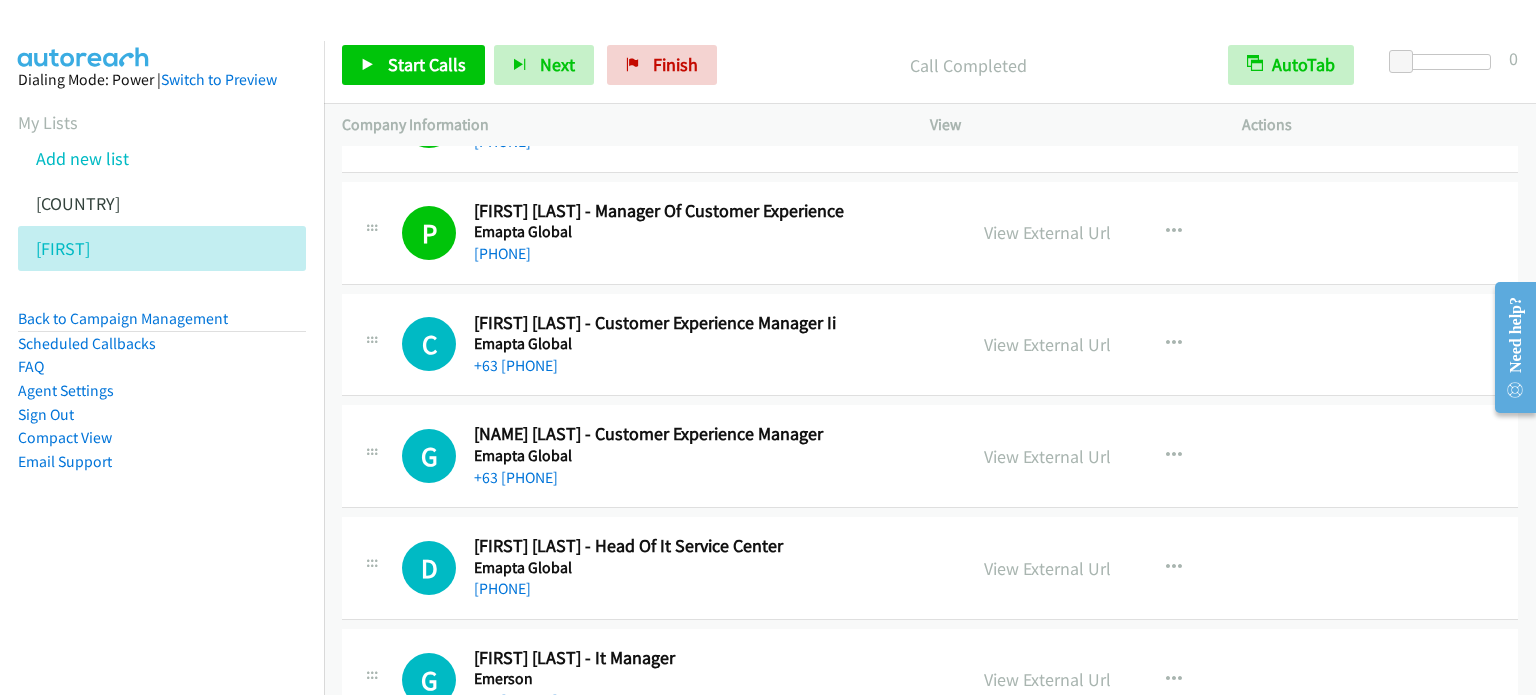 click on "Callback Scheduled
[NAME] [LAST] - Manager Of Customer Experience
Emapta Global
Asia/Manila
+63 [PHONE]
View External Url
View External Url
Schedule/Manage Callback
Start Calls Here
Remove from list
Add to do not call list
Reset Call Status" at bounding box center (930, 233) 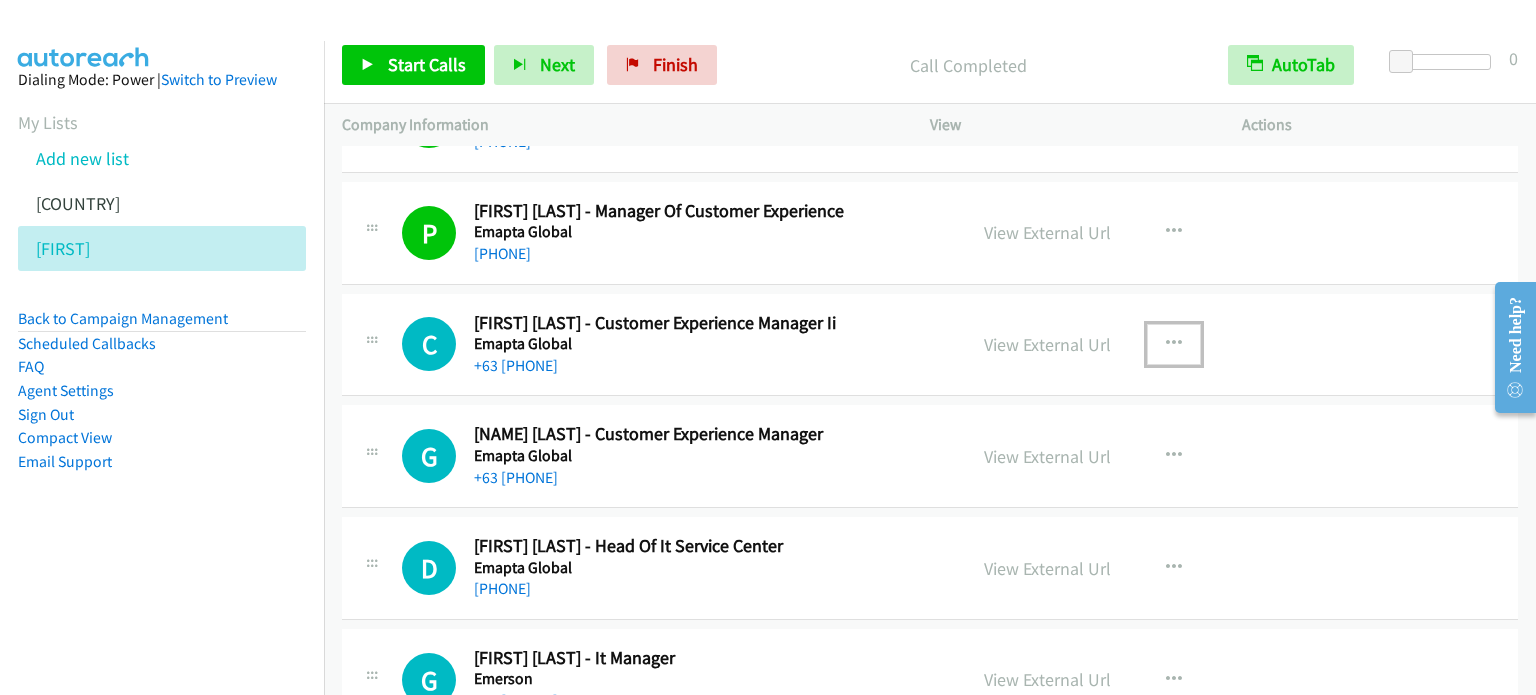 click at bounding box center (1174, 344) 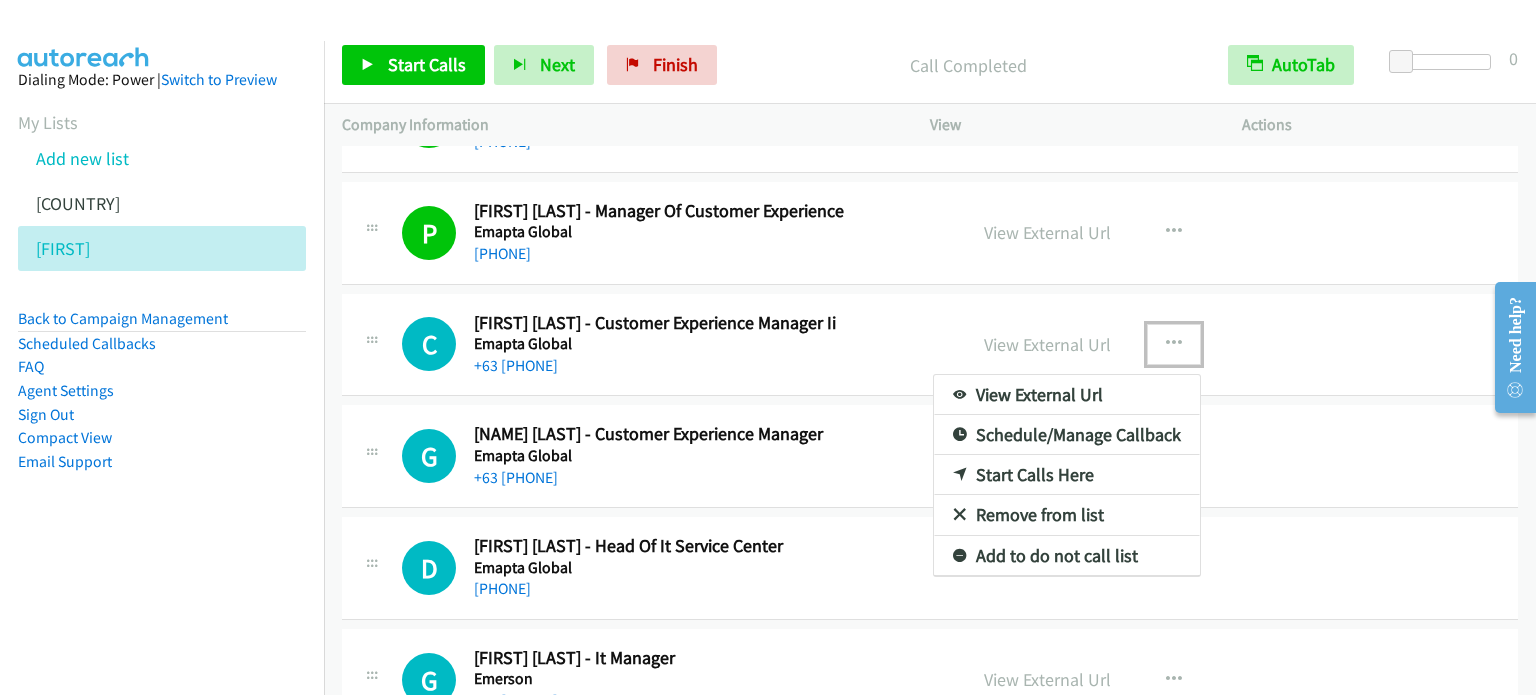click on "Start Calls Here" at bounding box center [1067, 475] 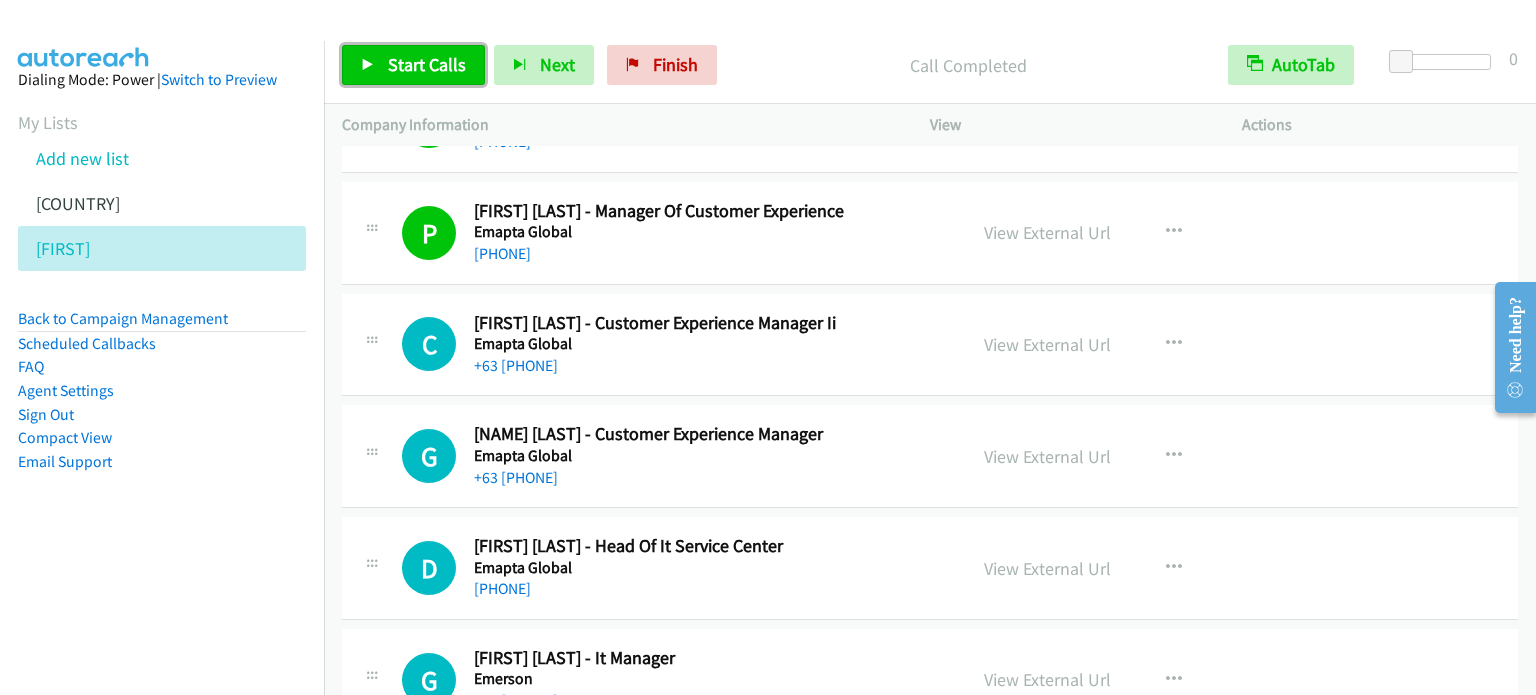 click on "Start Calls" at bounding box center (427, 64) 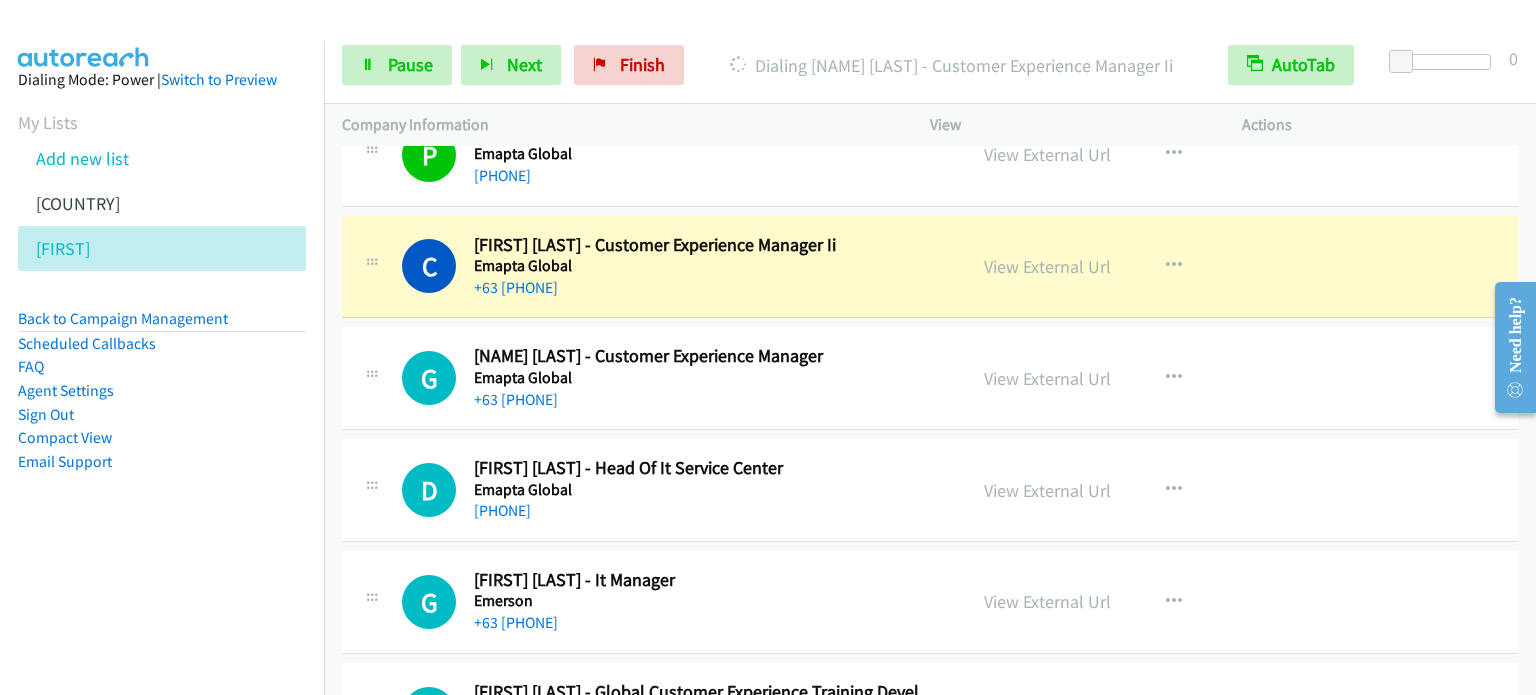 scroll, scrollTop: 19700, scrollLeft: 0, axis: vertical 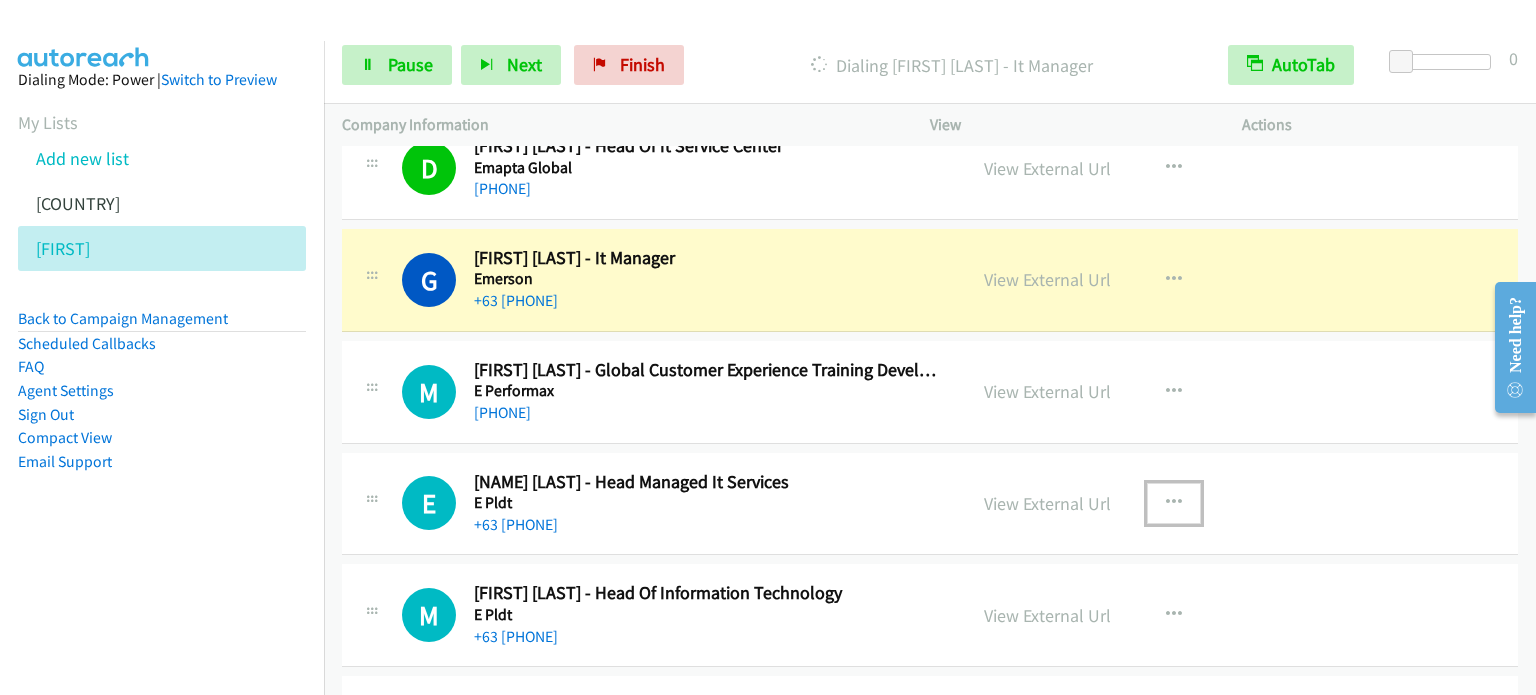 click at bounding box center (1174, 503) 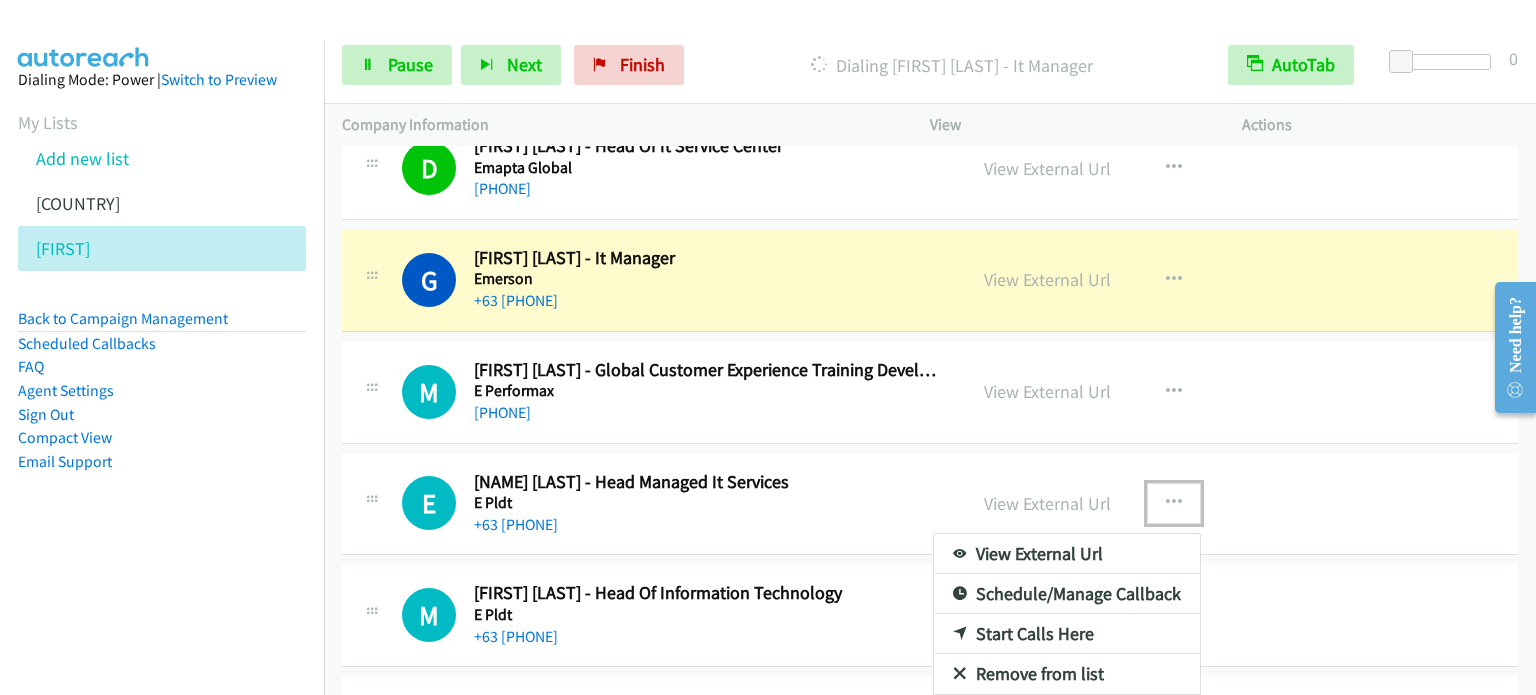click on "Start Calls Here" at bounding box center [1067, 634] 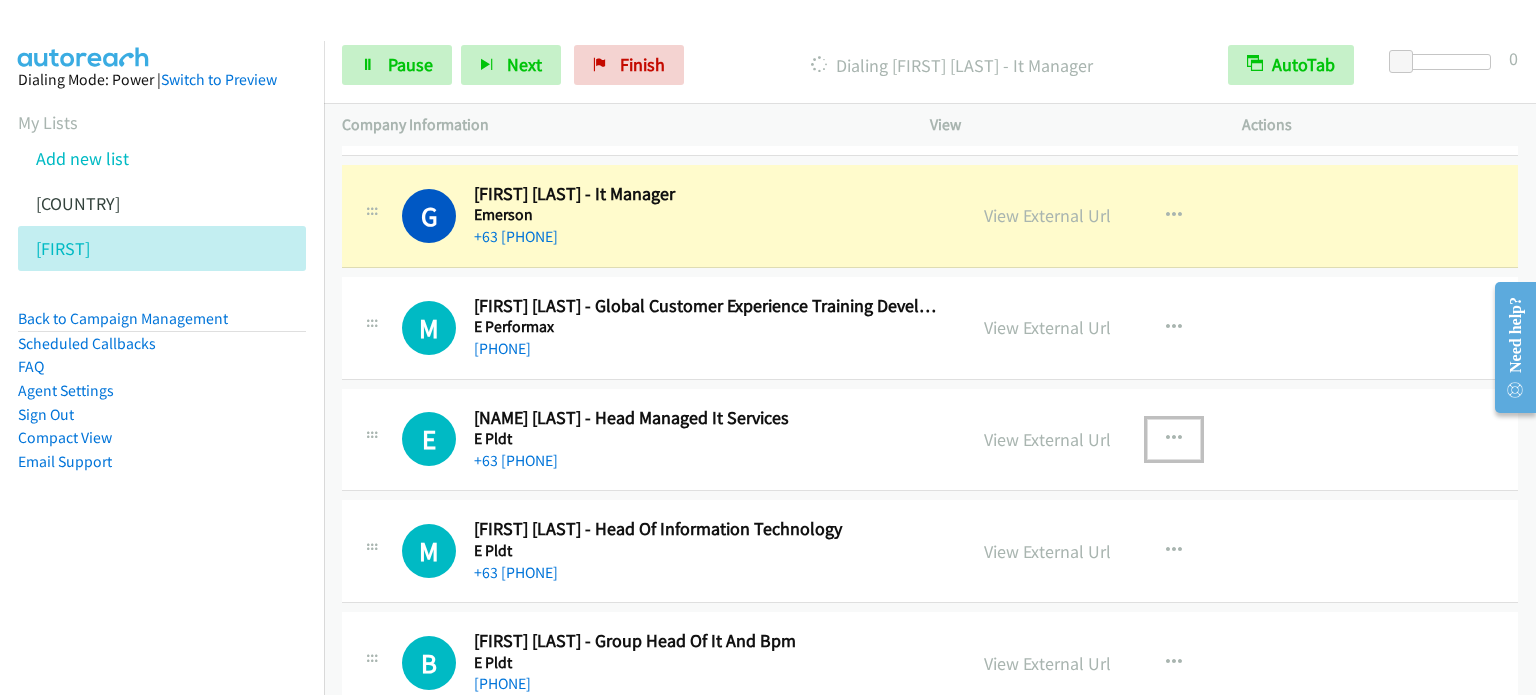 scroll, scrollTop: 20100, scrollLeft: 0, axis: vertical 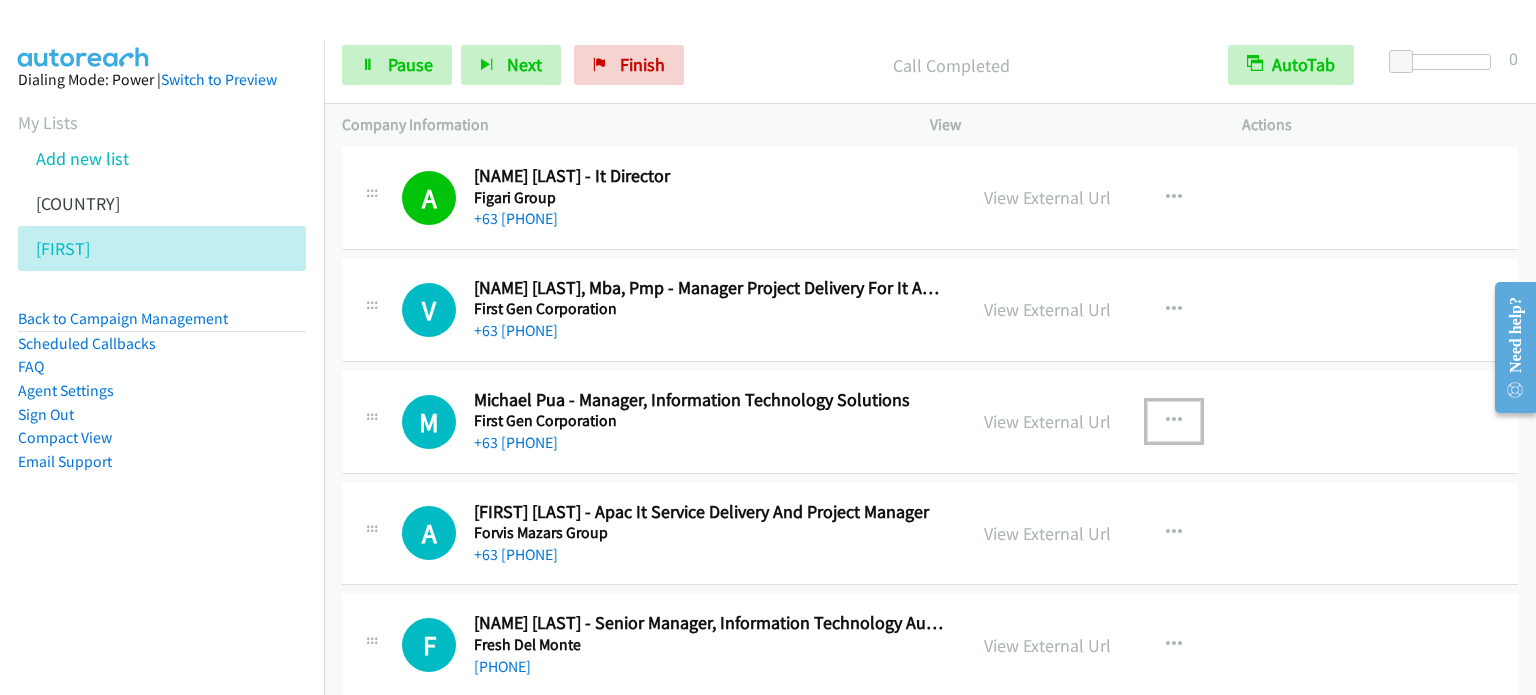 click at bounding box center [1174, 421] 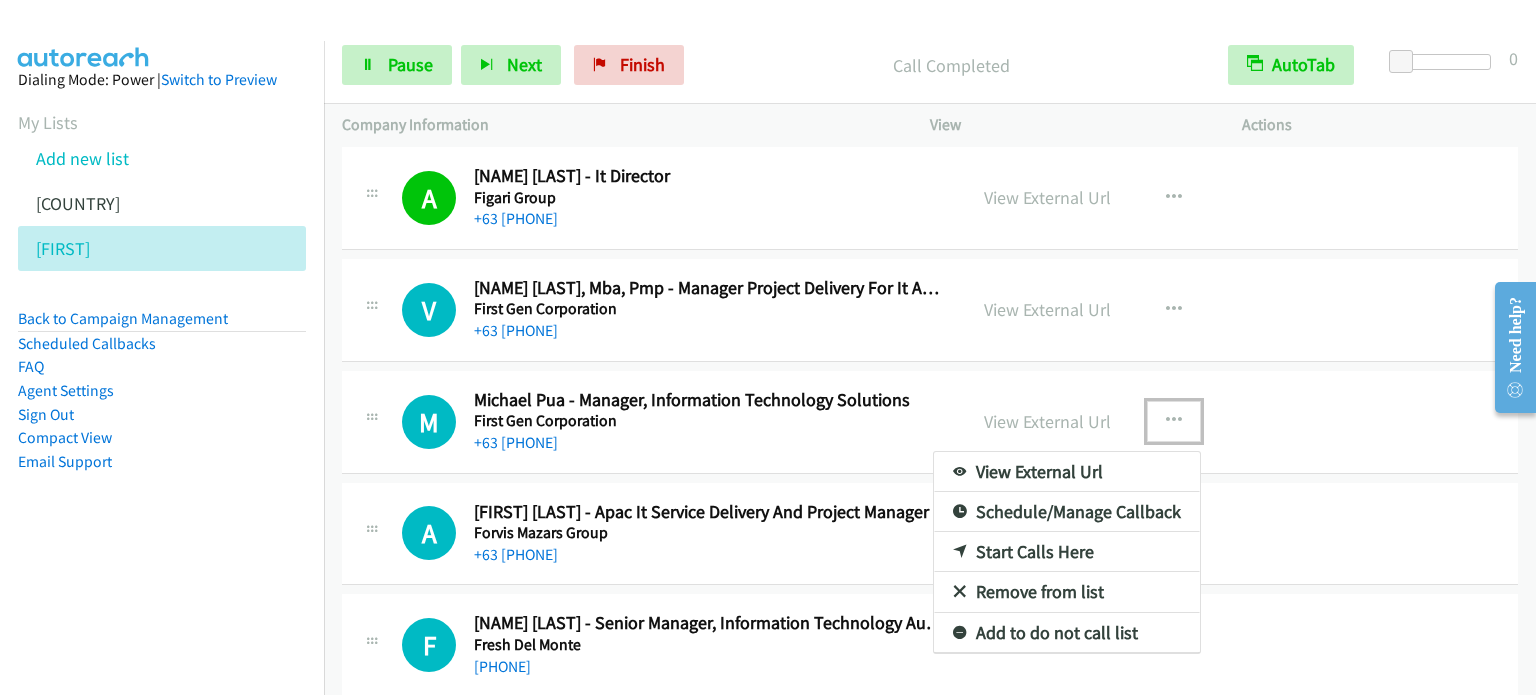 click on "Start Calls Here" at bounding box center [1067, 552] 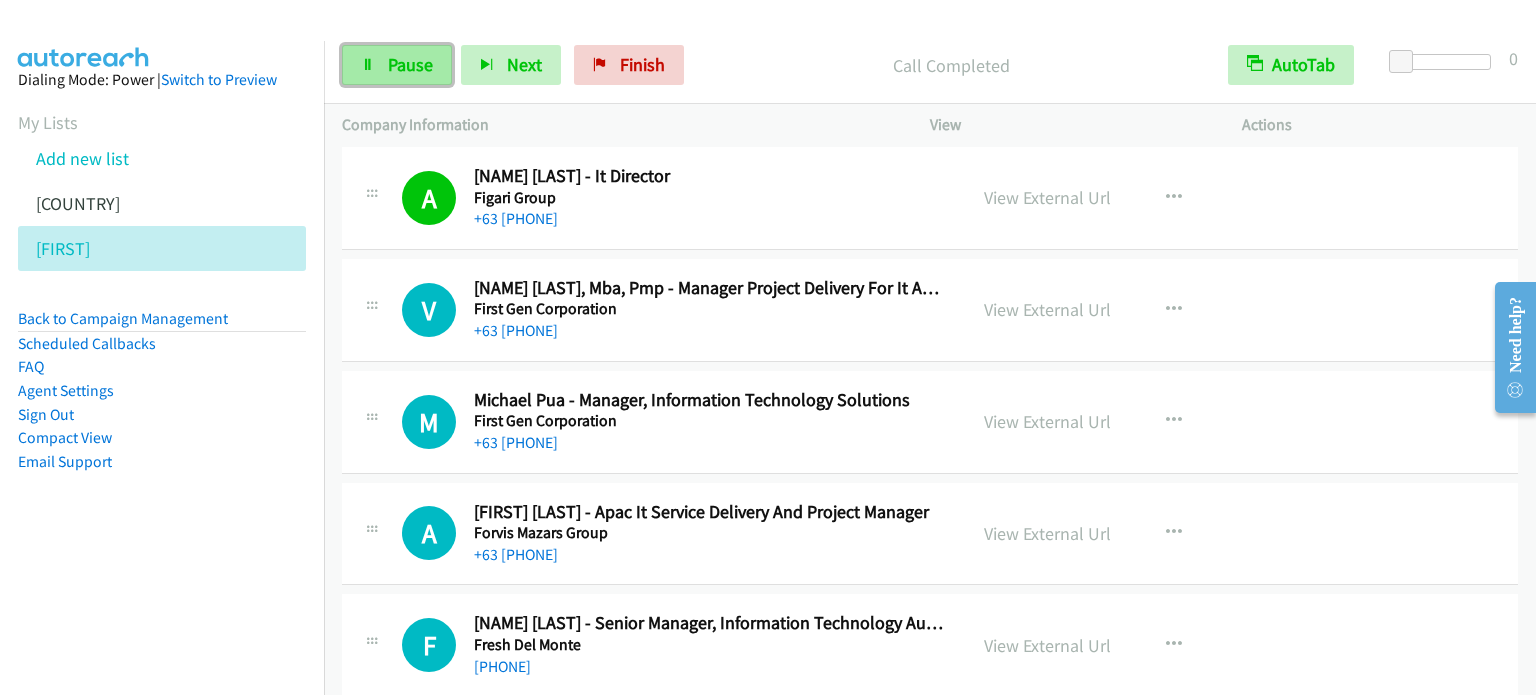 click on "Pause" at bounding box center (397, 65) 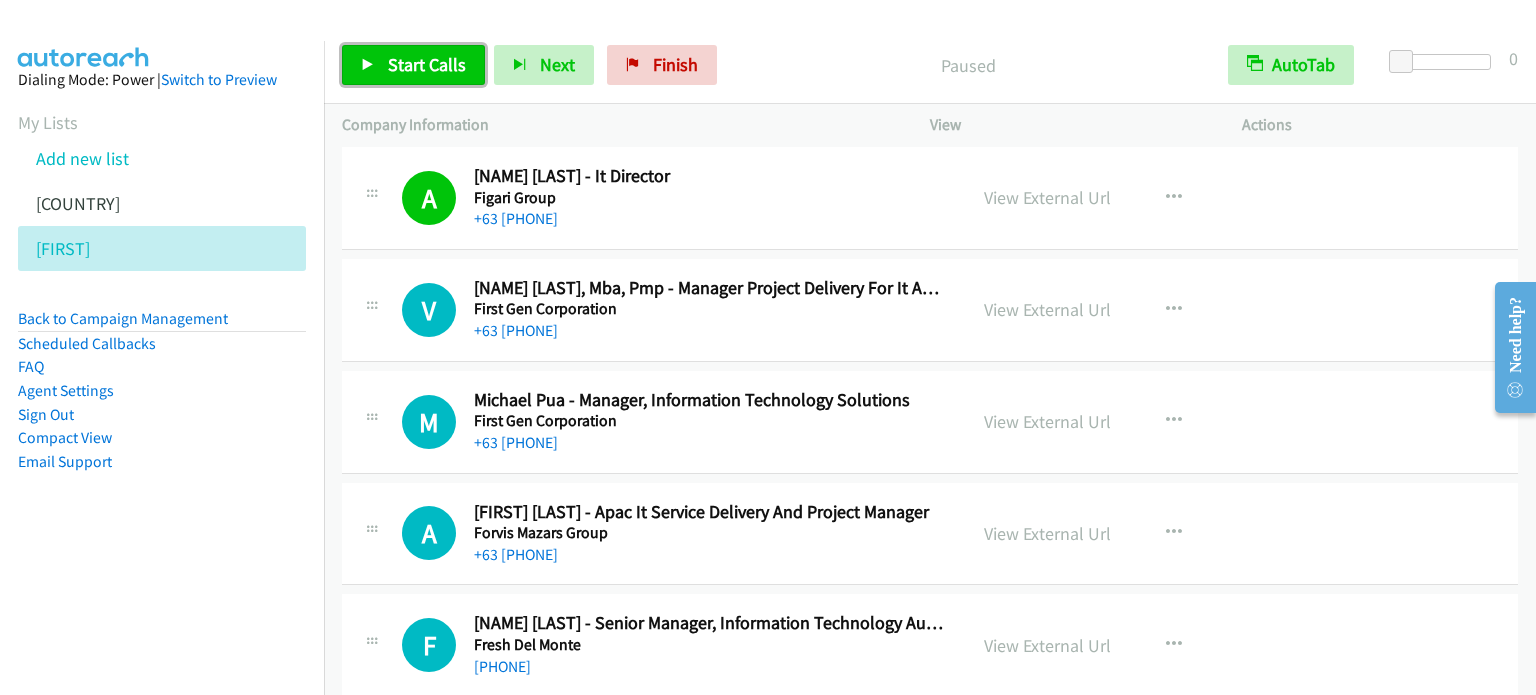 click on "Start Calls" at bounding box center [413, 65] 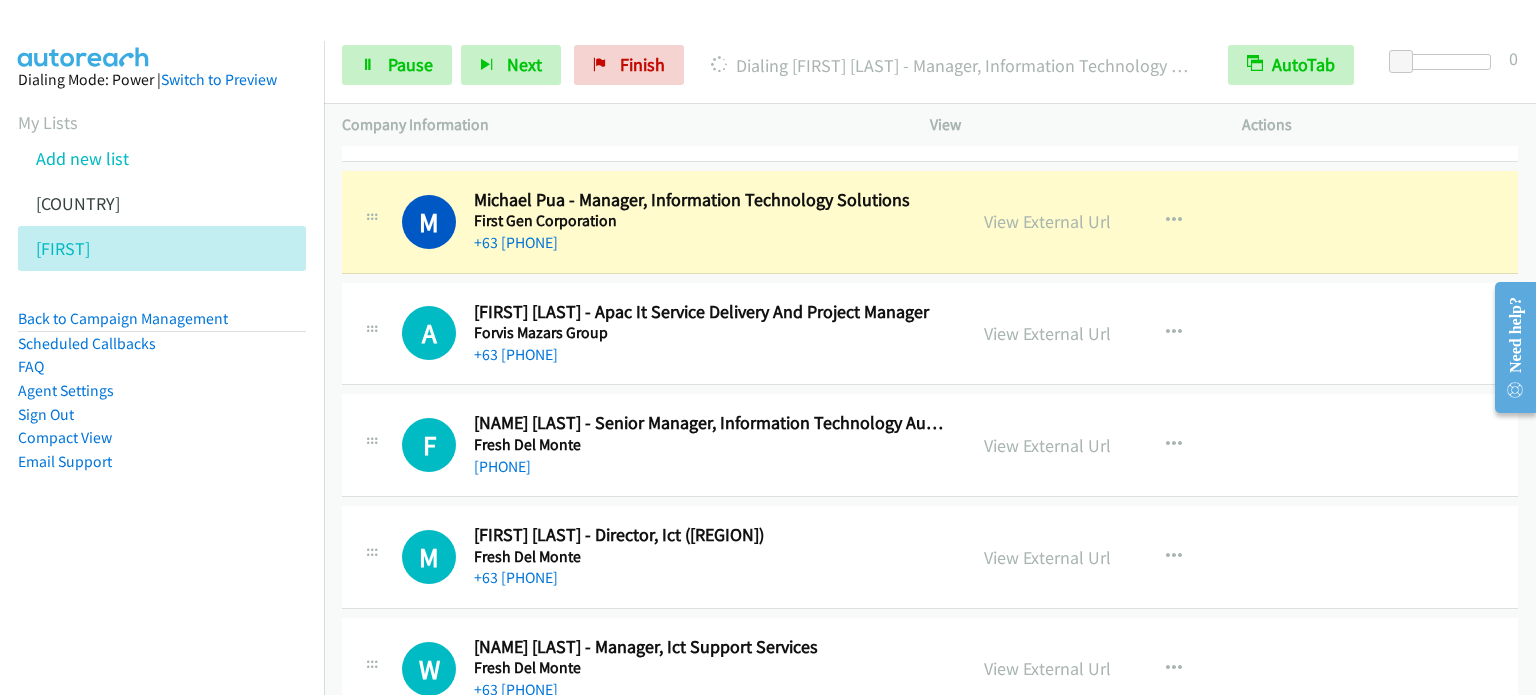 scroll, scrollTop: 21300, scrollLeft: 0, axis: vertical 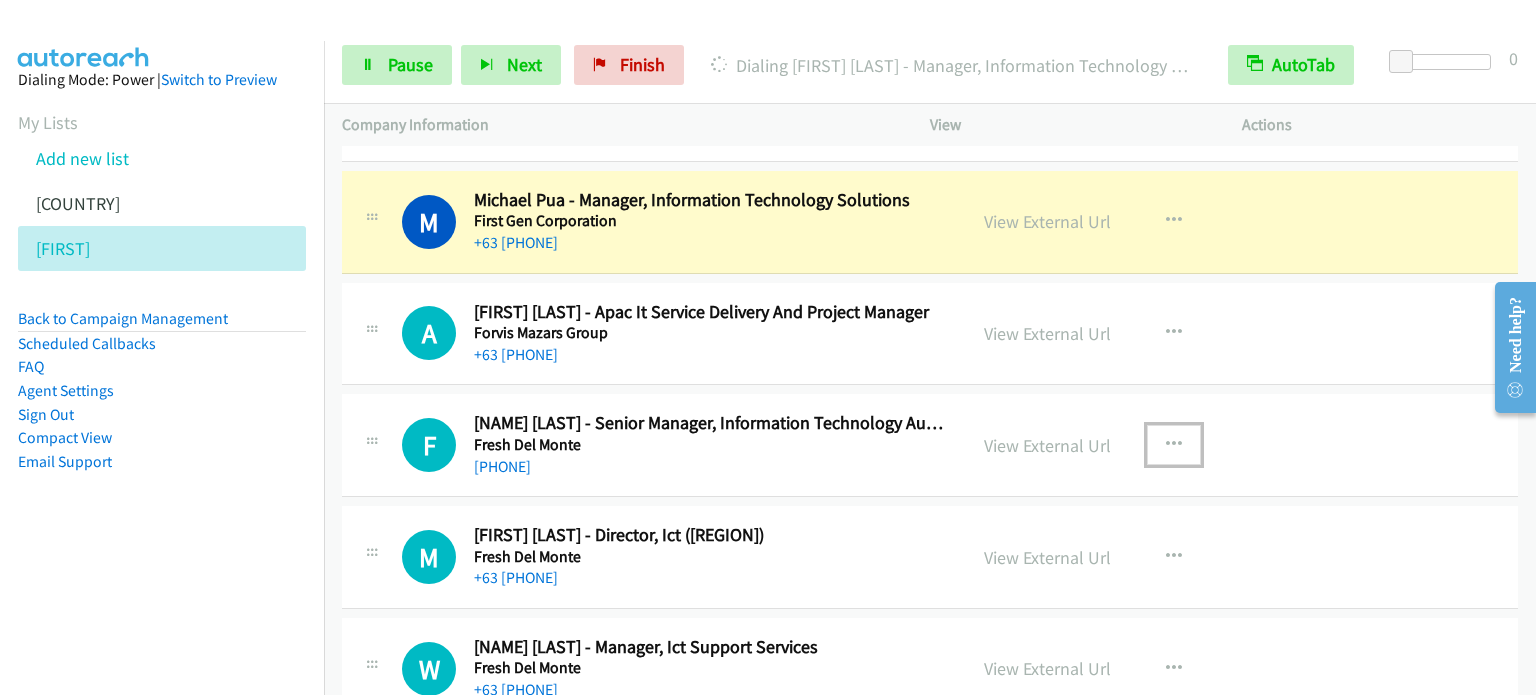 click at bounding box center (1174, 445) 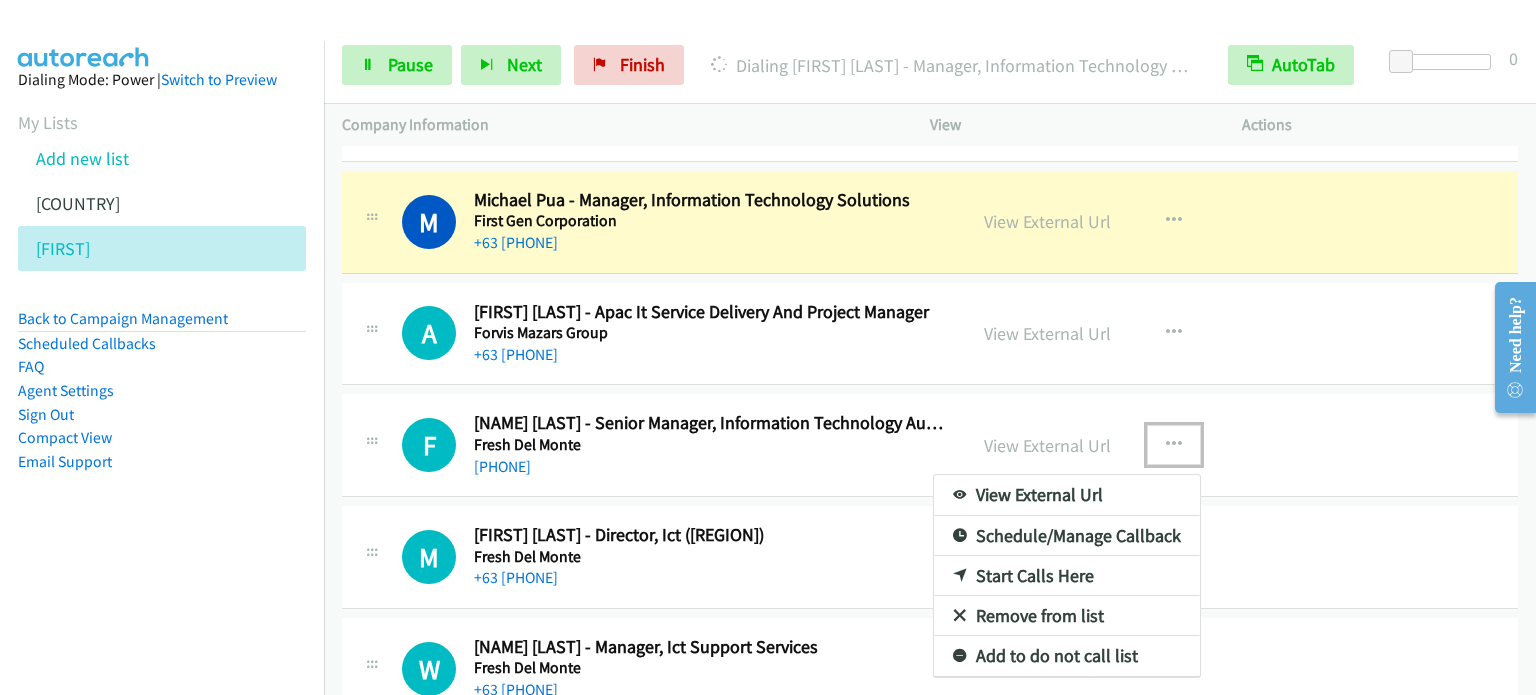 click on "Start Calls Here" at bounding box center [1067, 576] 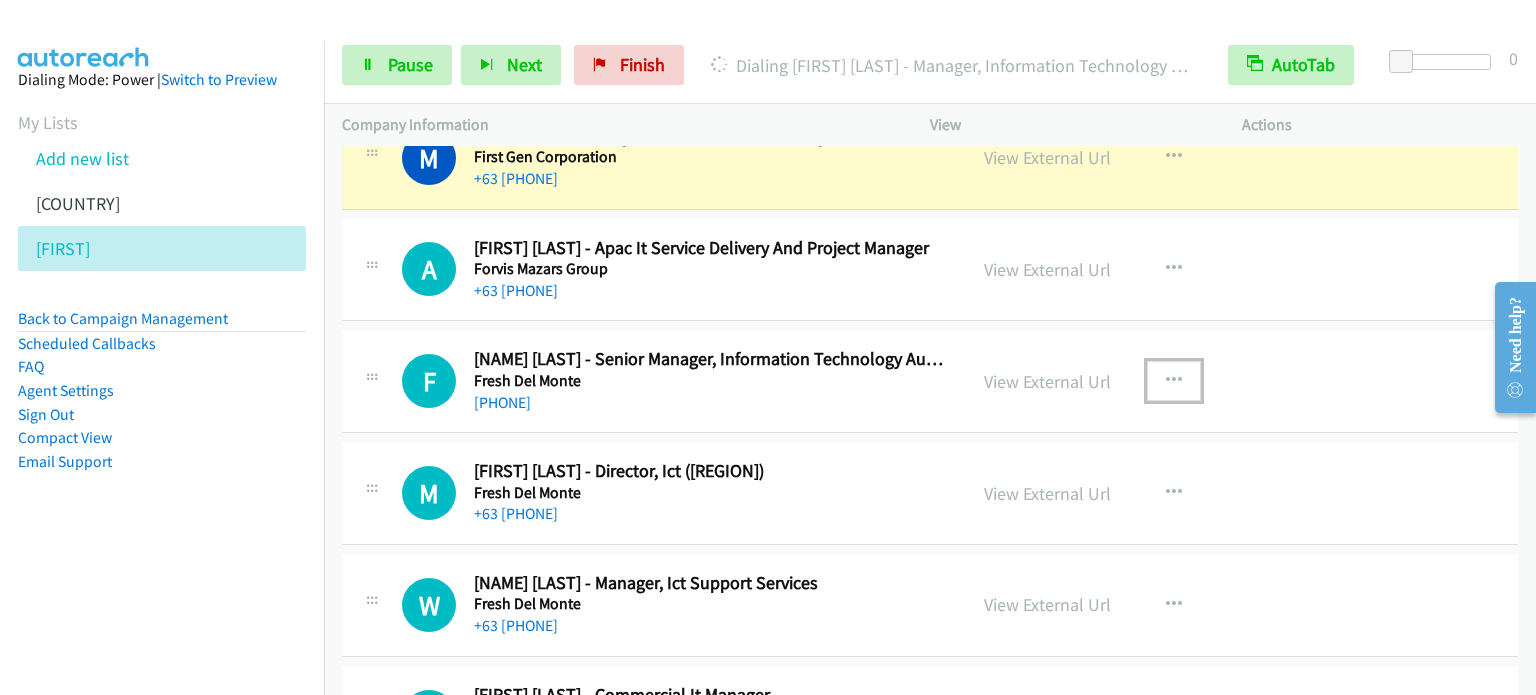 scroll, scrollTop: 21500, scrollLeft: 0, axis: vertical 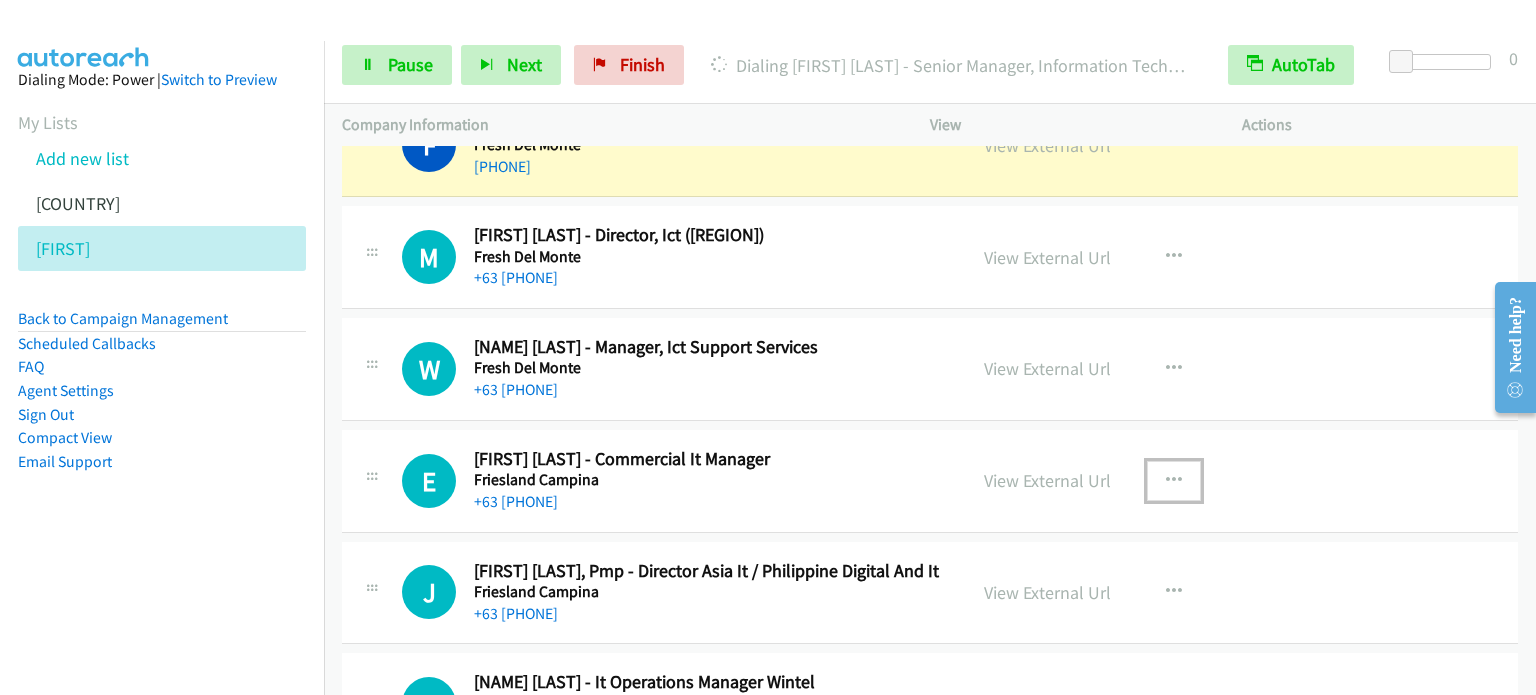 click at bounding box center [1174, 481] 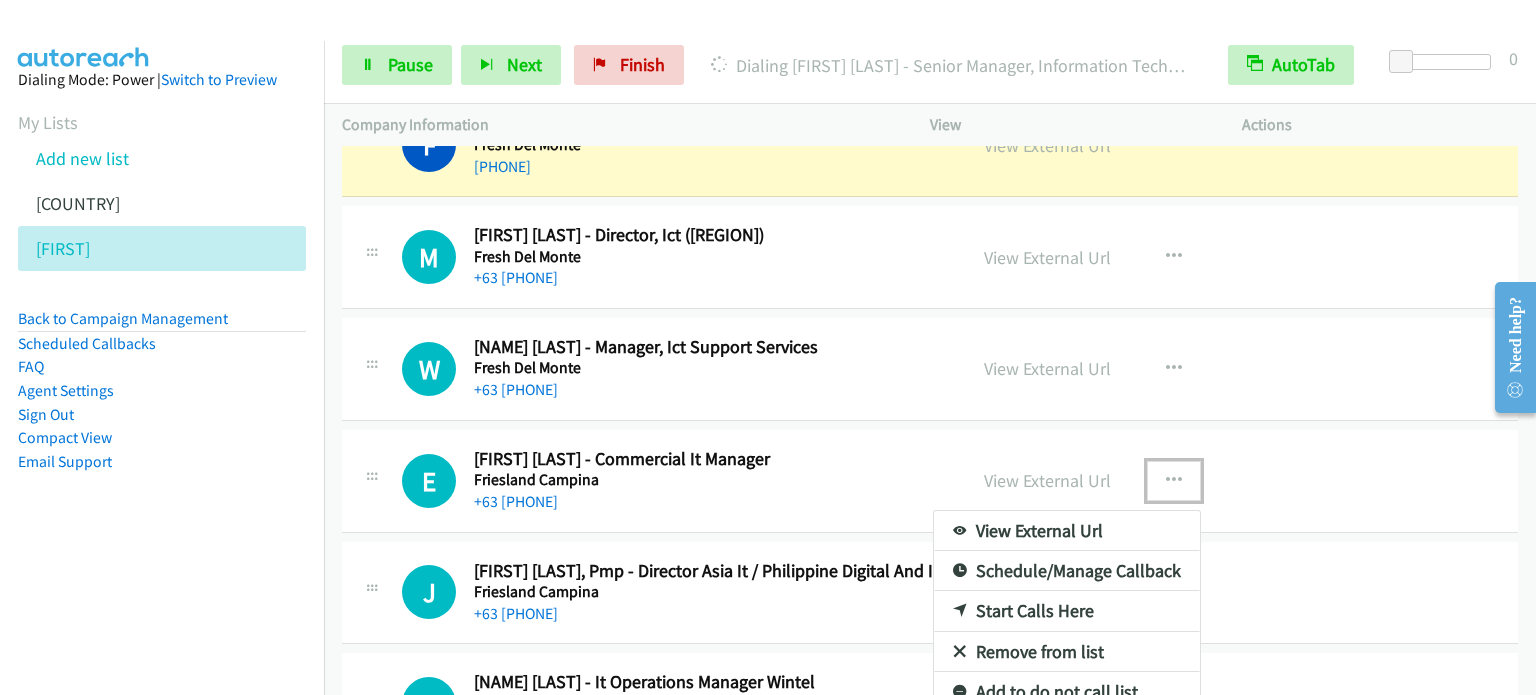 click on "Start Calls Here" at bounding box center (1067, 611) 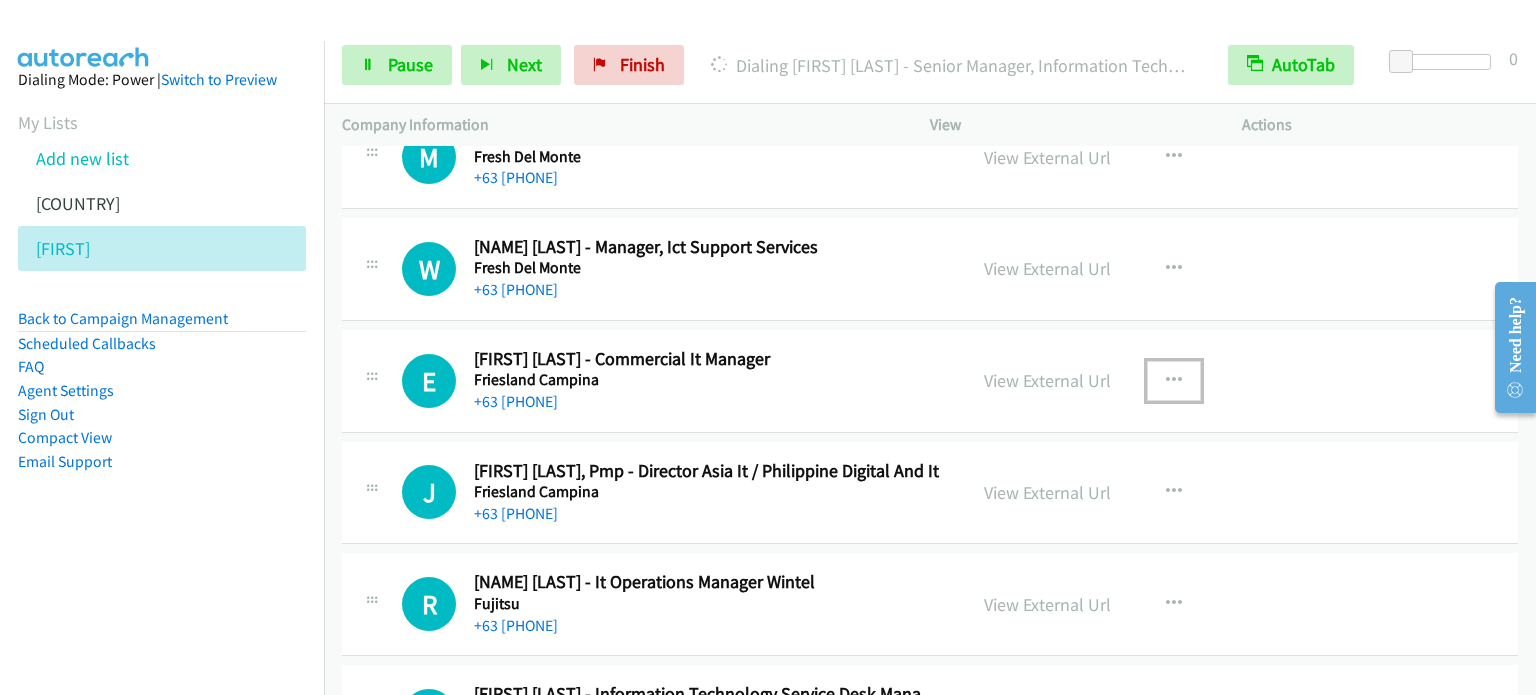 scroll, scrollTop: 21900, scrollLeft: 0, axis: vertical 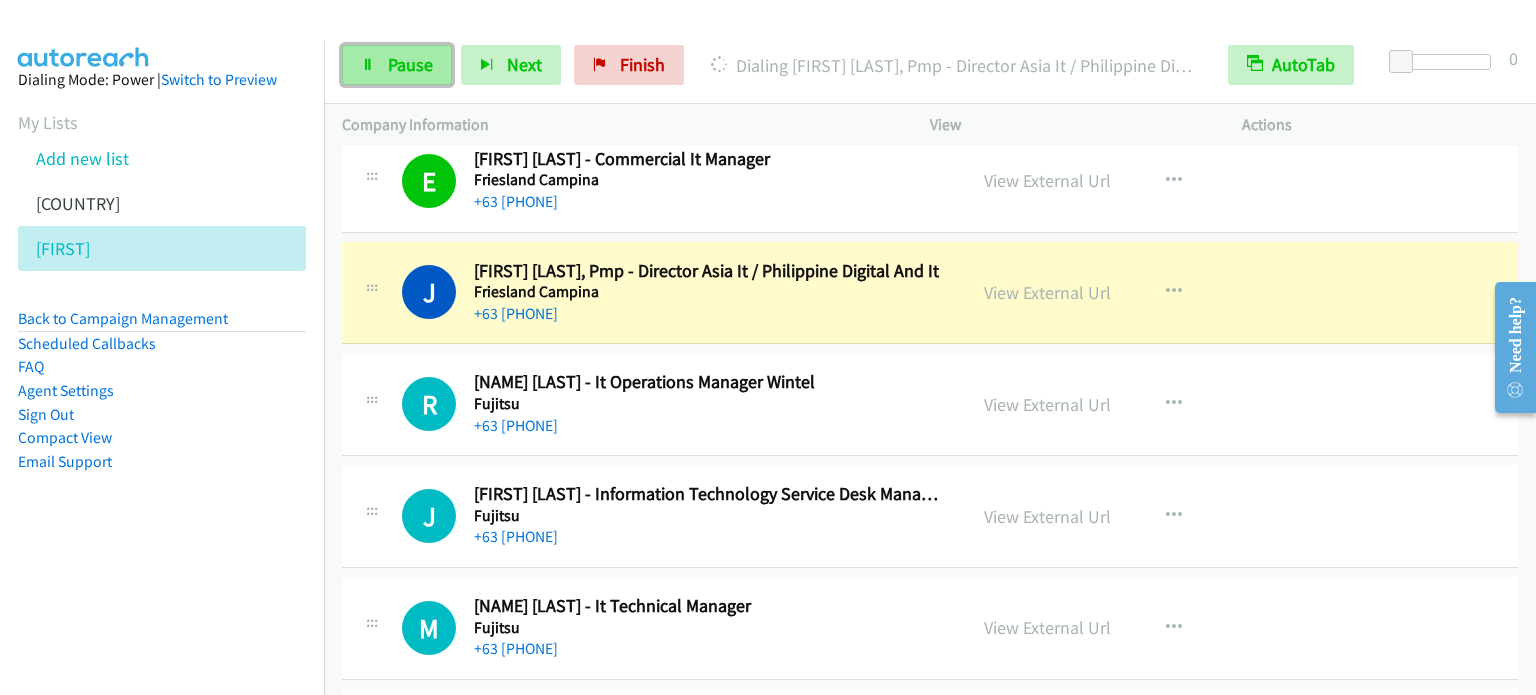 click on "Pause" at bounding box center (410, 64) 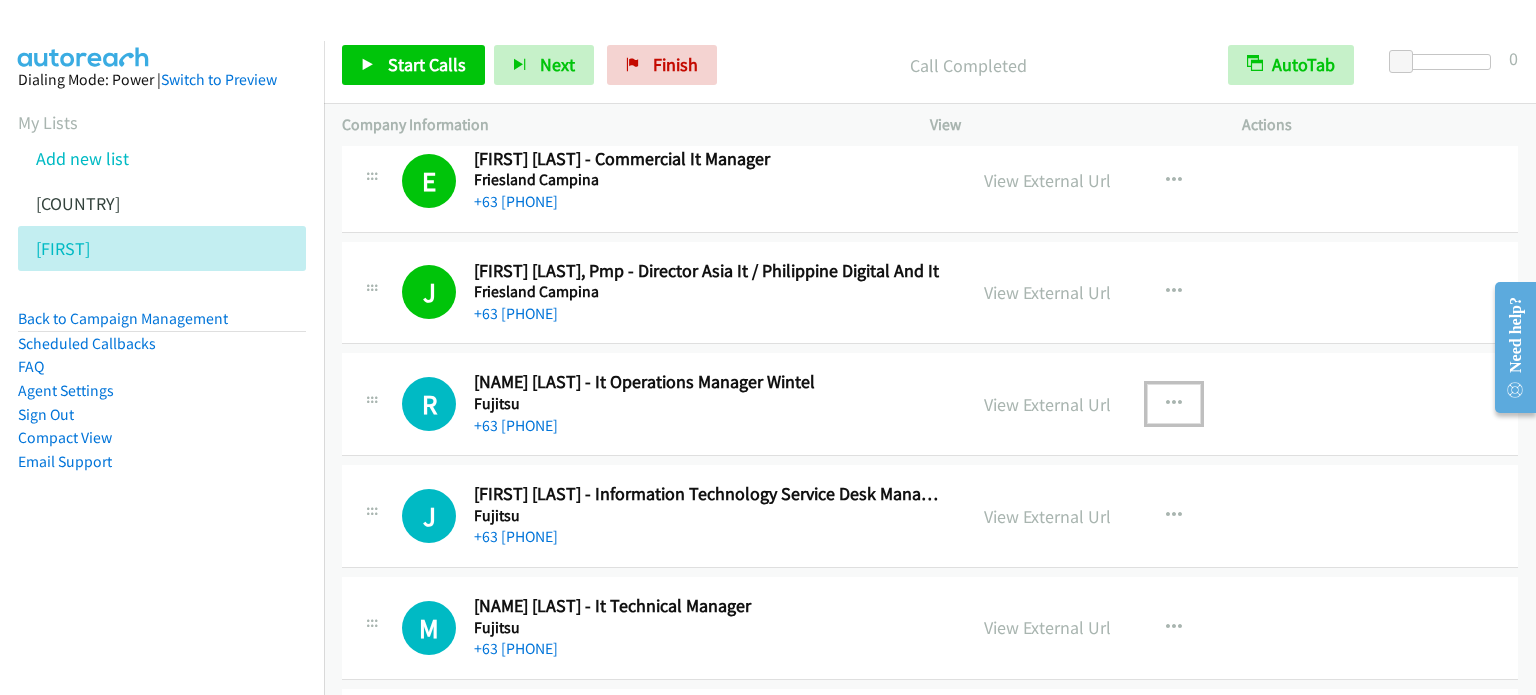 click at bounding box center [1174, 404] 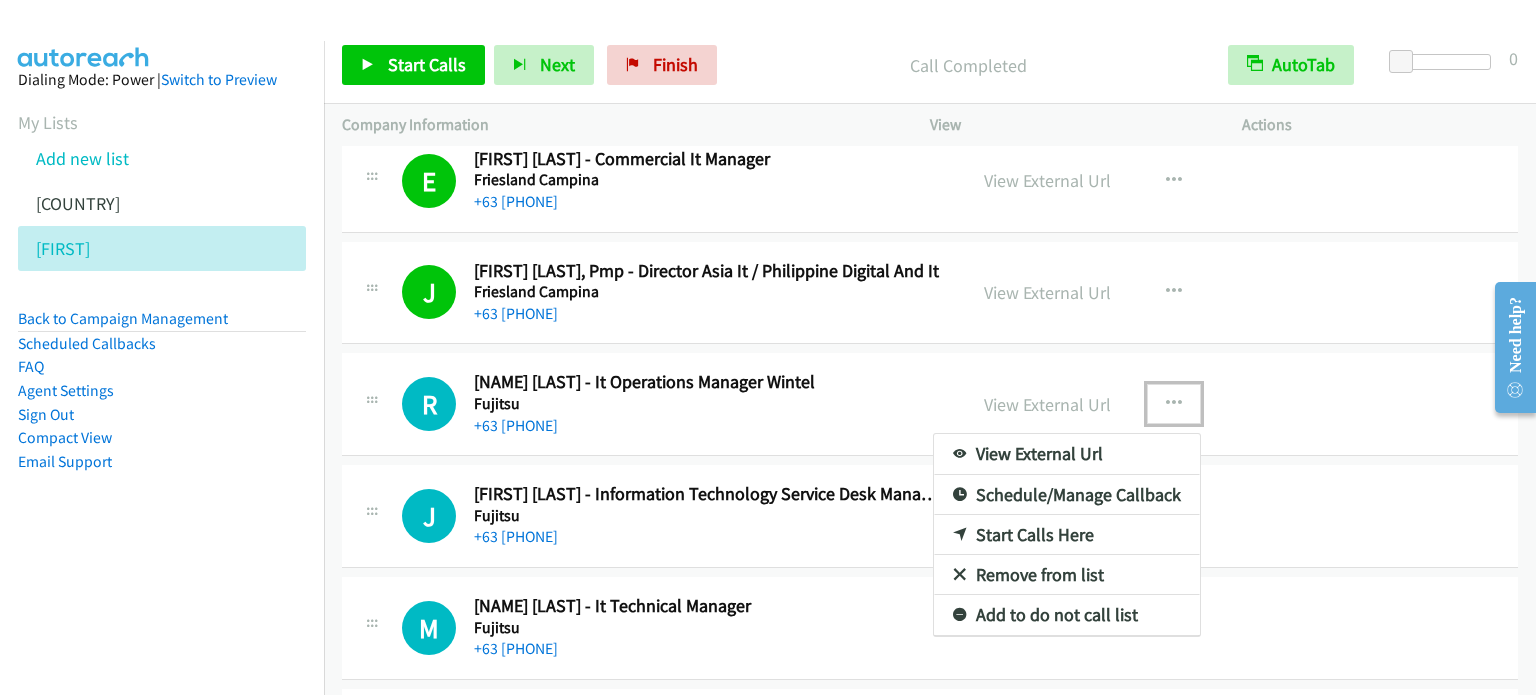 click on "Start Calls Here" at bounding box center [1067, 535] 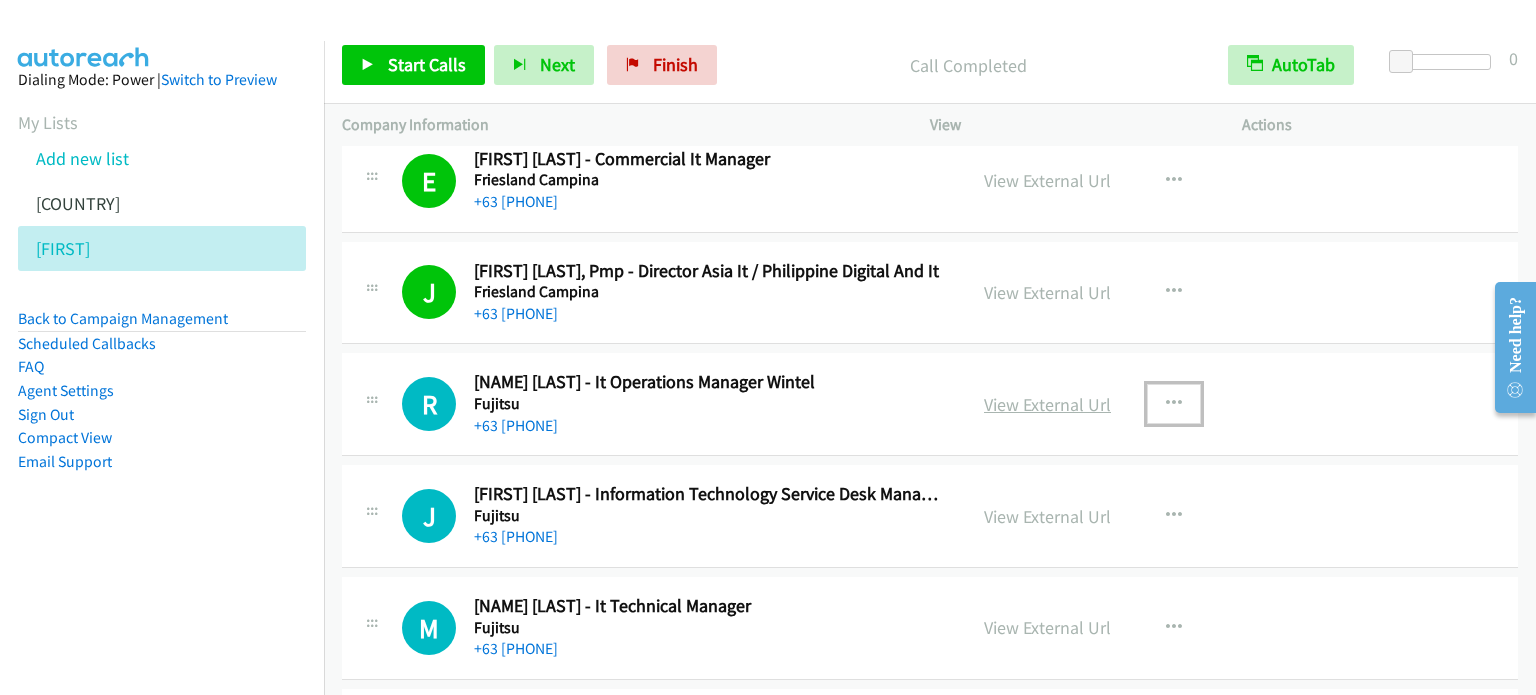 click on "View External Url" at bounding box center (1047, 404) 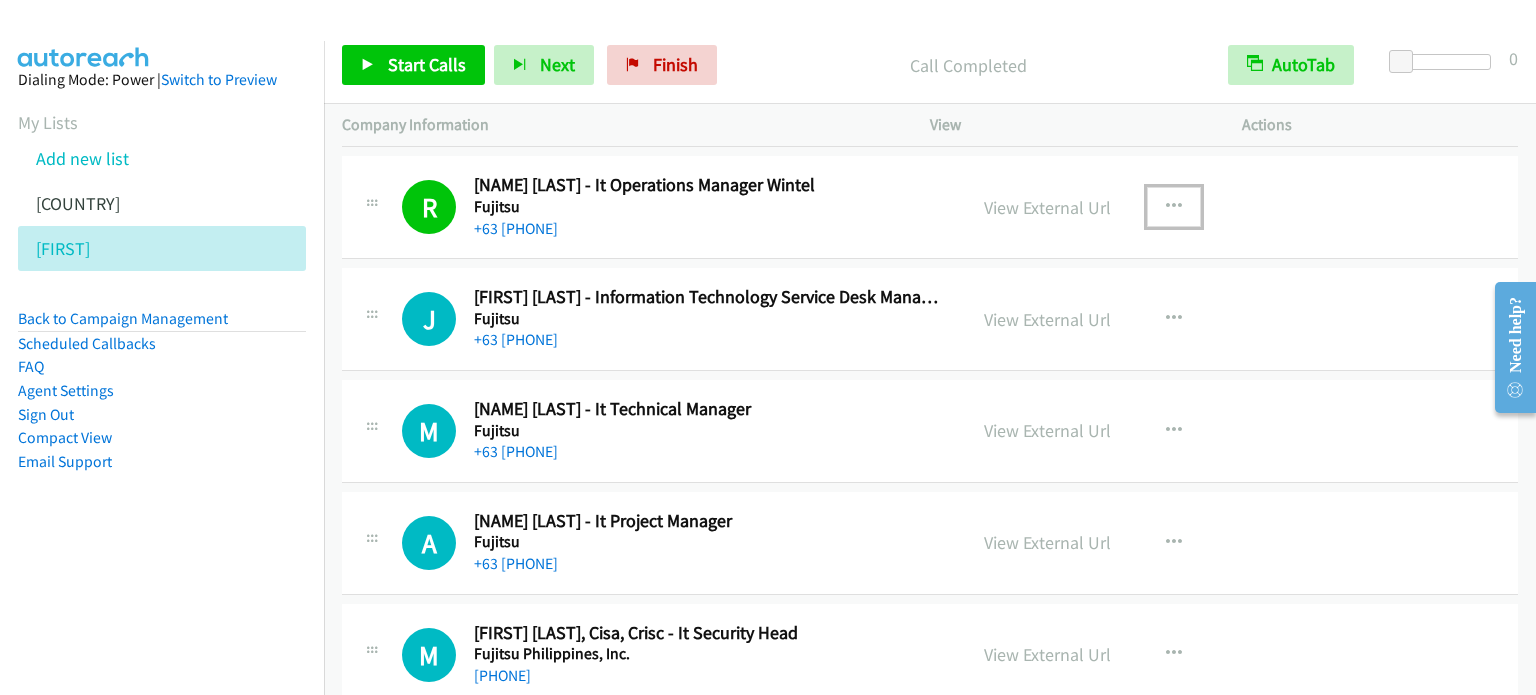 scroll, scrollTop: 22200, scrollLeft: 0, axis: vertical 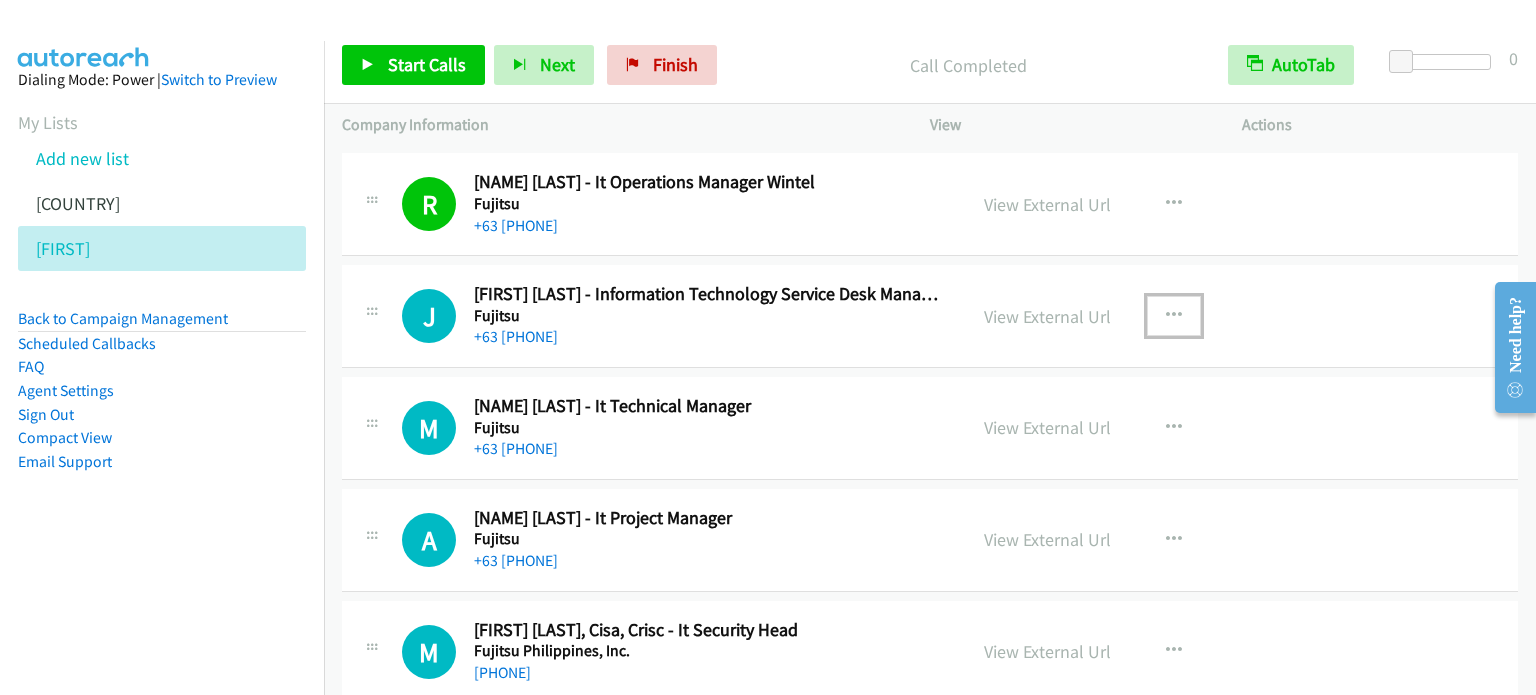 click at bounding box center (1174, 316) 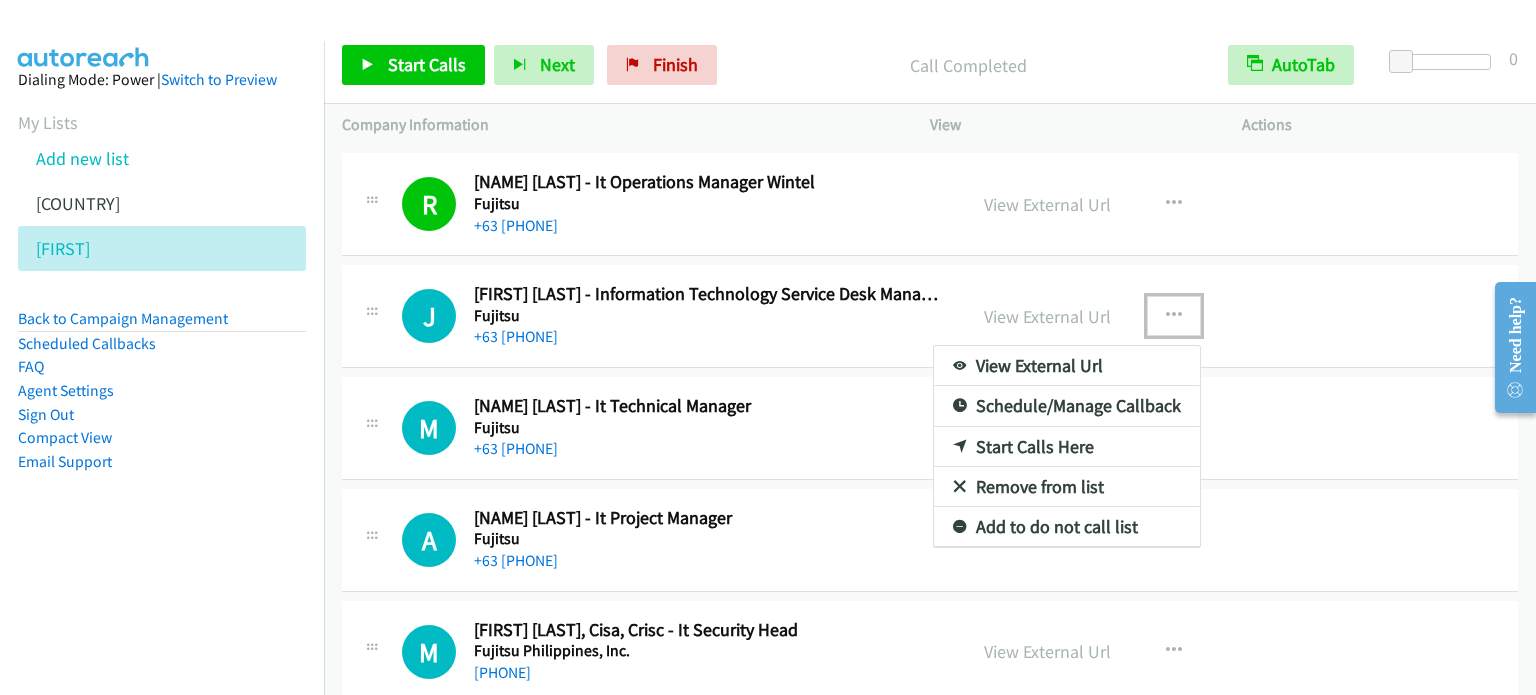 click on "Start Calls Here" at bounding box center [1067, 447] 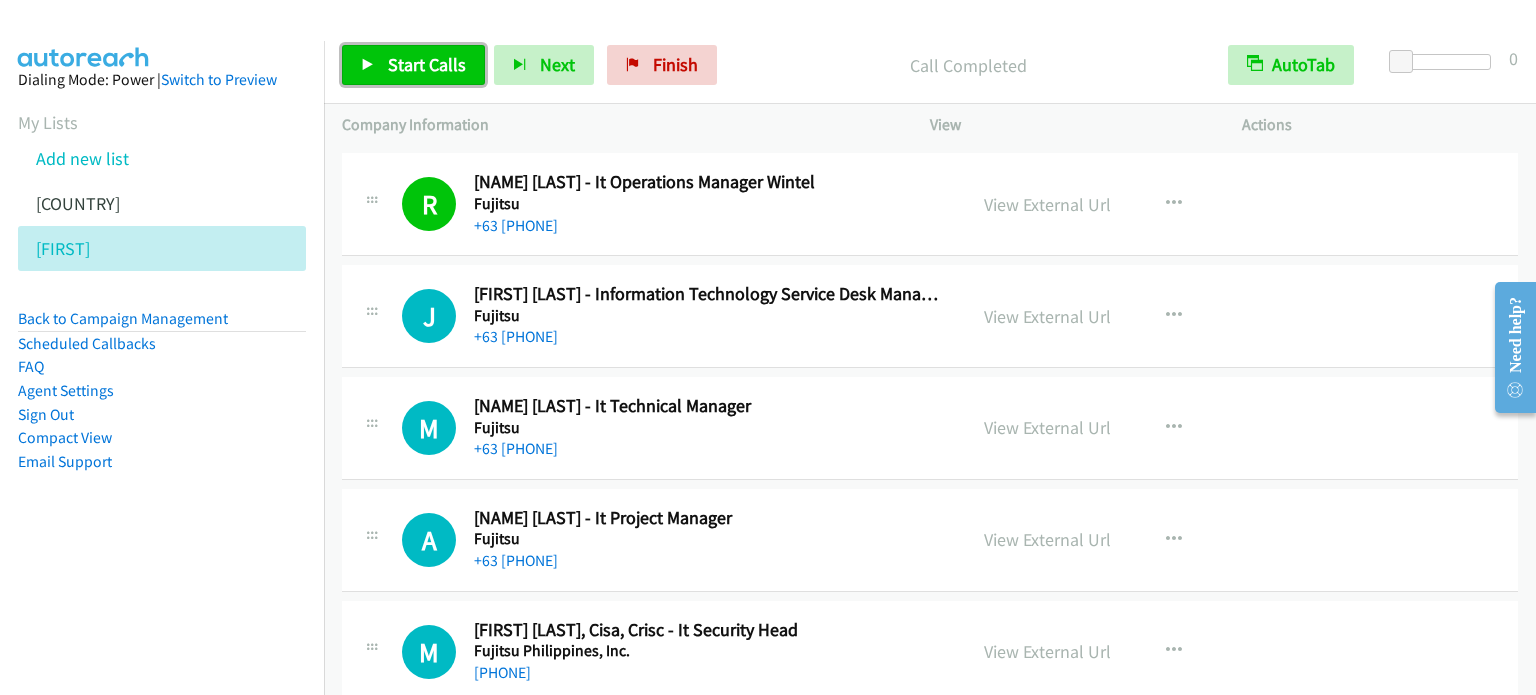 click on "Start Calls" at bounding box center [427, 64] 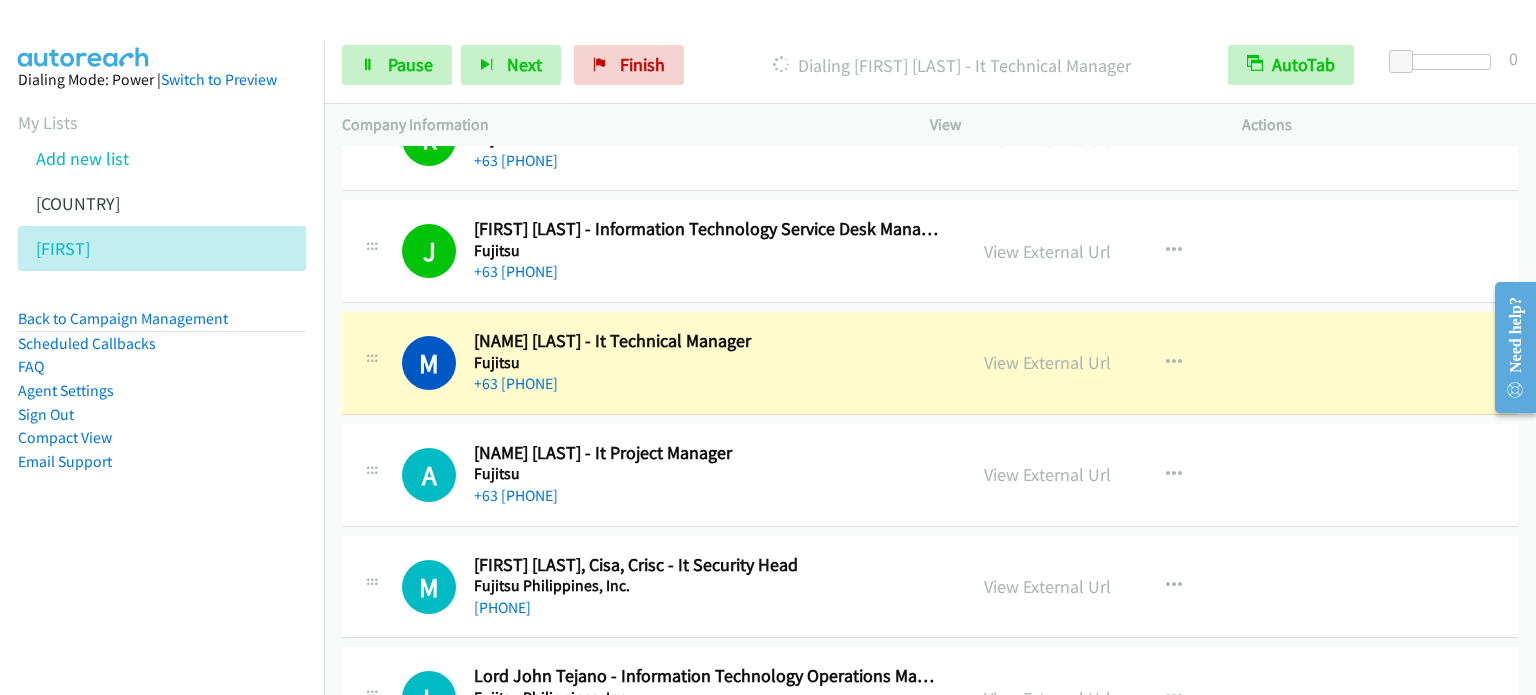 scroll, scrollTop: 22300, scrollLeft: 0, axis: vertical 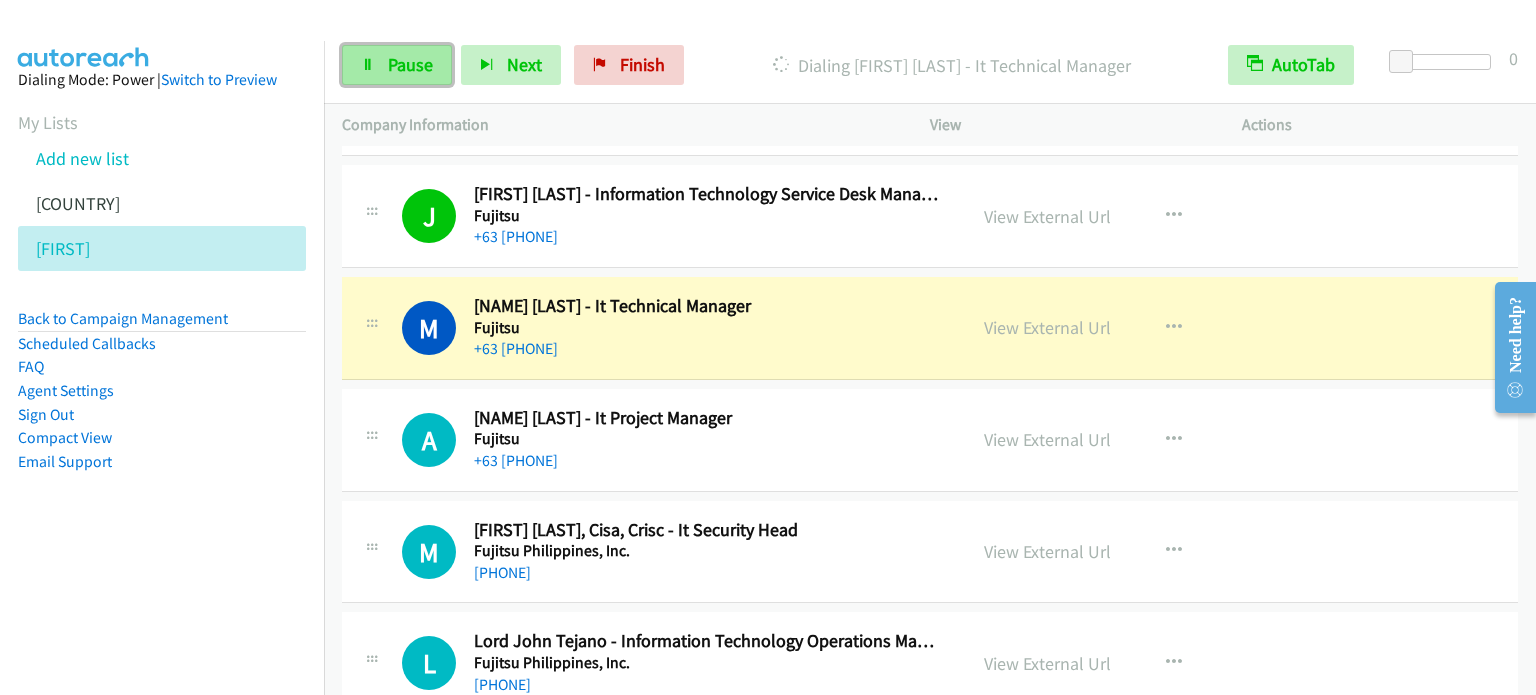 click on "Pause" at bounding box center (410, 64) 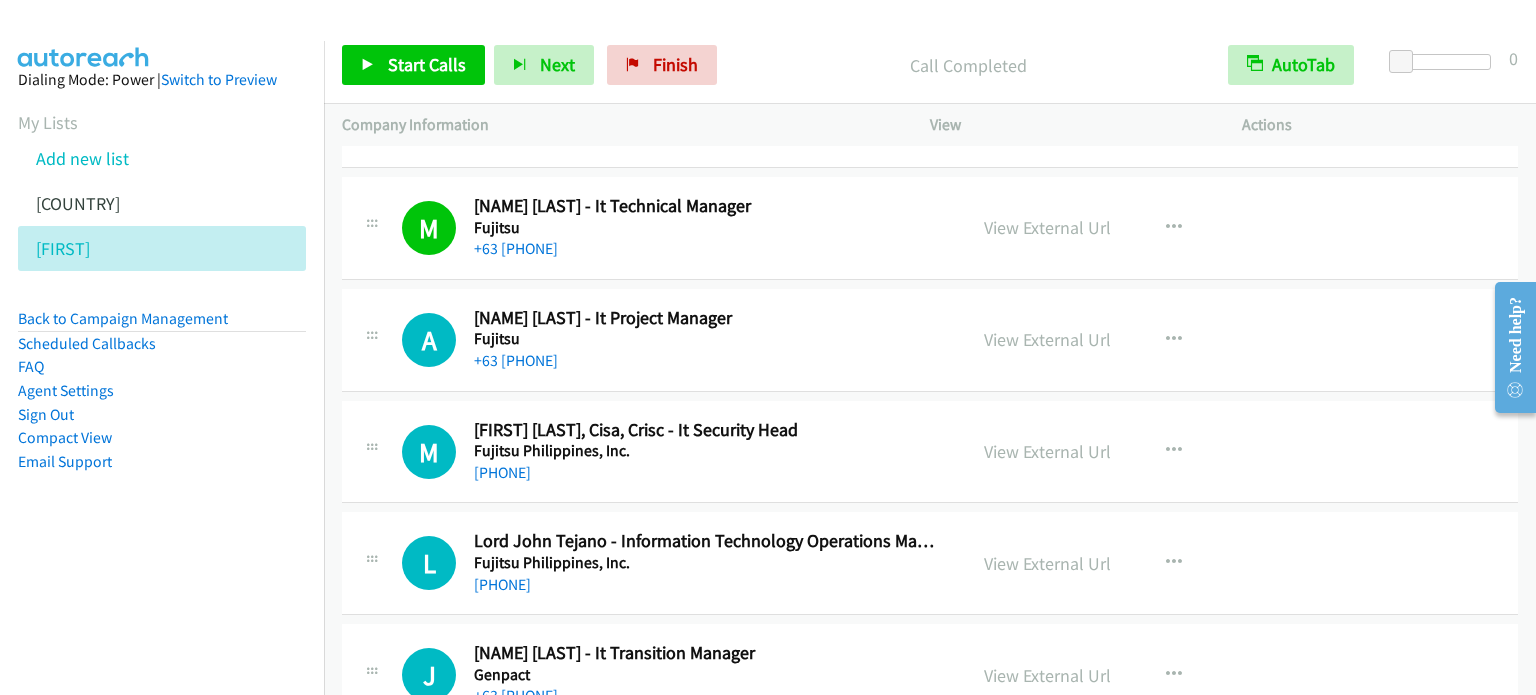 scroll, scrollTop: 22500, scrollLeft: 0, axis: vertical 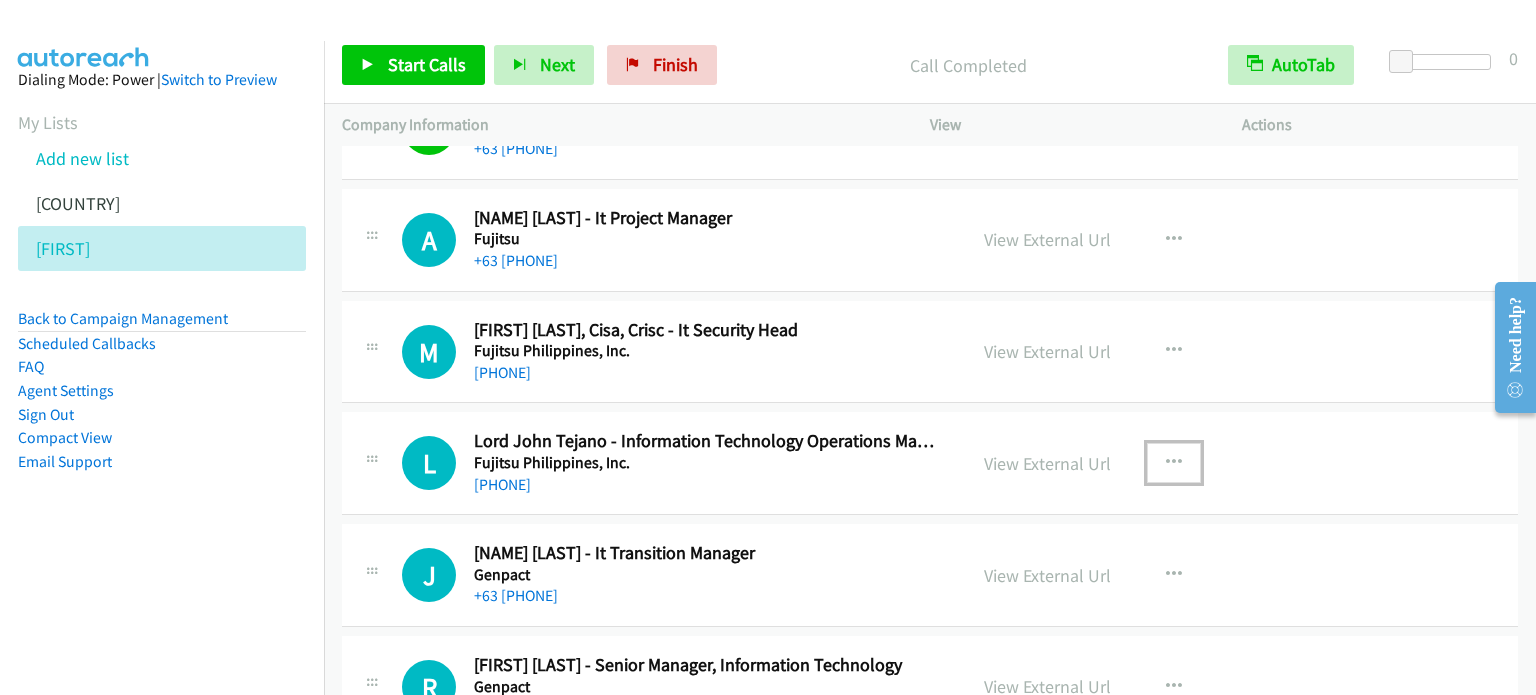 click at bounding box center (1174, 463) 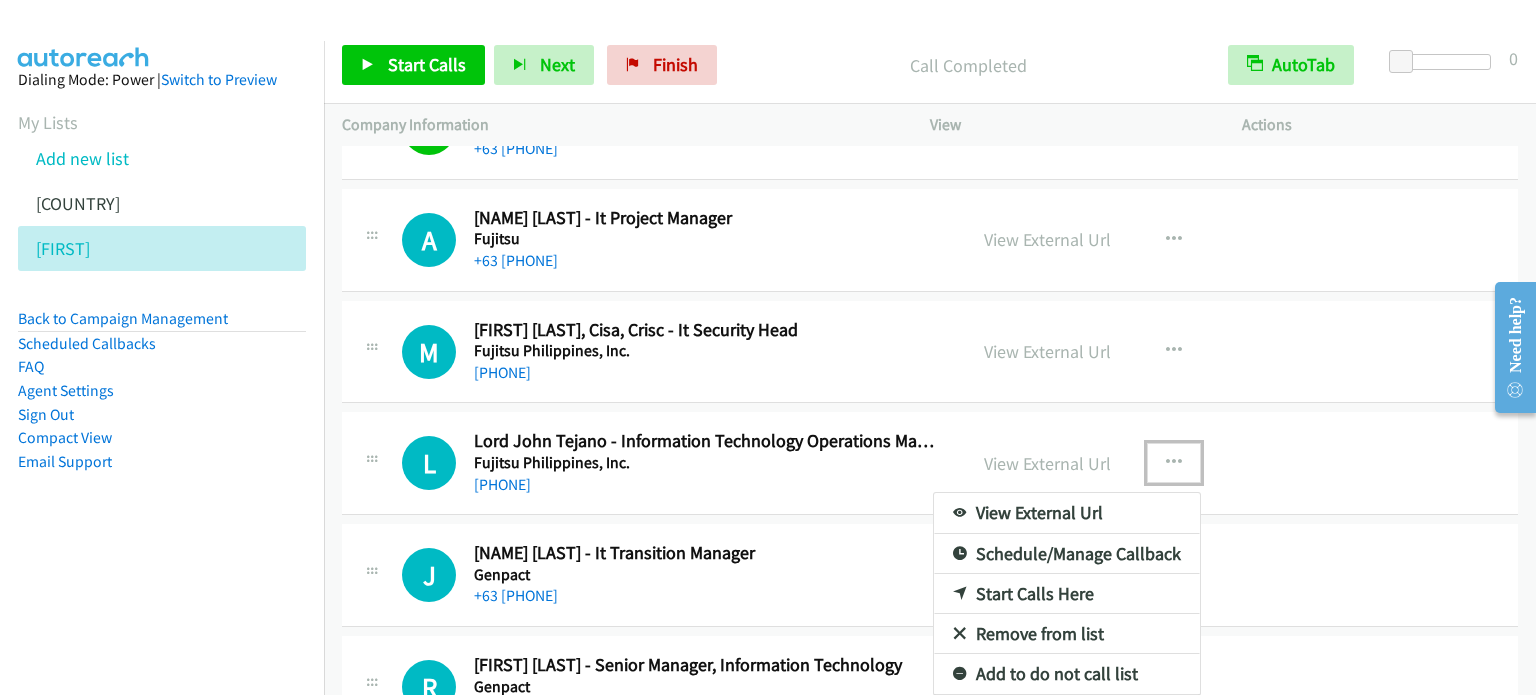 click on "Start Calls Here" at bounding box center [1067, 594] 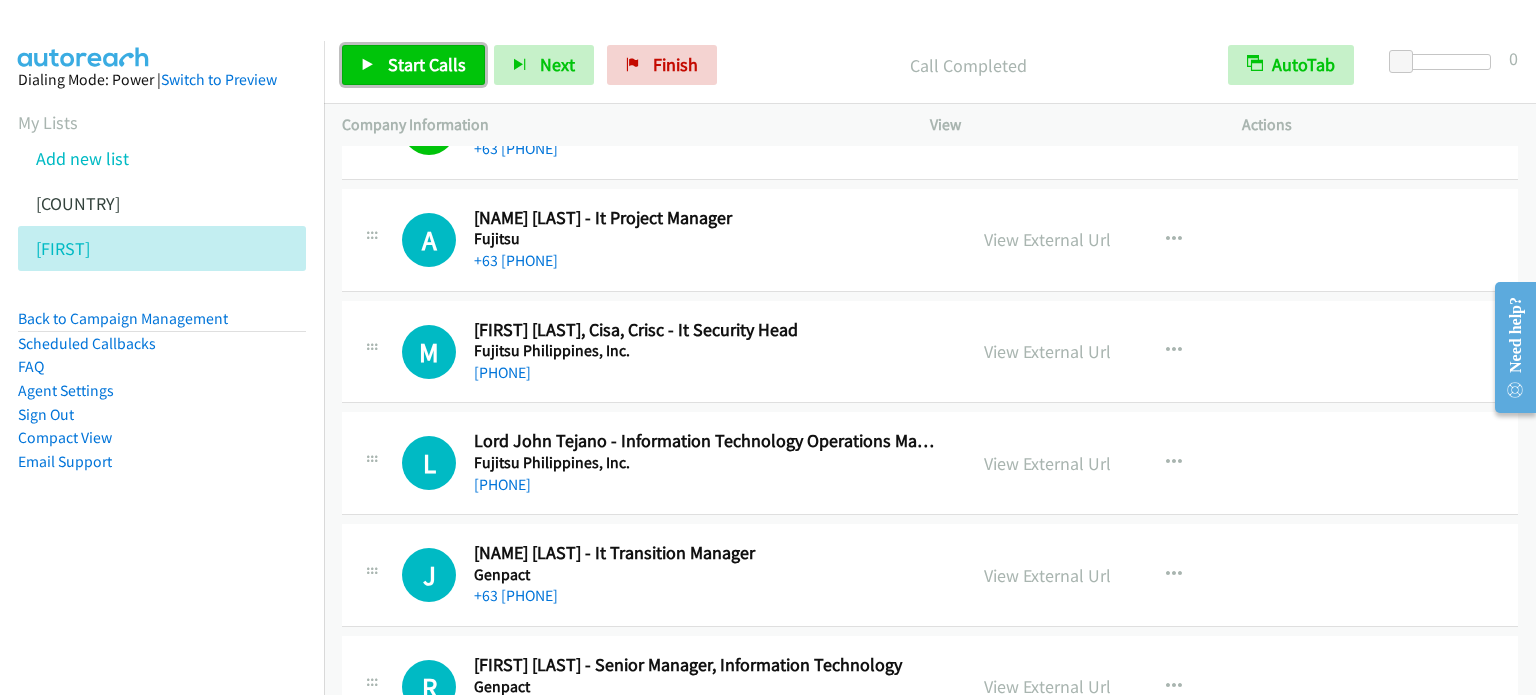 click on "Start Calls" at bounding box center [427, 64] 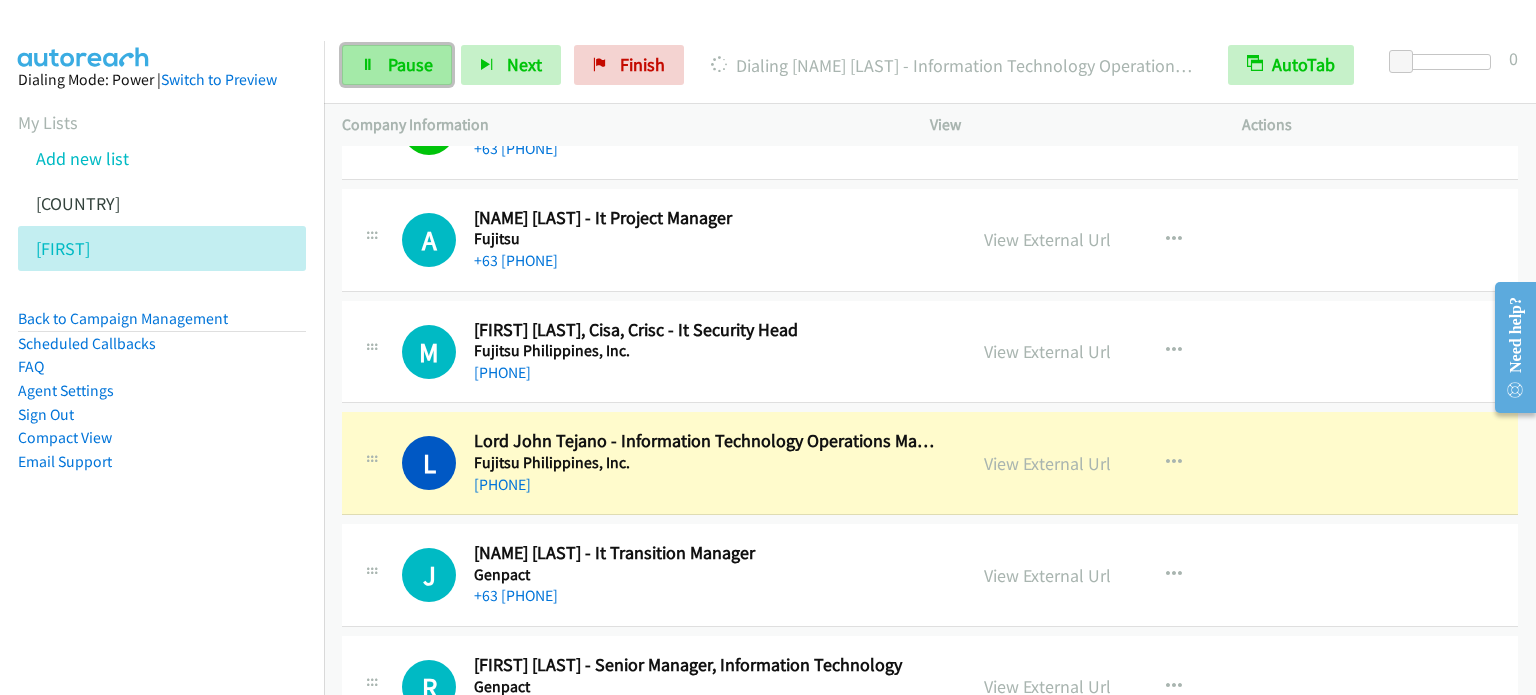 click on "Pause" at bounding box center (410, 64) 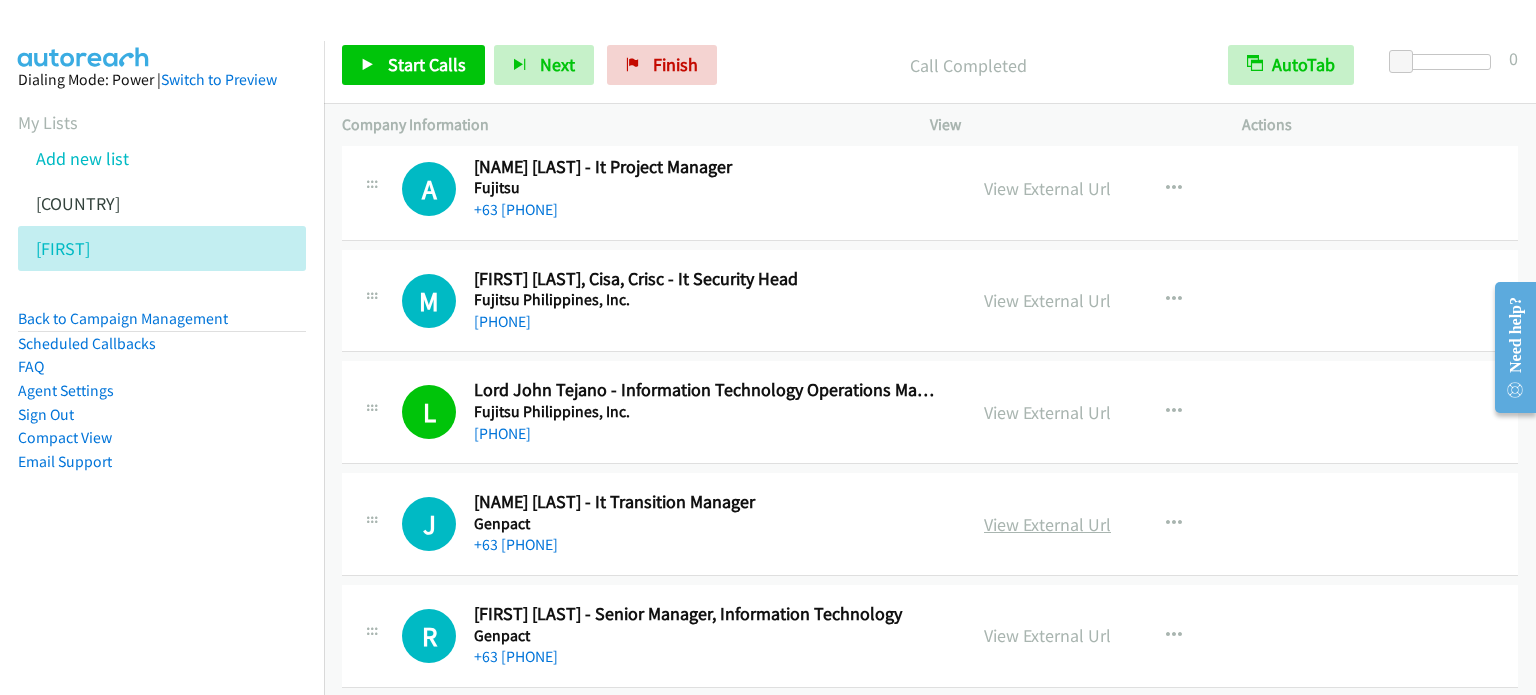 scroll, scrollTop: 22600, scrollLeft: 0, axis: vertical 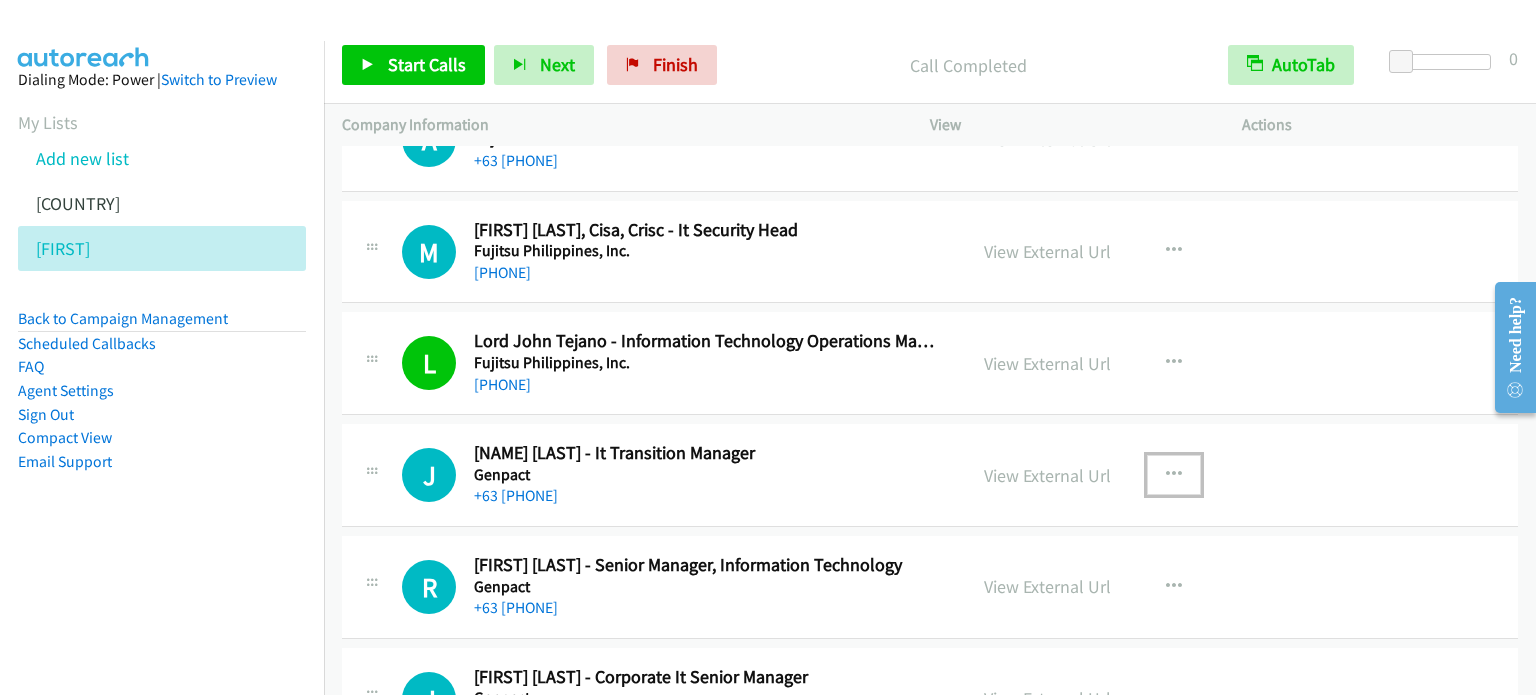 drag, startPoint x: 1169, startPoint y: 436, endPoint x: 1136, endPoint y: 458, distance: 39.661064 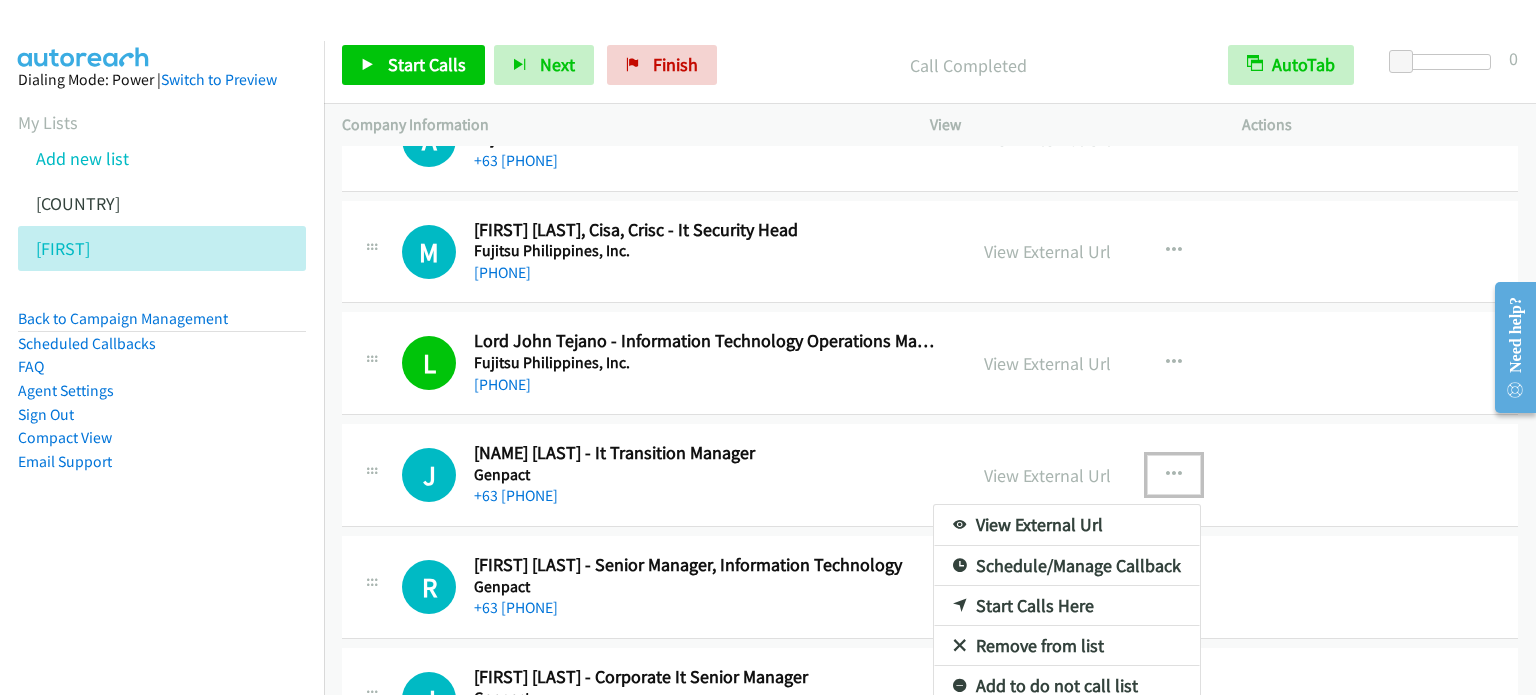 click on "Start Calls Here" at bounding box center (1067, 606) 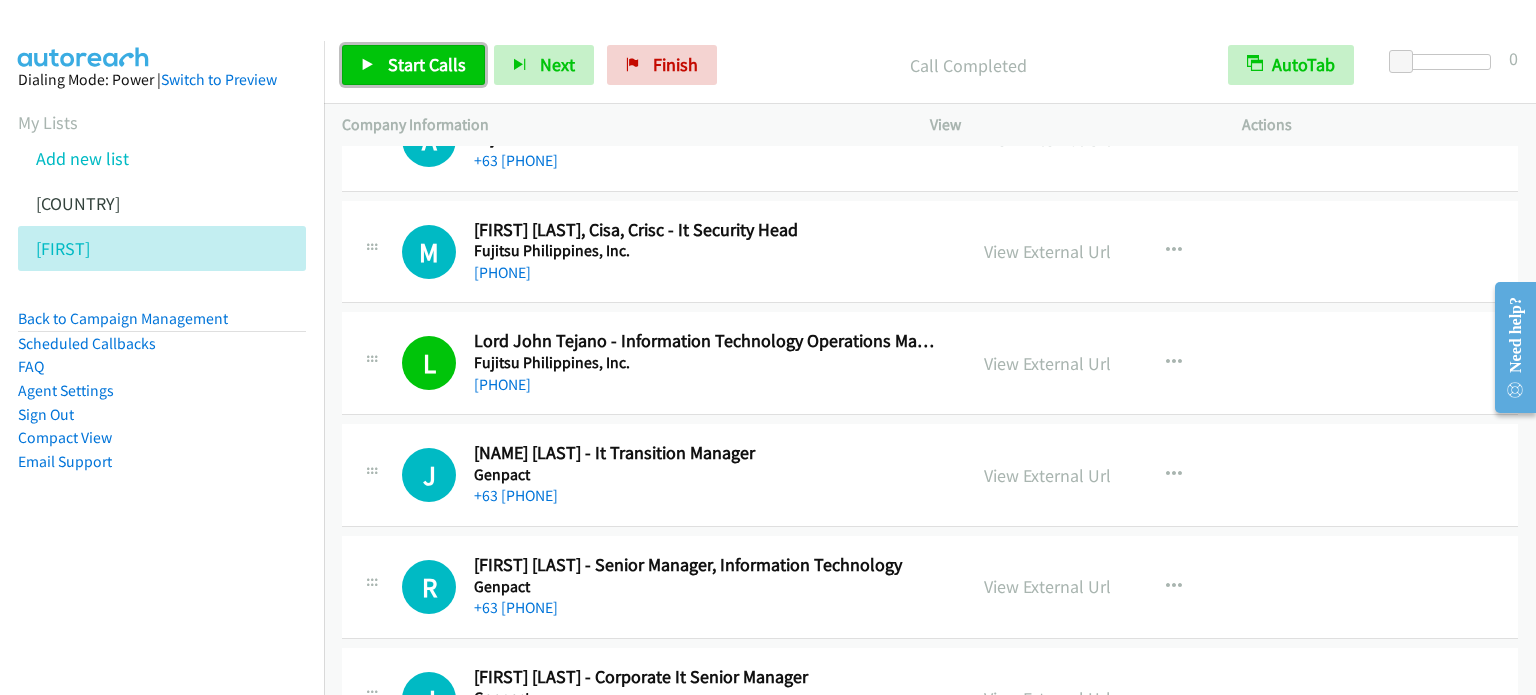 click on "Start Calls" at bounding box center (427, 64) 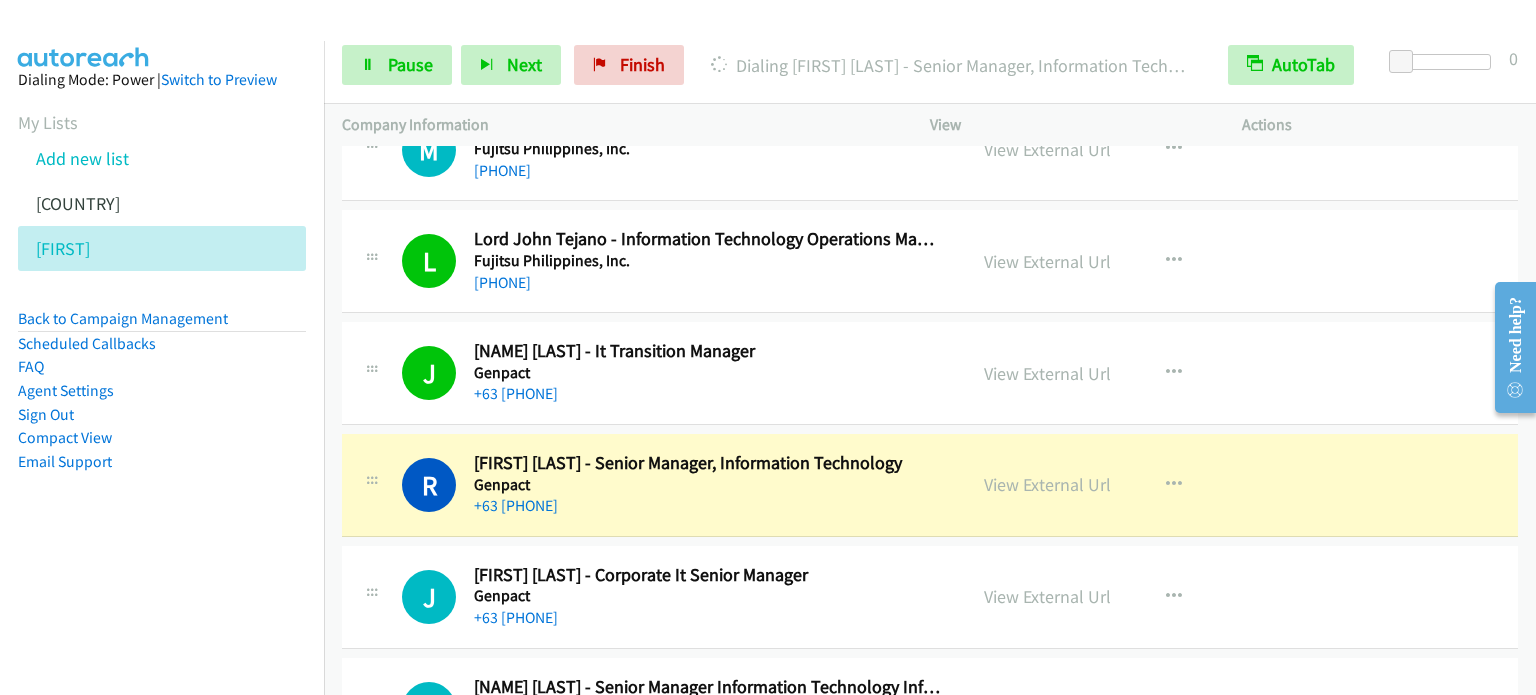 scroll, scrollTop: 22800, scrollLeft: 0, axis: vertical 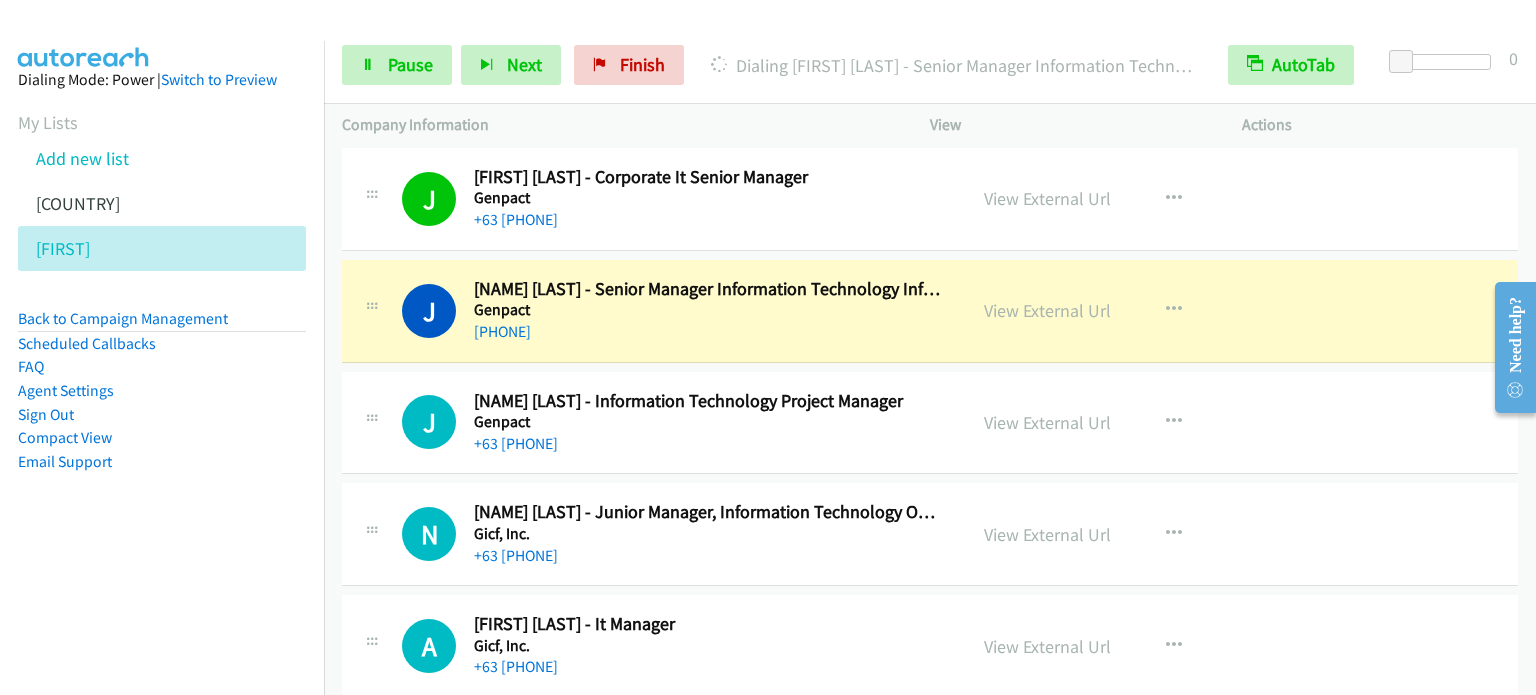 click on "Callback Scheduled
[NAME] [LAST] - Senior Manager Information Technology Infrastructure
Genpact
Asia/Manila
+63 [PHONE]
View External Url
View External Url
Schedule/Manage Callback
Start Calls Here
Remove from list
Add to do not call list
Reset Call Status" at bounding box center [930, 311] 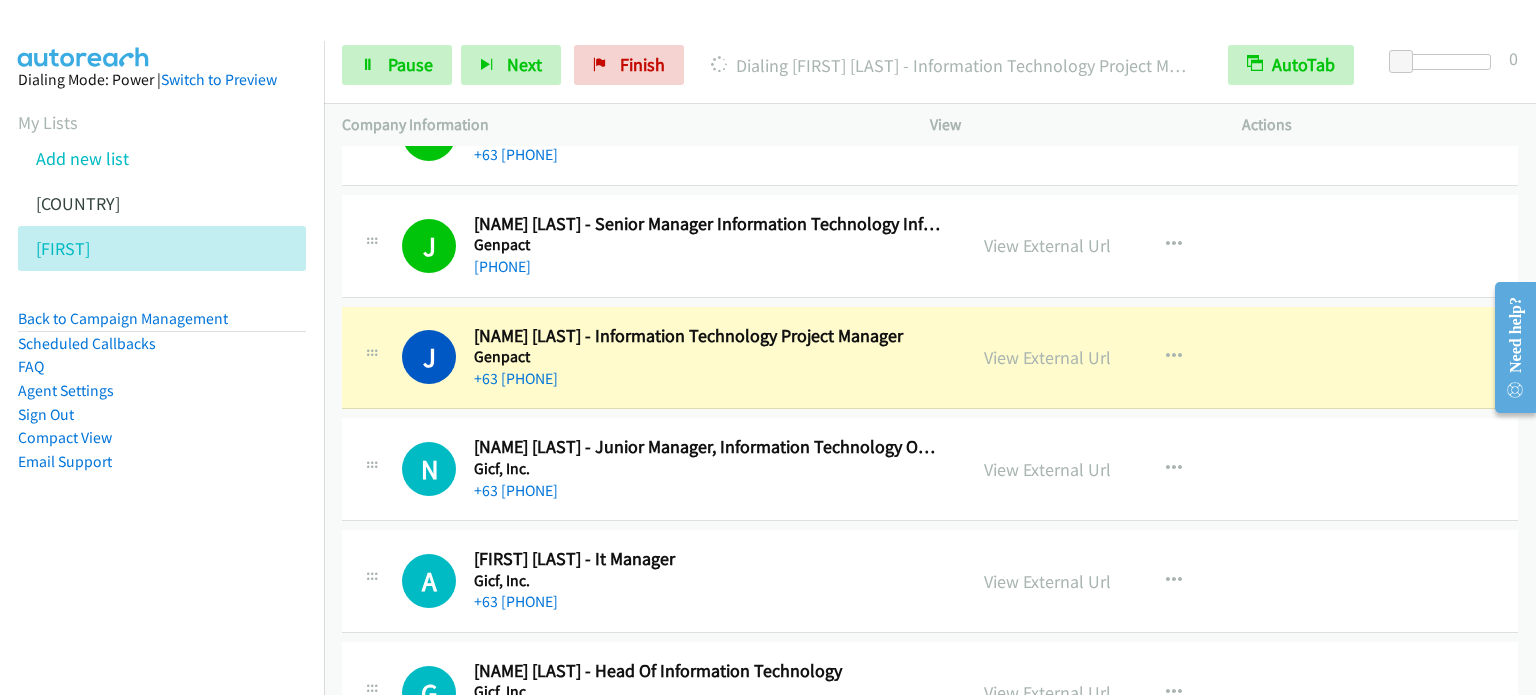 scroll, scrollTop: 23200, scrollLeft: 0, axis: vertical 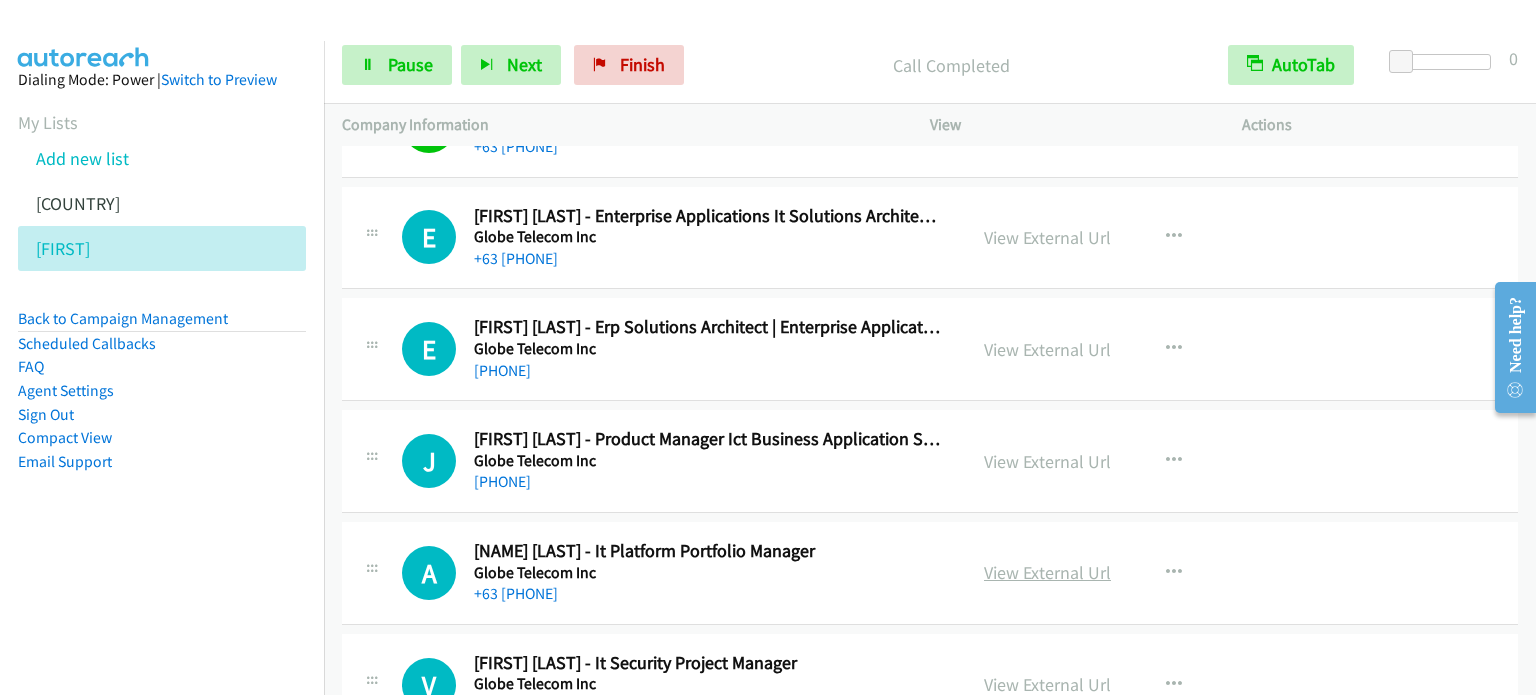 click on "View External Url" at bounding box center [1047, 572] 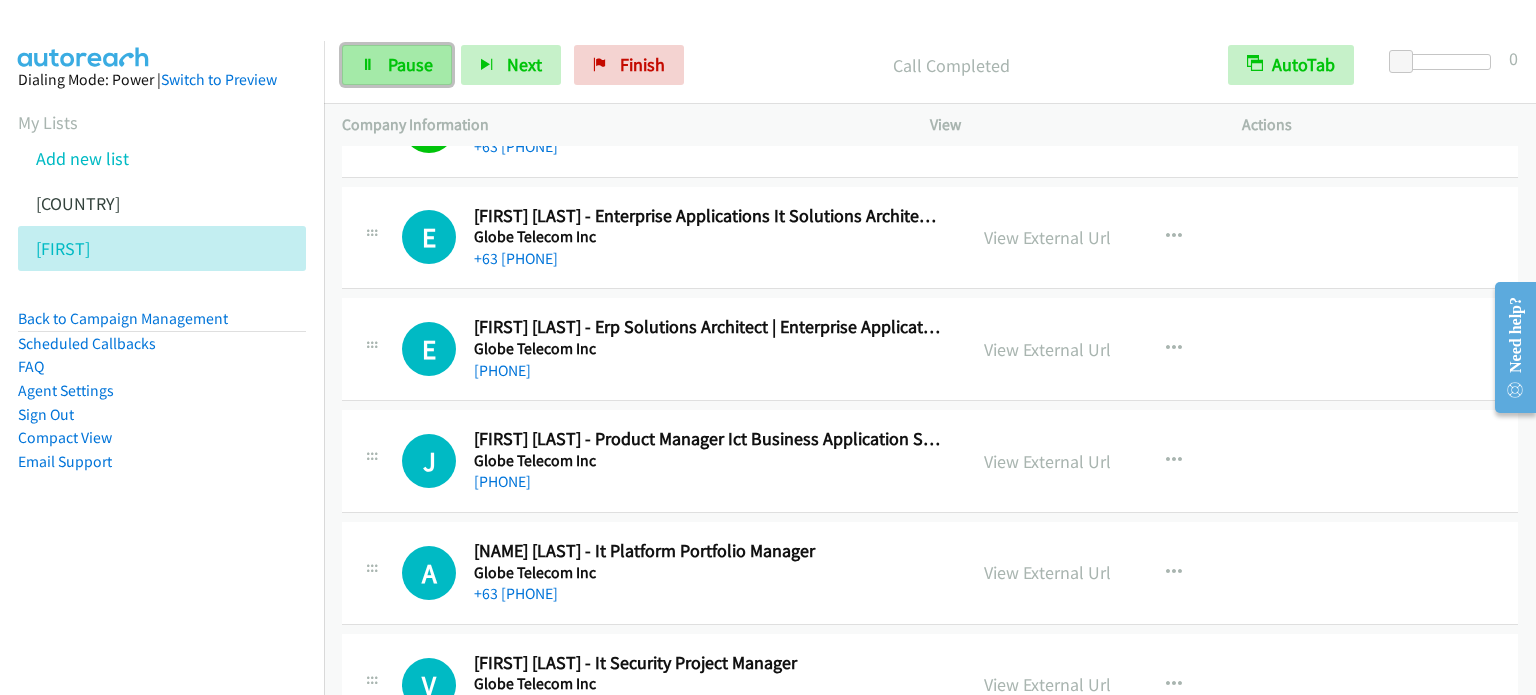 click on "Pause" at bounding box center [410, 64] 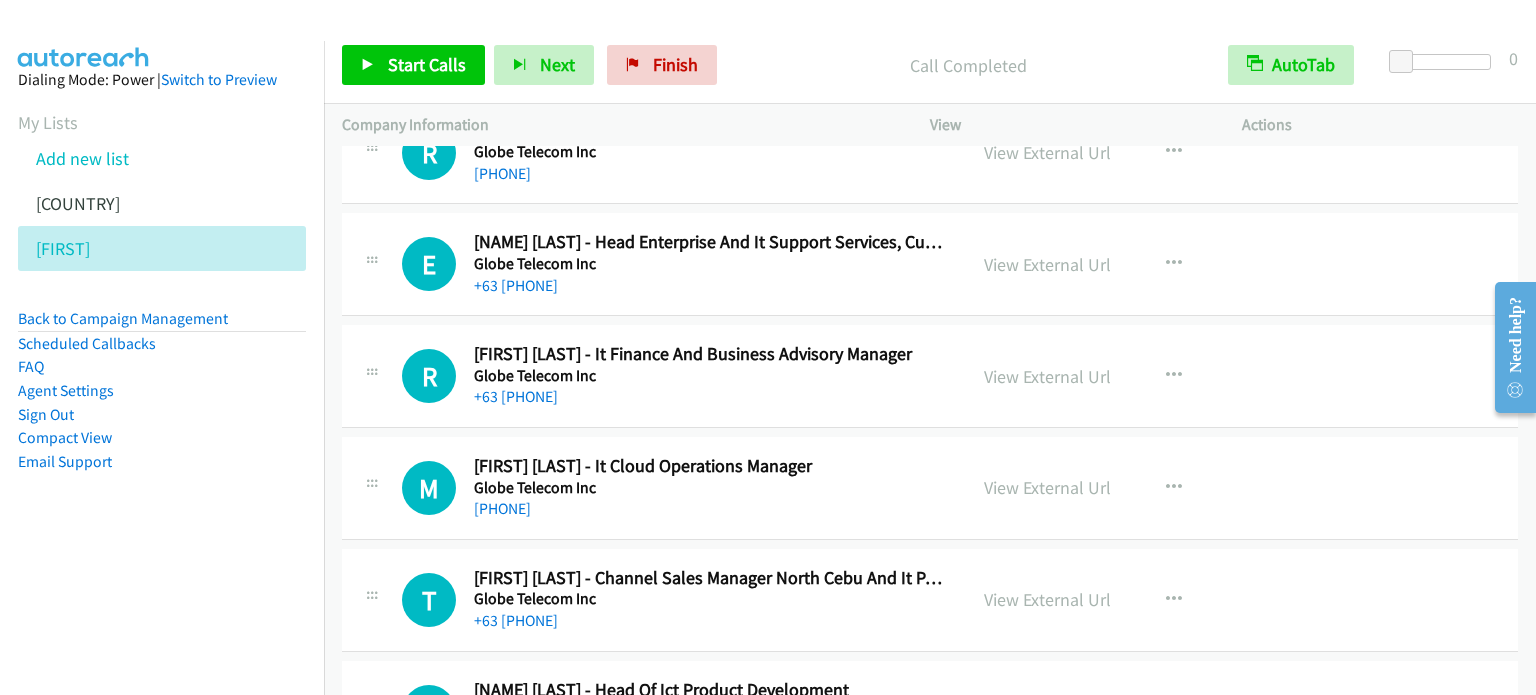 scroll, scrollTop: 24444, scrollLeft: 0, axis: vertical 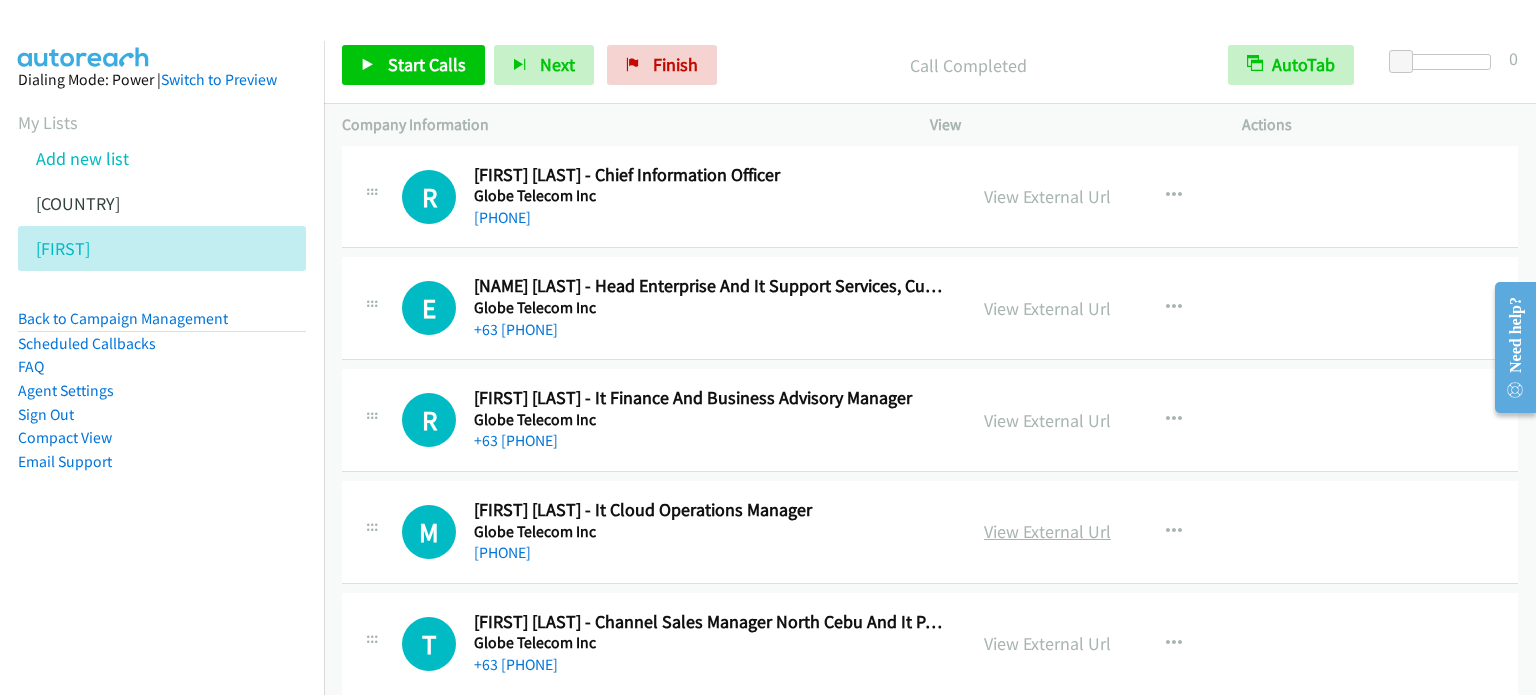 click on "View External Url" at bounding box center (1047, 531) 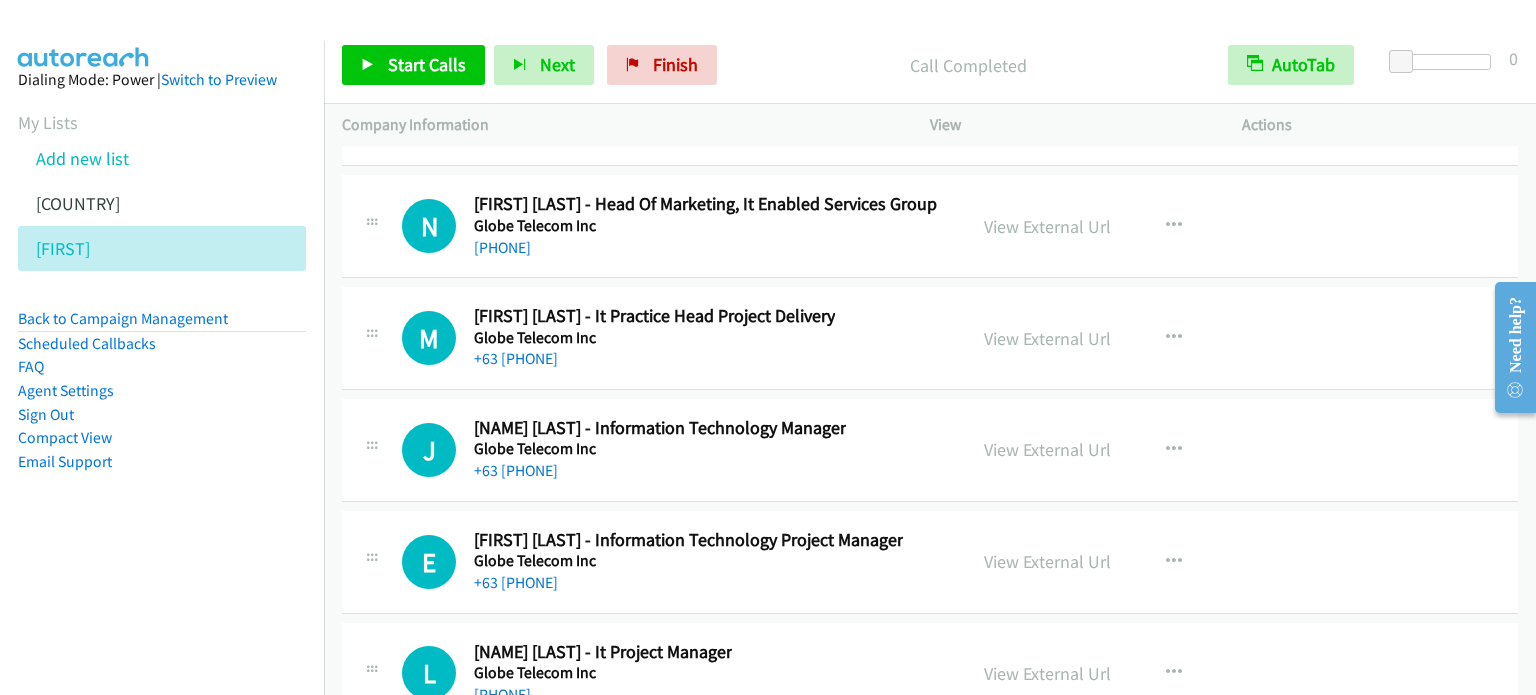 scroll, scrollTop: 25244, scrollLeft: 0, axis: vertical 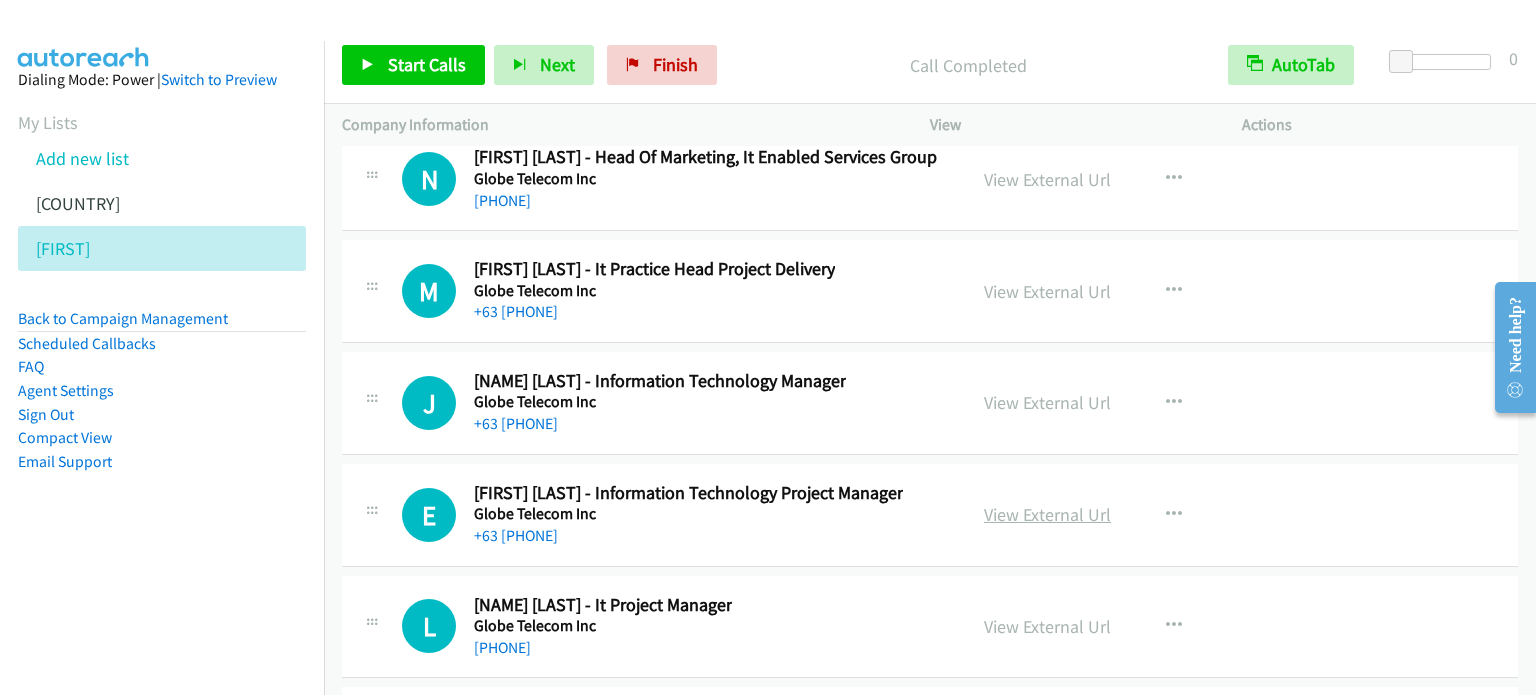 click on "View External Url" at bounding box center (1047, 514) 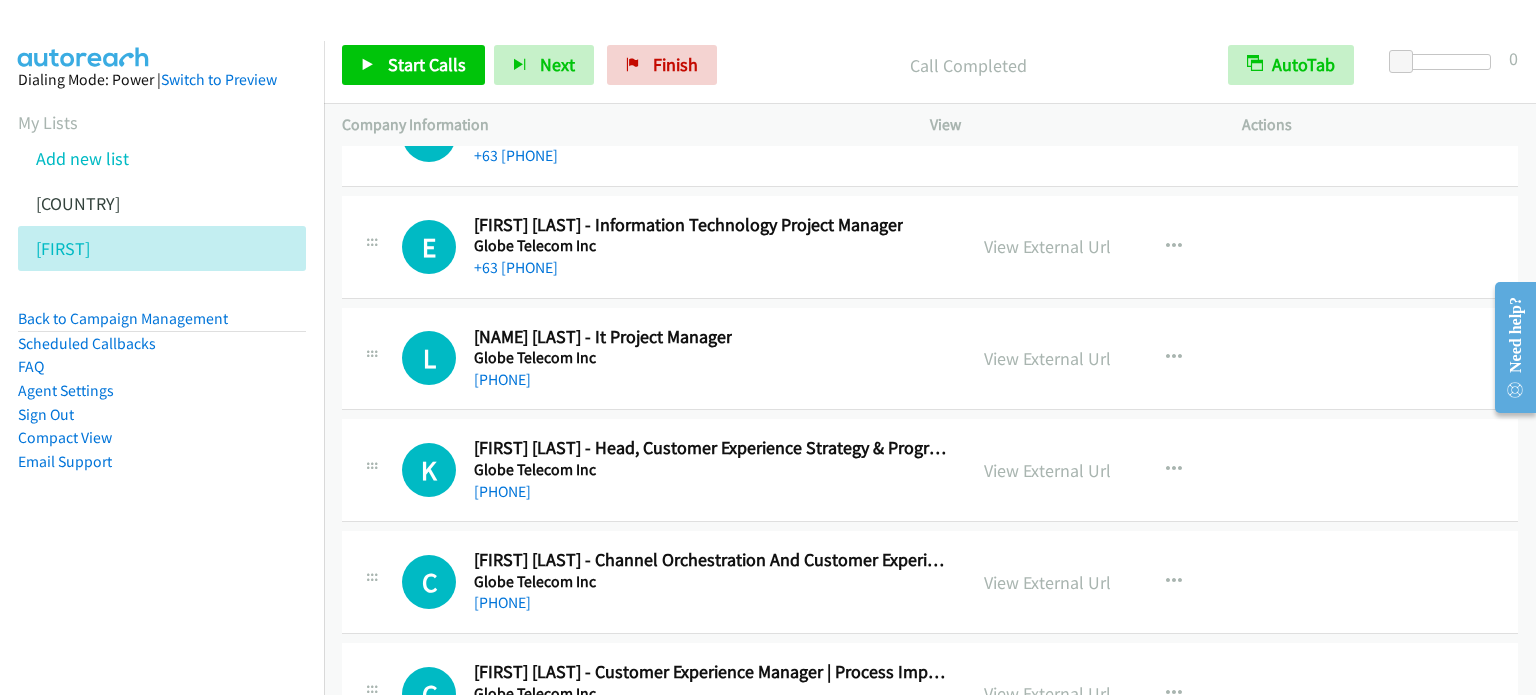 scroll, scrollTop: 25544, scrollLeft: 0, axis: vertical 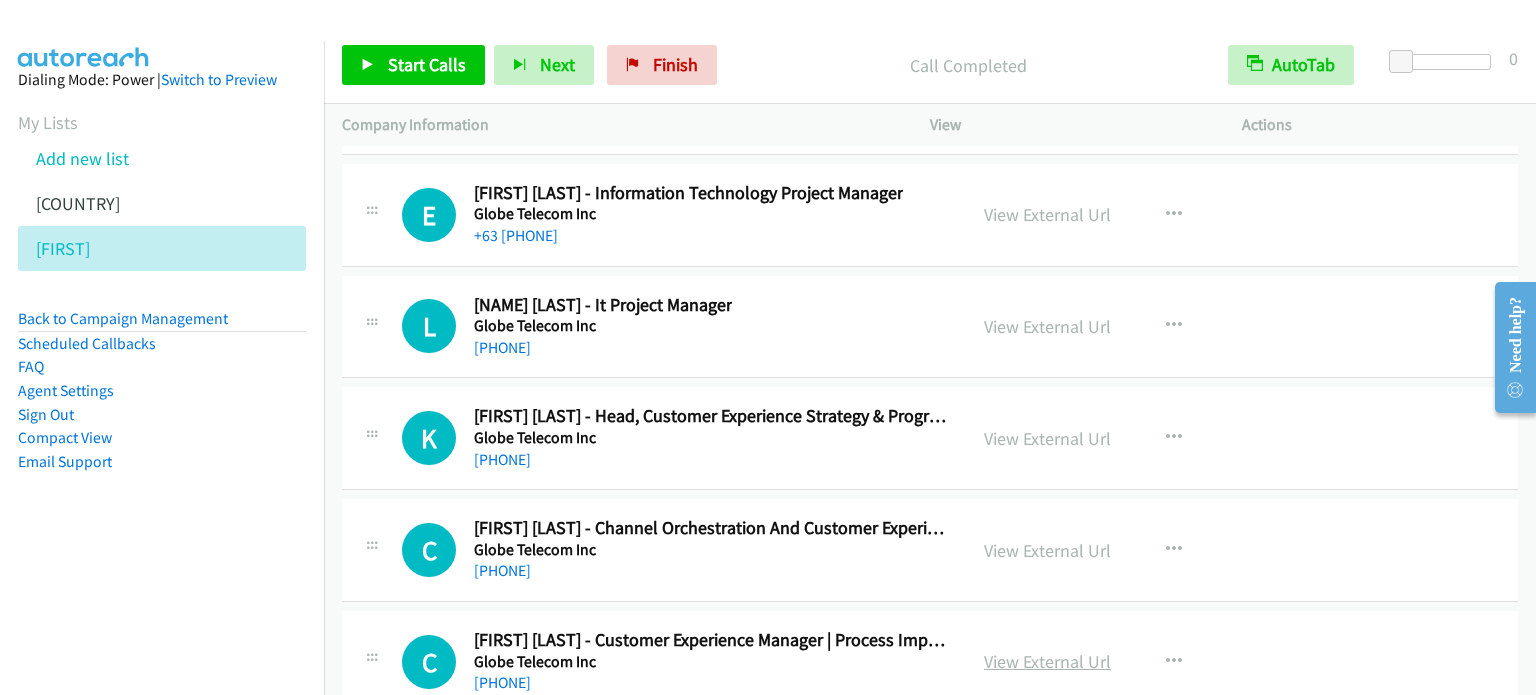 click on "View External Url" at bounding box center (1047, 661) 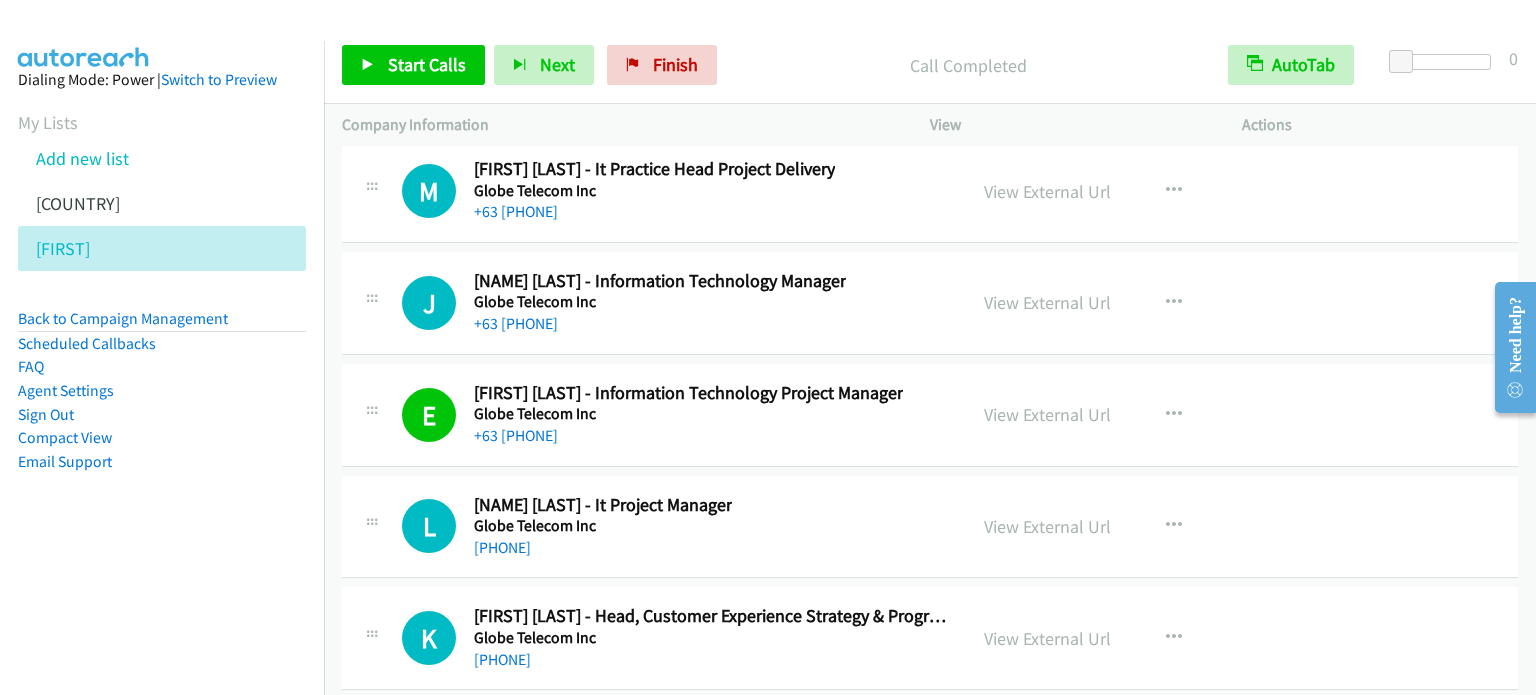 scroll, scrollTop: 25544, scrollLeft: 0, axis: vertical 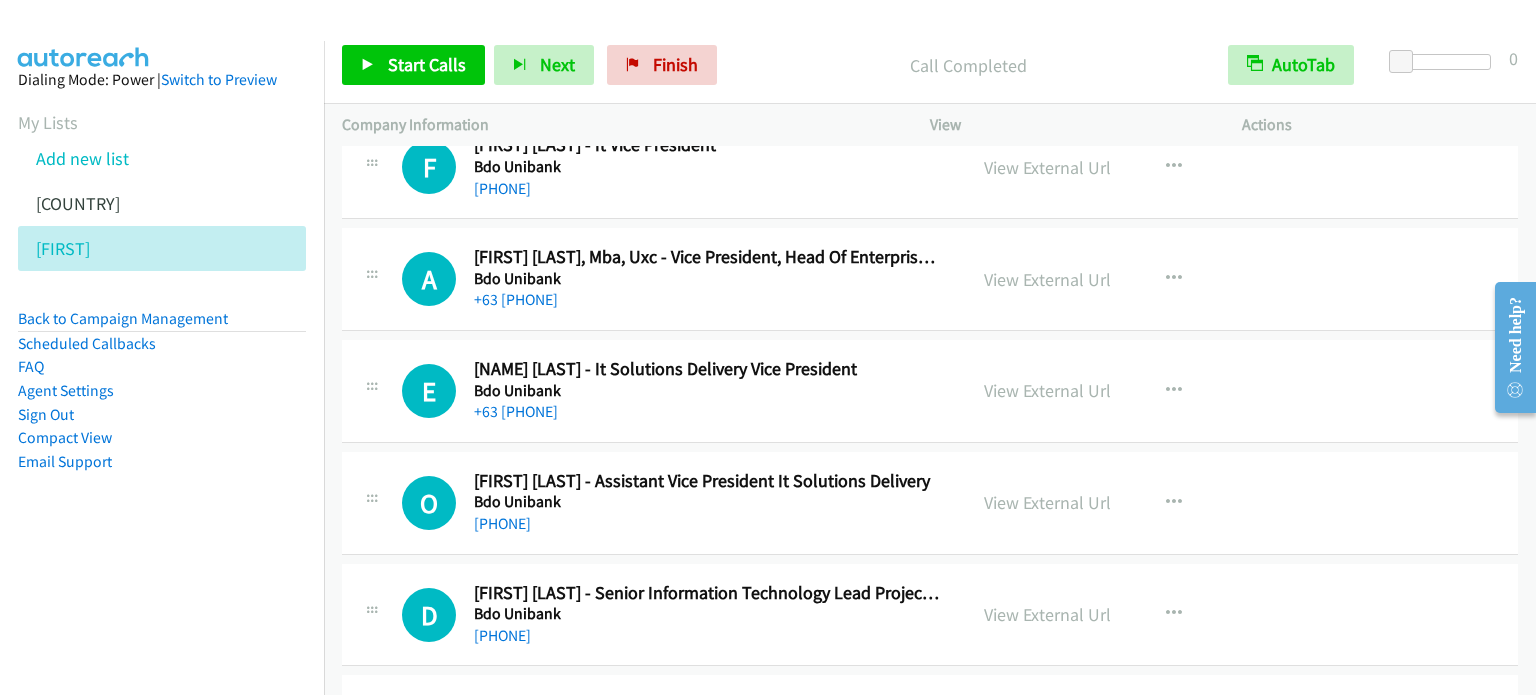drag, startPoint x: 1532, startPoint y: 645, endPoint x: 21, endPoint y: 129, distance: 1596.6769 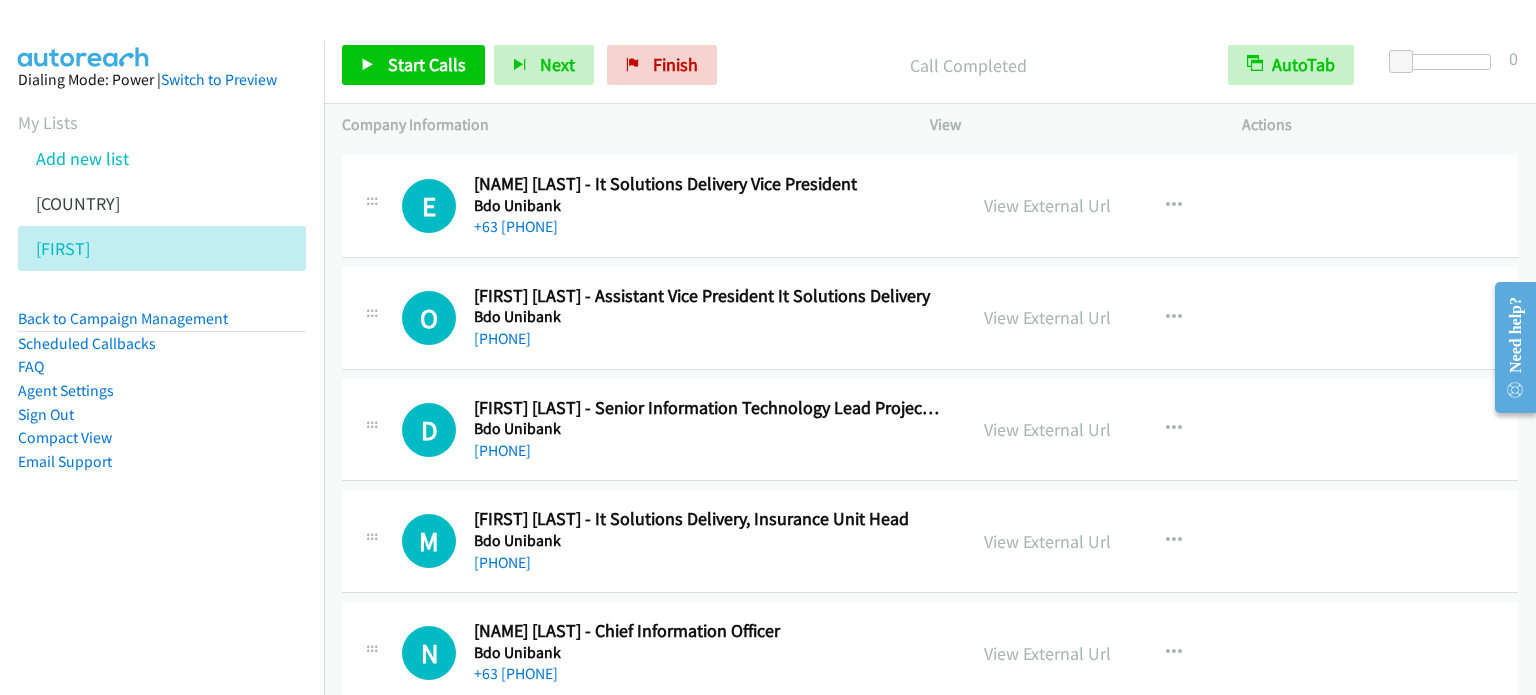 scroll, scrollTop: 11688, scrollLeft: 0, axis: vertical 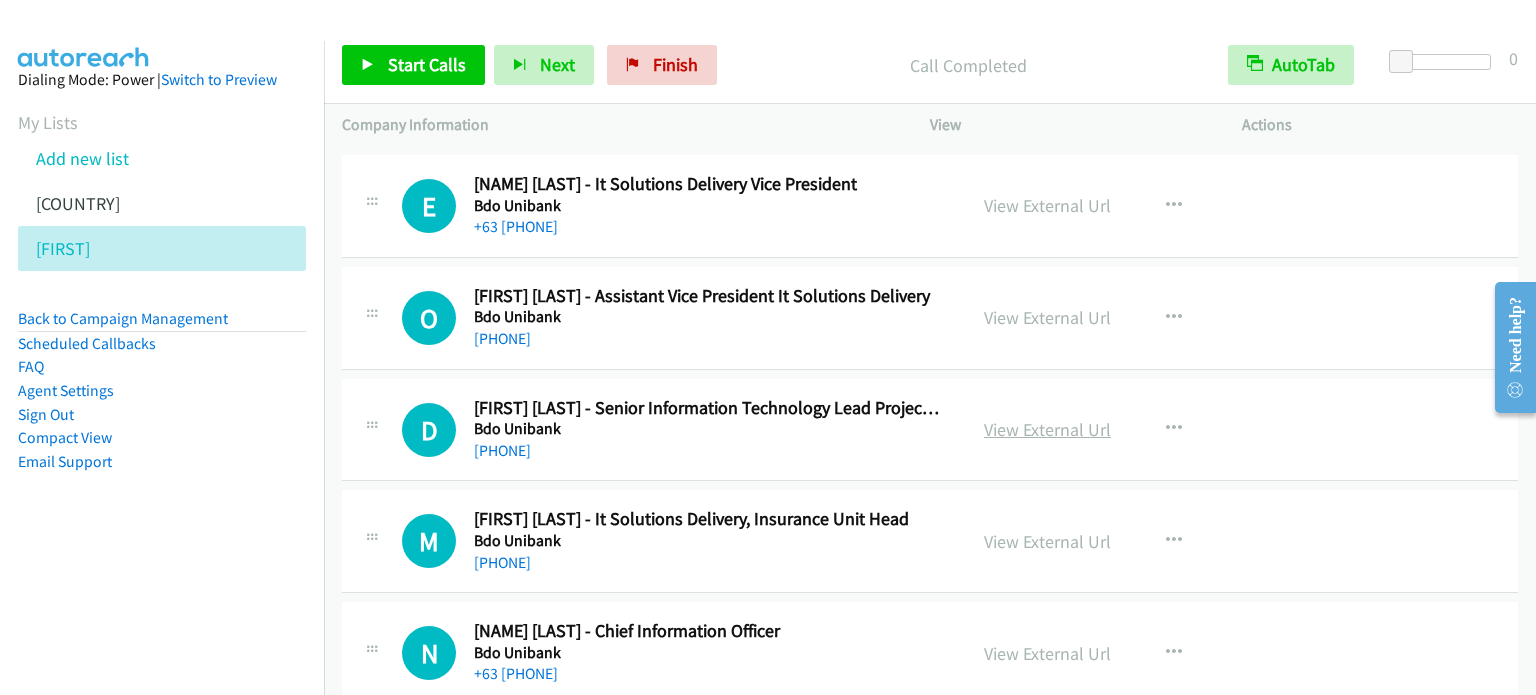 click on "View External Url" at bounding box center [1047, 429] 